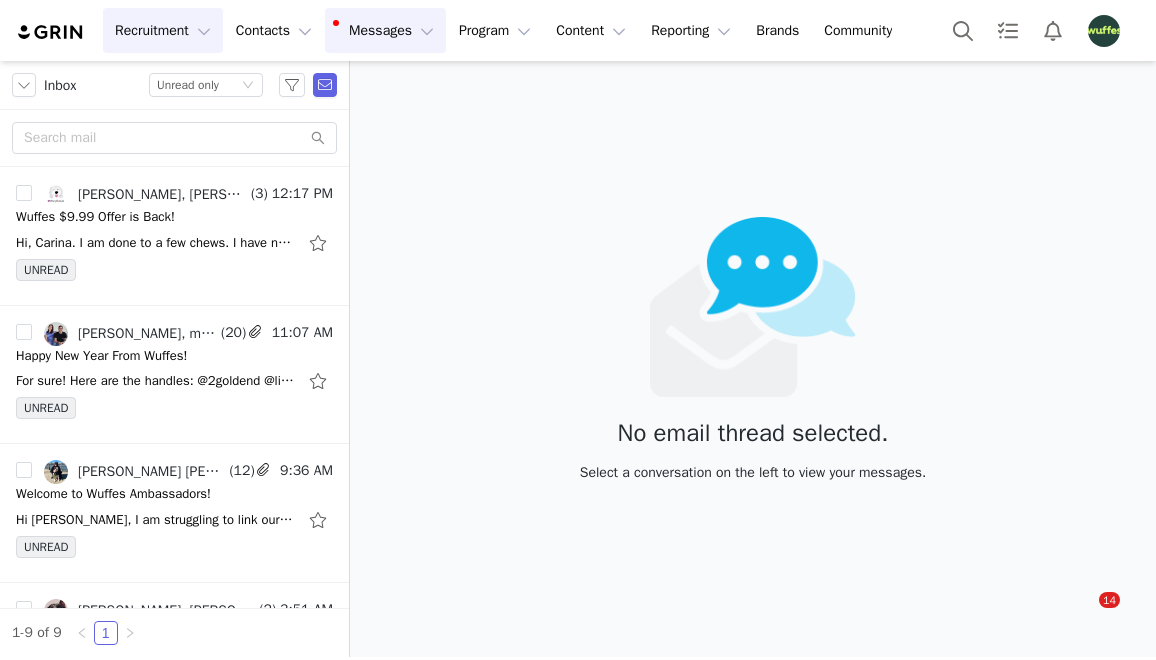 scroll, scrollTop: 0, scrollLeft: 0, axis: both 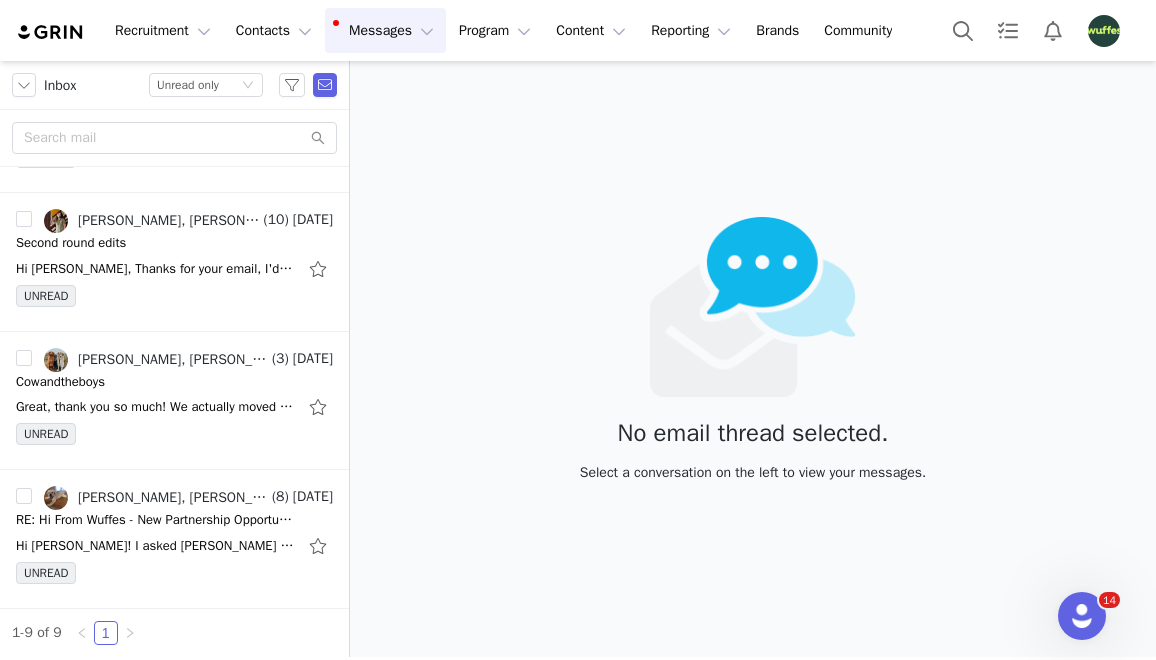 click on "Messages Messages" at bounding box center (385, 30) 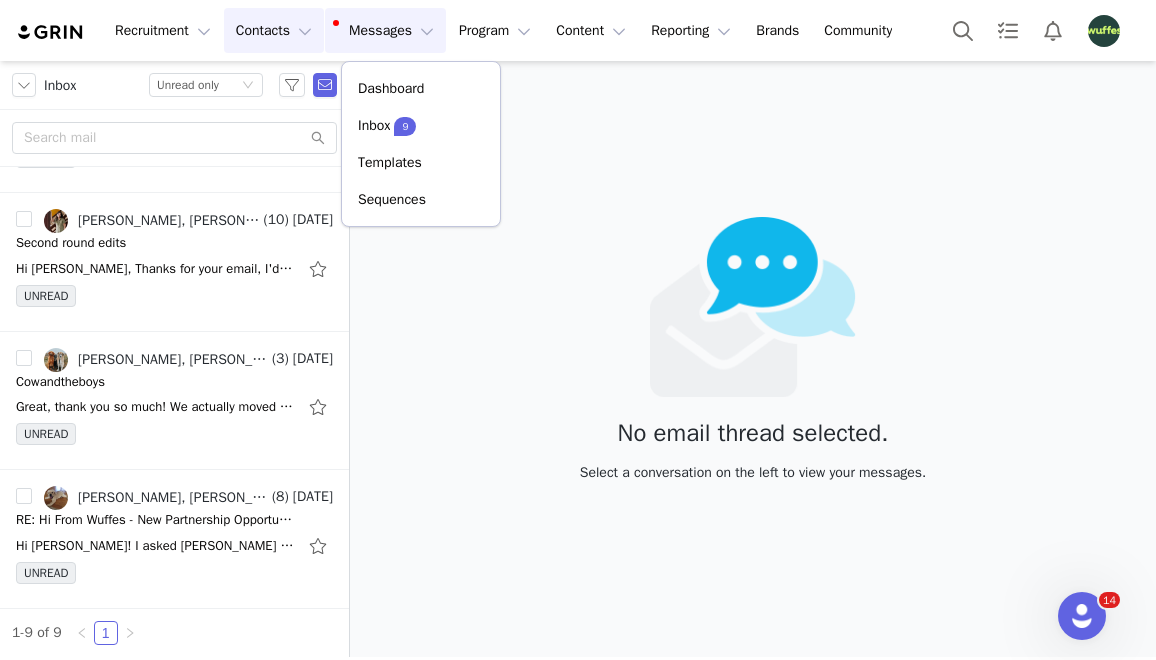 click on "Contacts Contacts" at bounding box center [274, 30] 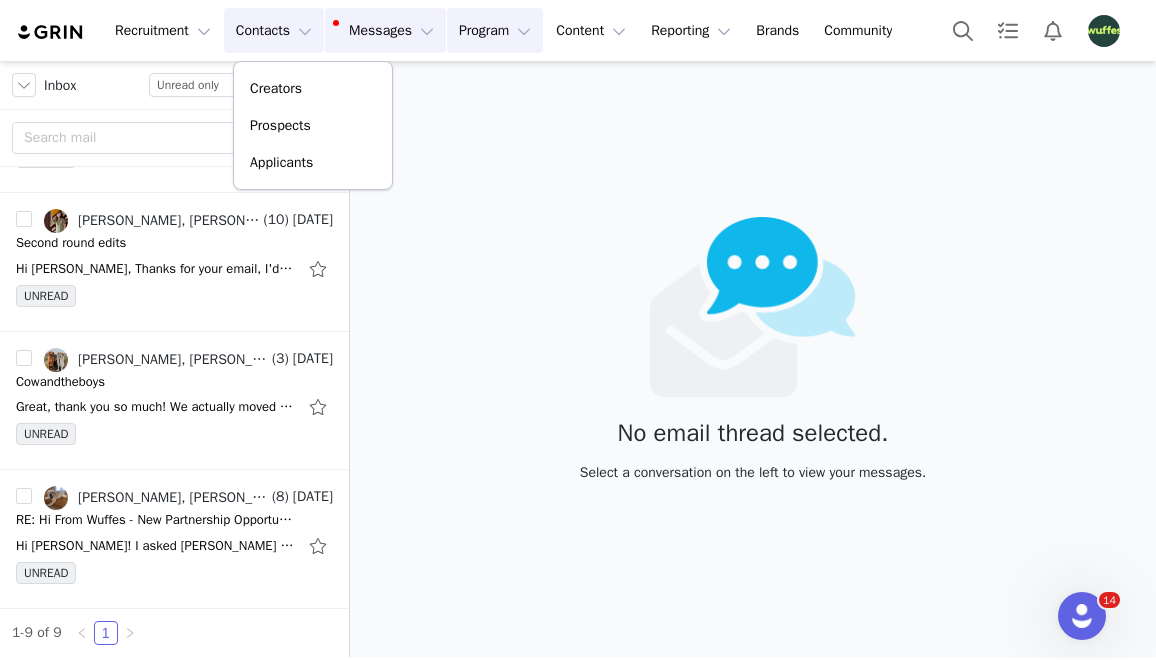 click on "Program Program" at bounding box center (495, 30) 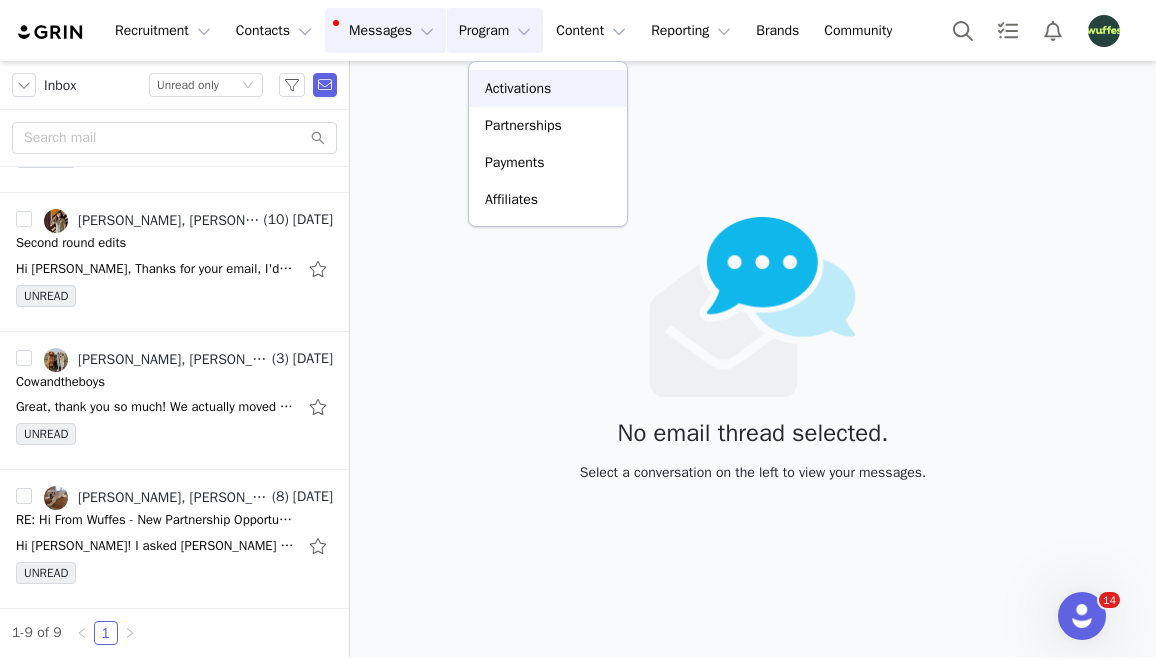 click on "Activations" at bounding box center [548, 88] 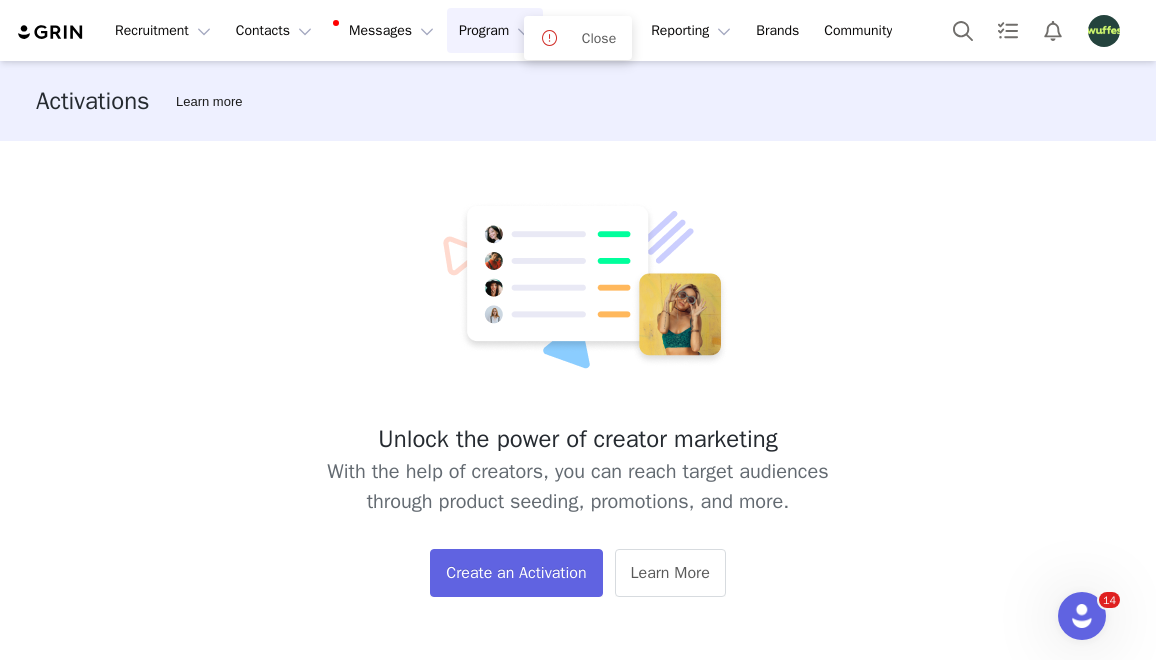 click on "Program Program" at bounding box center (495, 30) 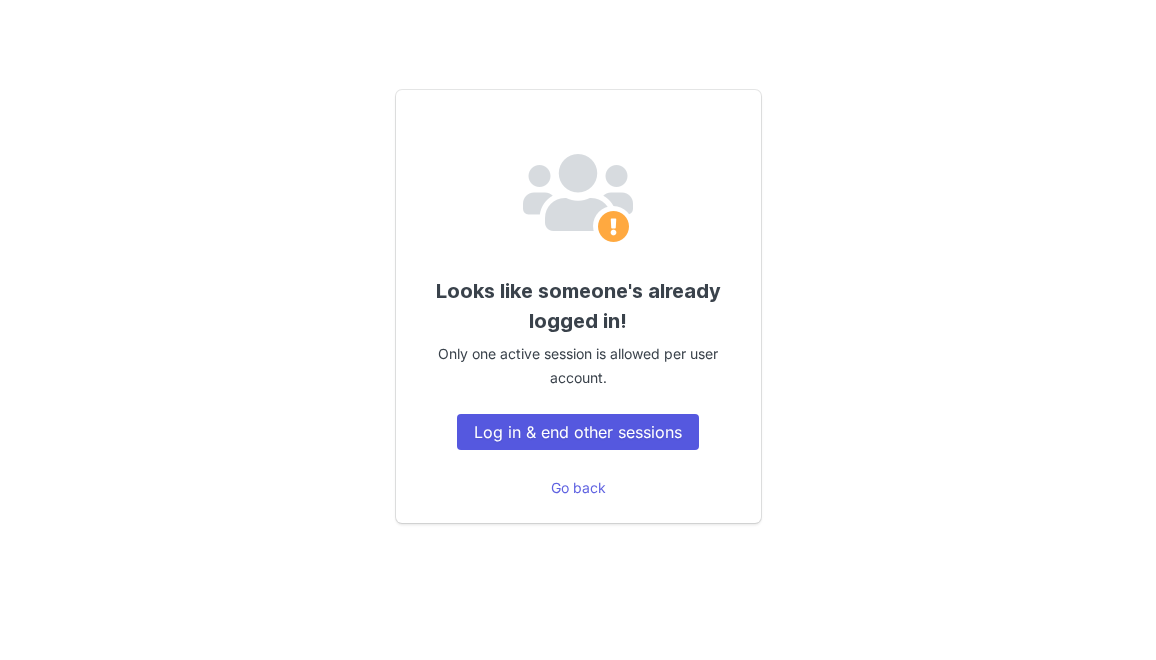 scroll, scrollTop: 0, scrollLeft: 0, axis: both 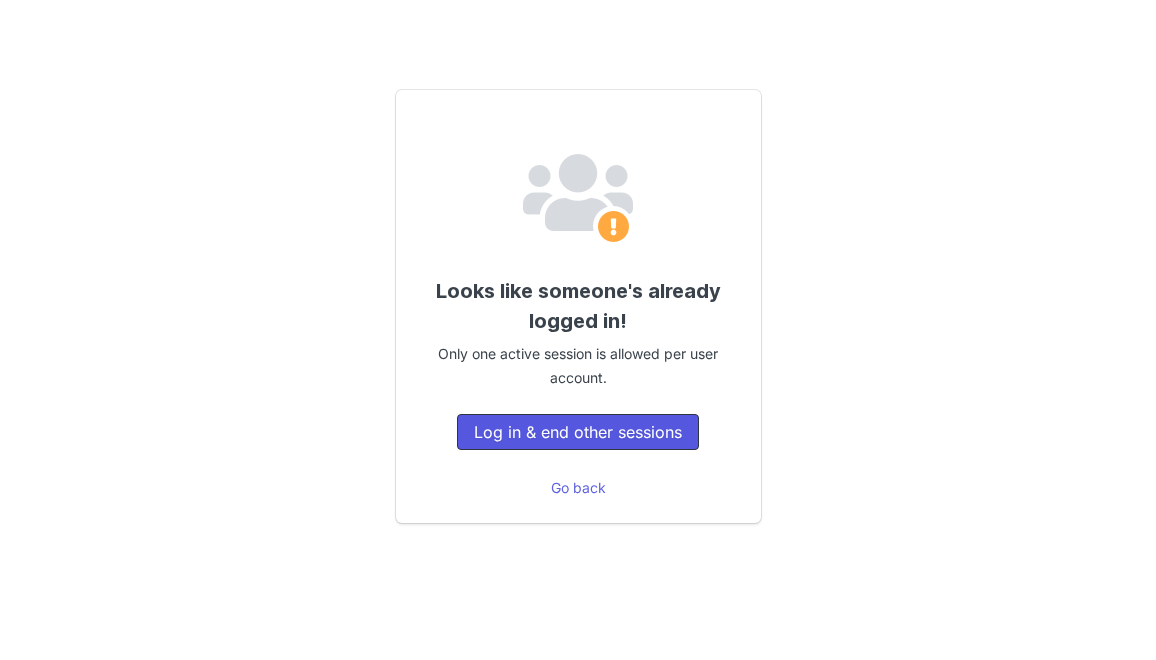 click on "Log in & end other sessions" at bounding box center (578, 432) 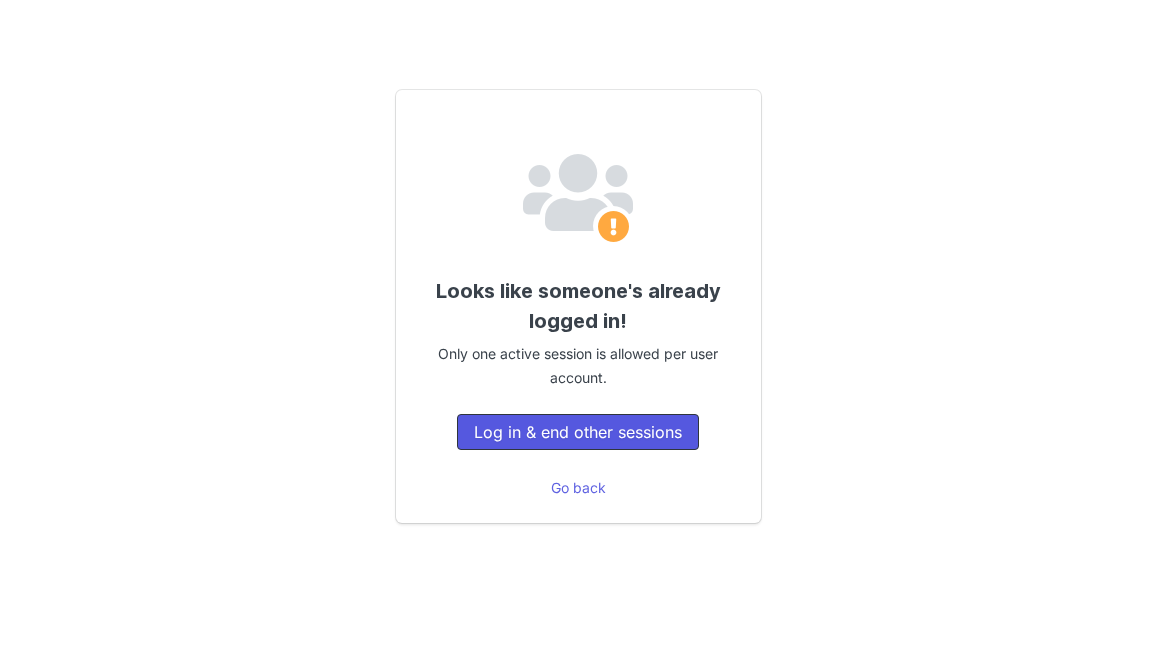 click on "Log in & end other sessions" at bounding box center [578, 432] 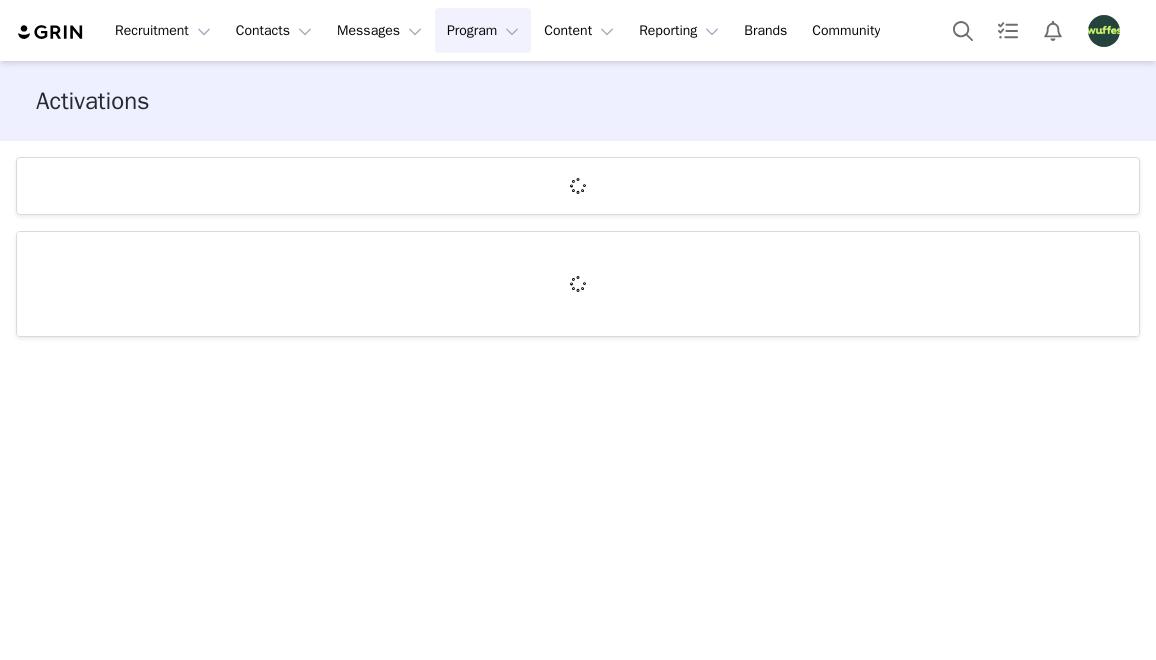scroll, scrollTop: 0, scrollLeft: 0, axis: both 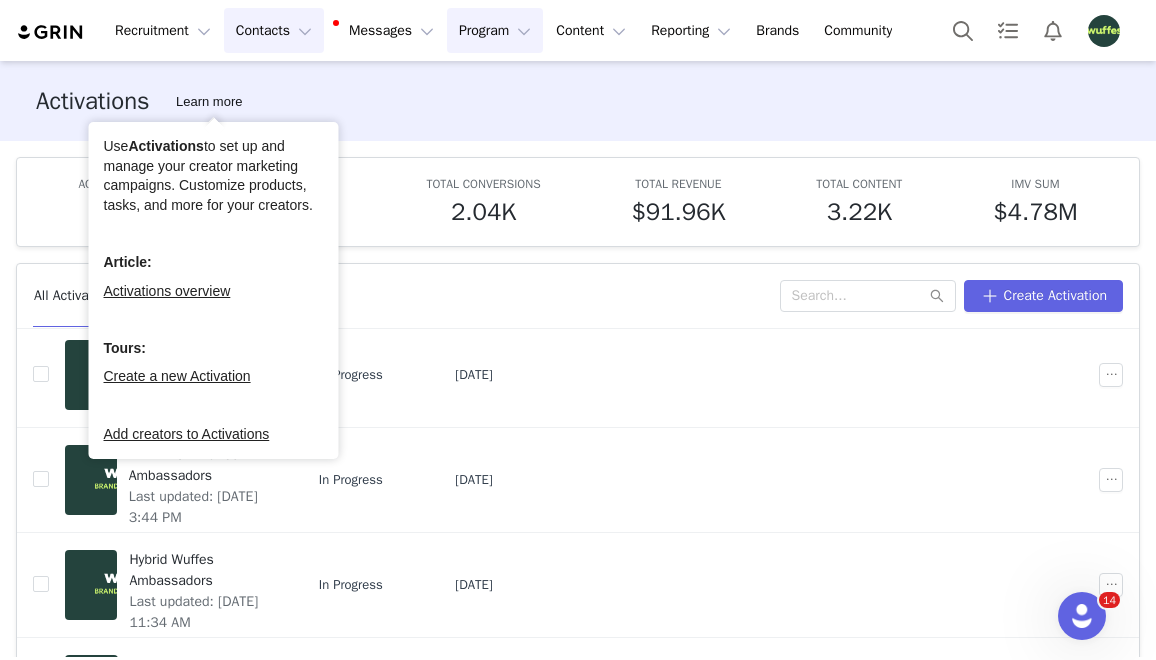 click on "Contacts Contacts" at bounding box center (274, 30) 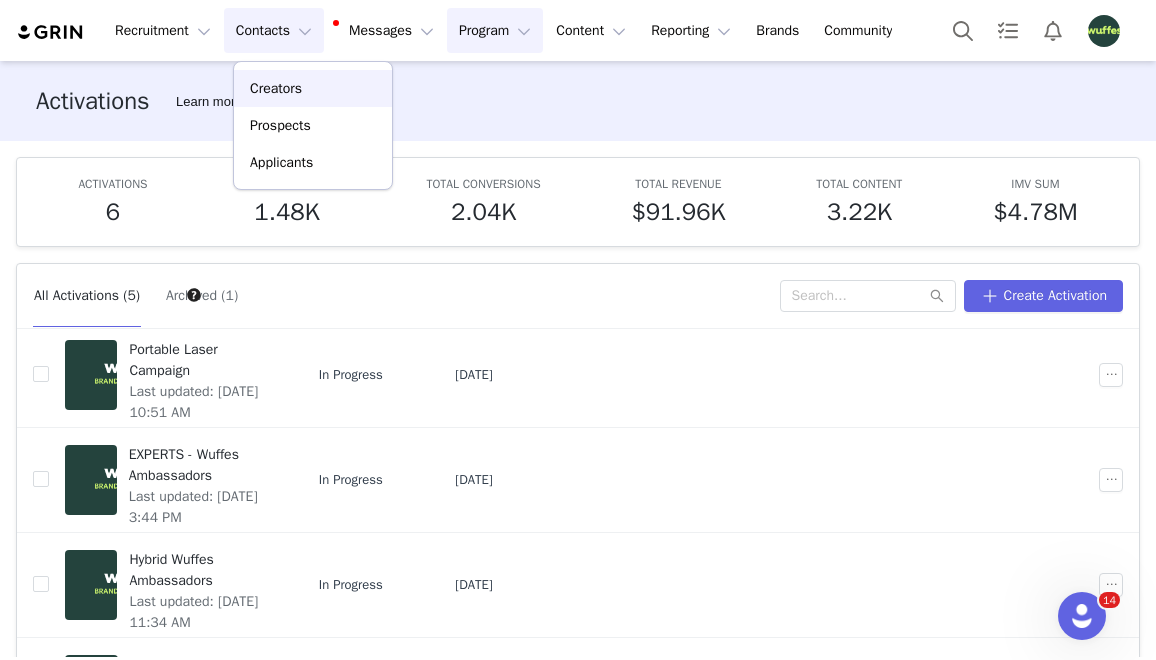 click on "Creators" at bounding box center (276, 88) 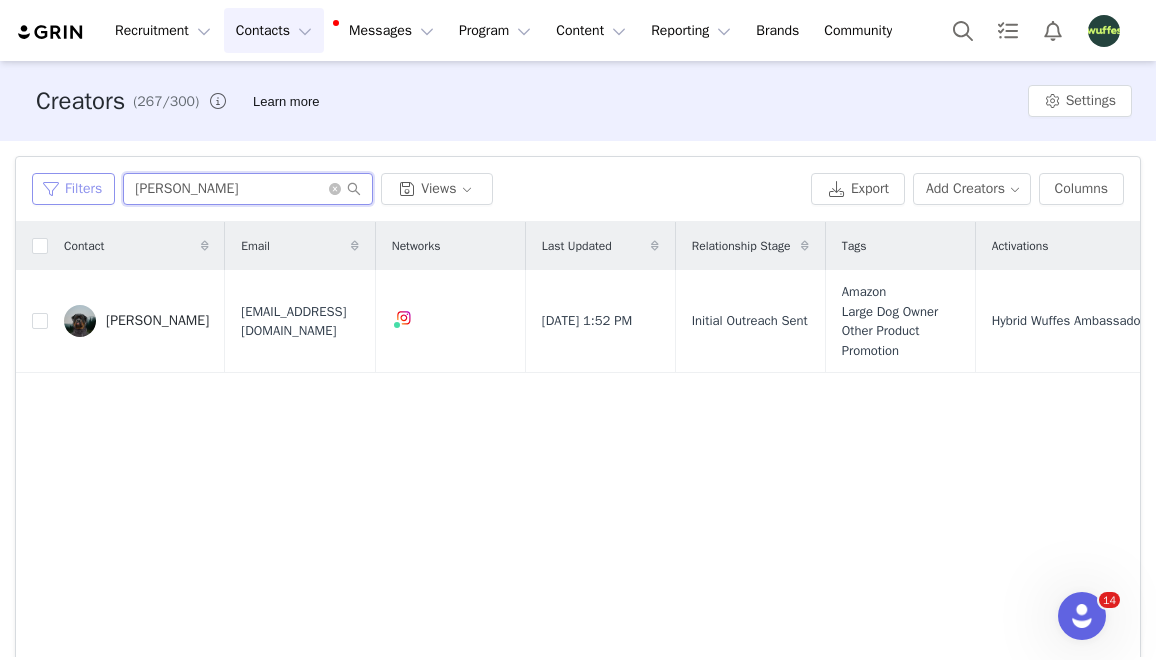 drag, startPoint x: 187, startPoint y: 182, endPoint x: 117, endPoint y: 182, distance: 70 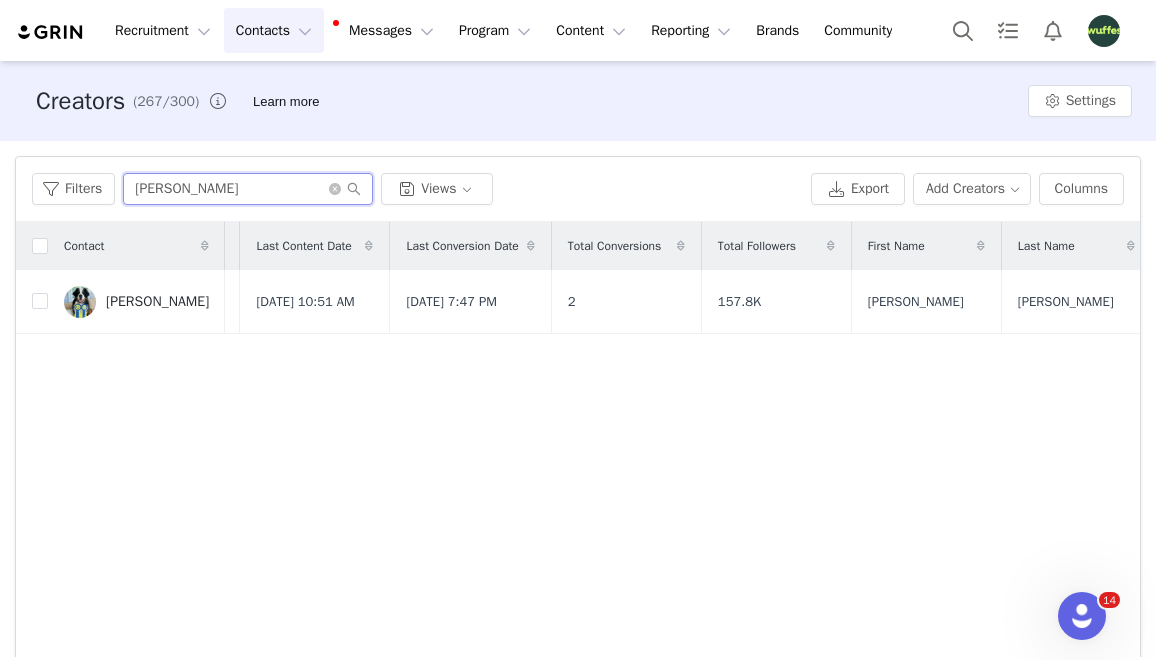scroll, scrollTop: 0, scrollLeft: 0, axis: both 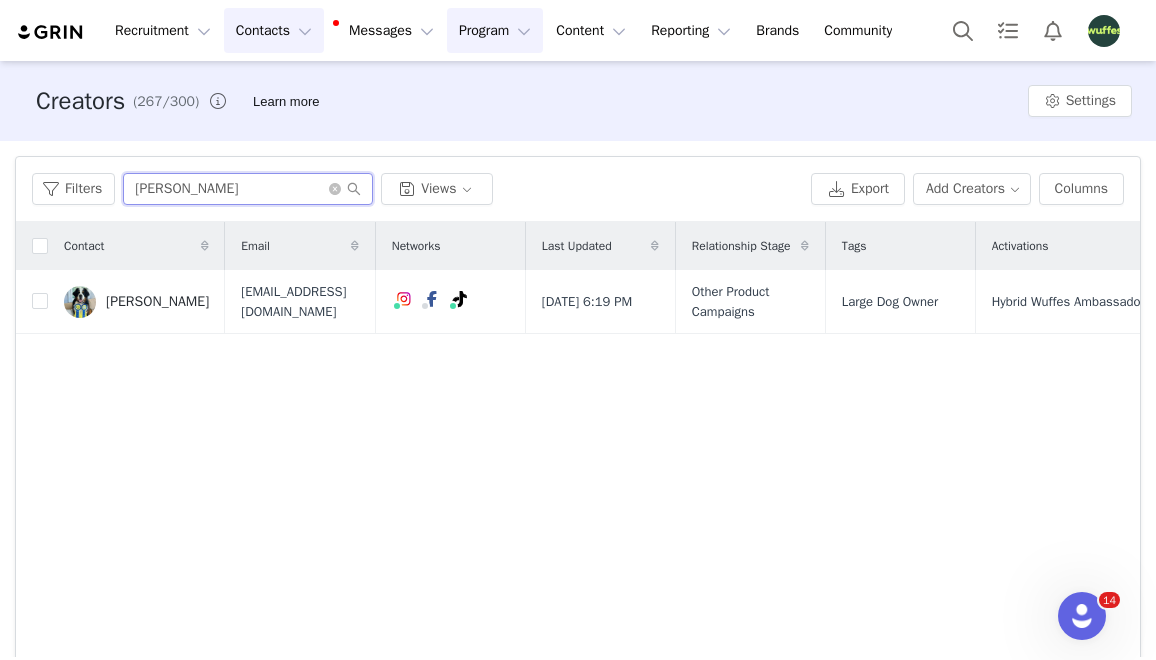 type on "[PERSON_NAME]" 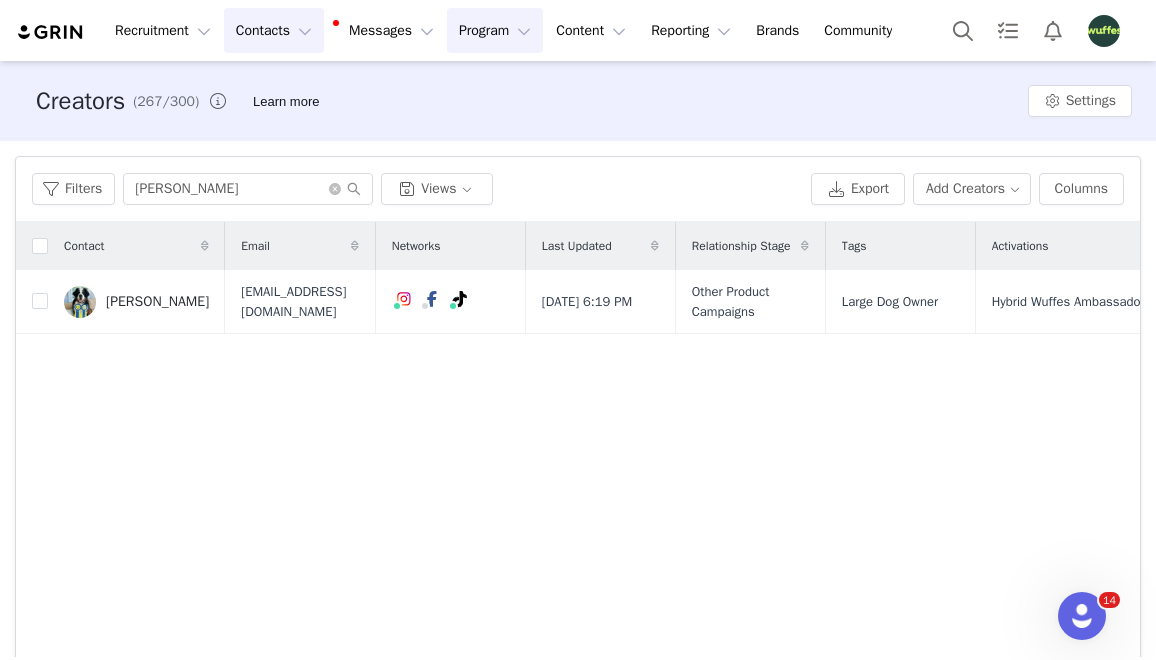click on "Program Program" at bounding box center (495, 30) 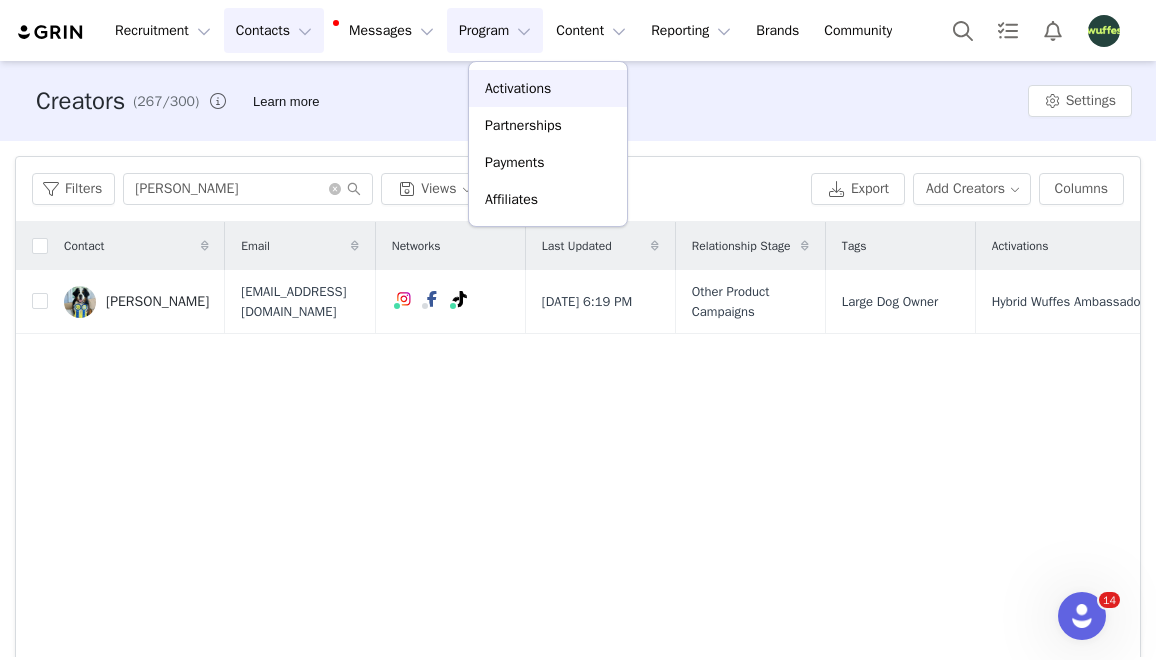 click on "Activations" at bounding box center (518, 88) 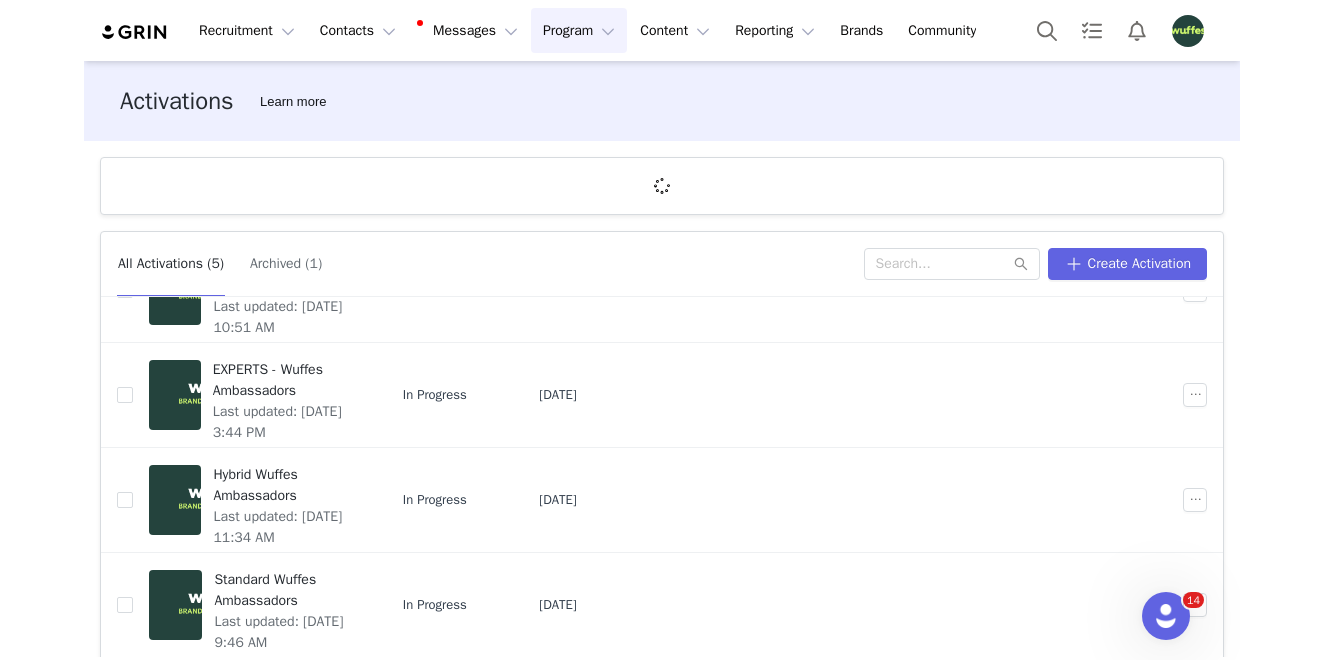 scroll, scrollTop: 212, scrollLeft: 0, axis: vertical 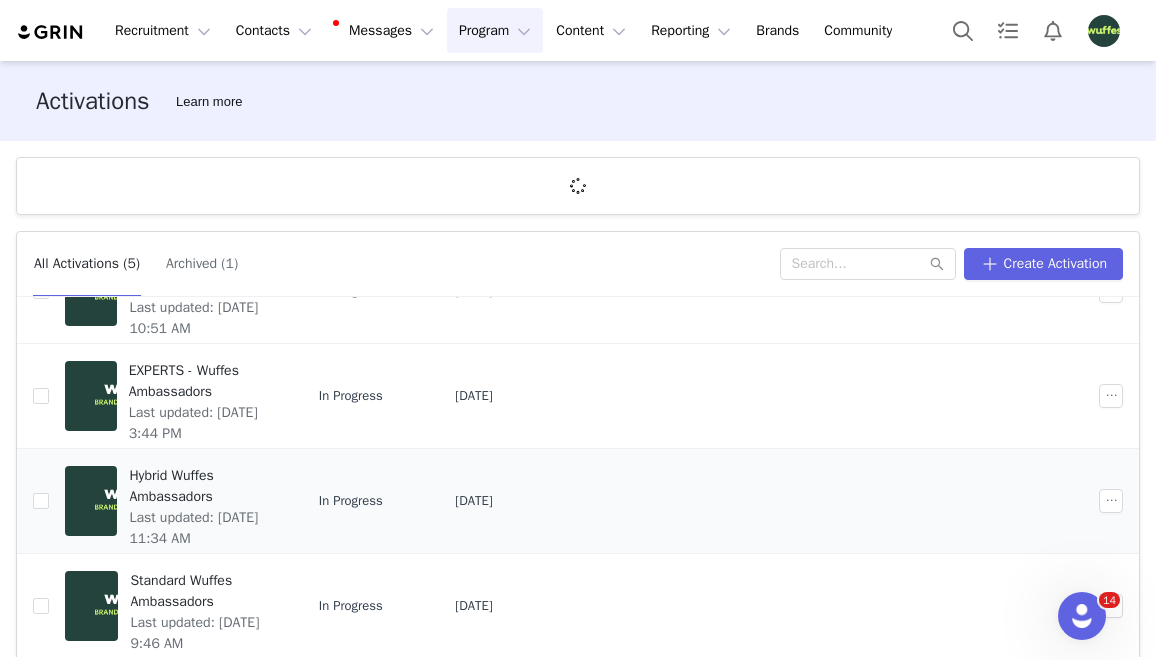 click on "Hybrid Wuffes Ambassadors" at bounding box center [201, 486] 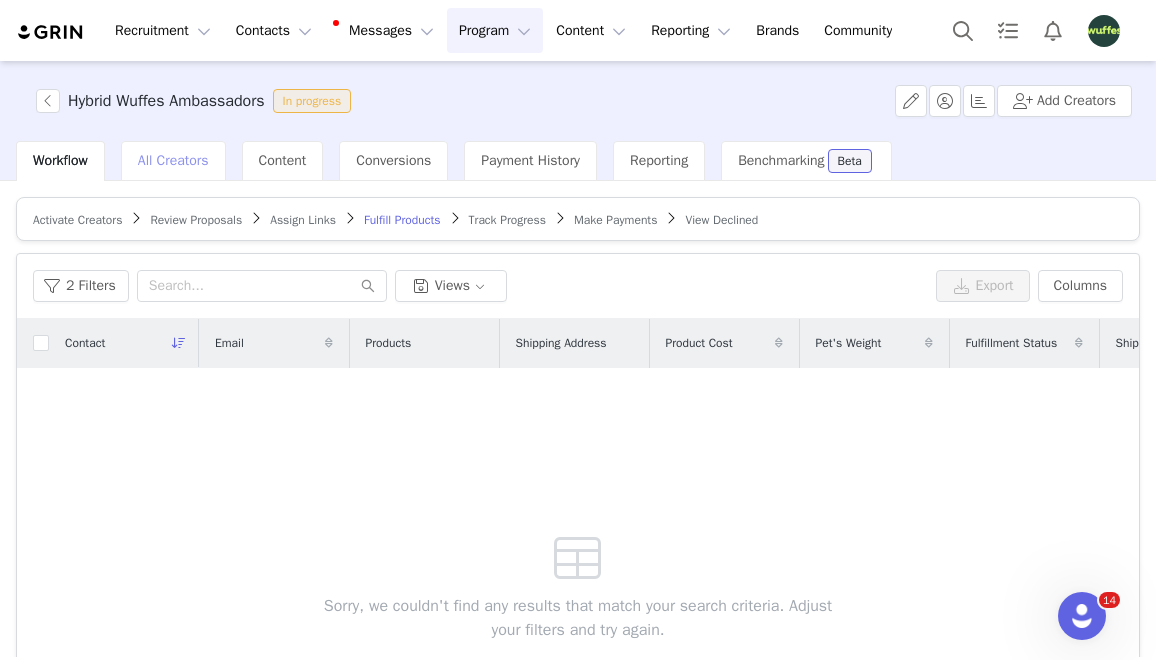 click on "All Creators" at bounding box center (173, 160) 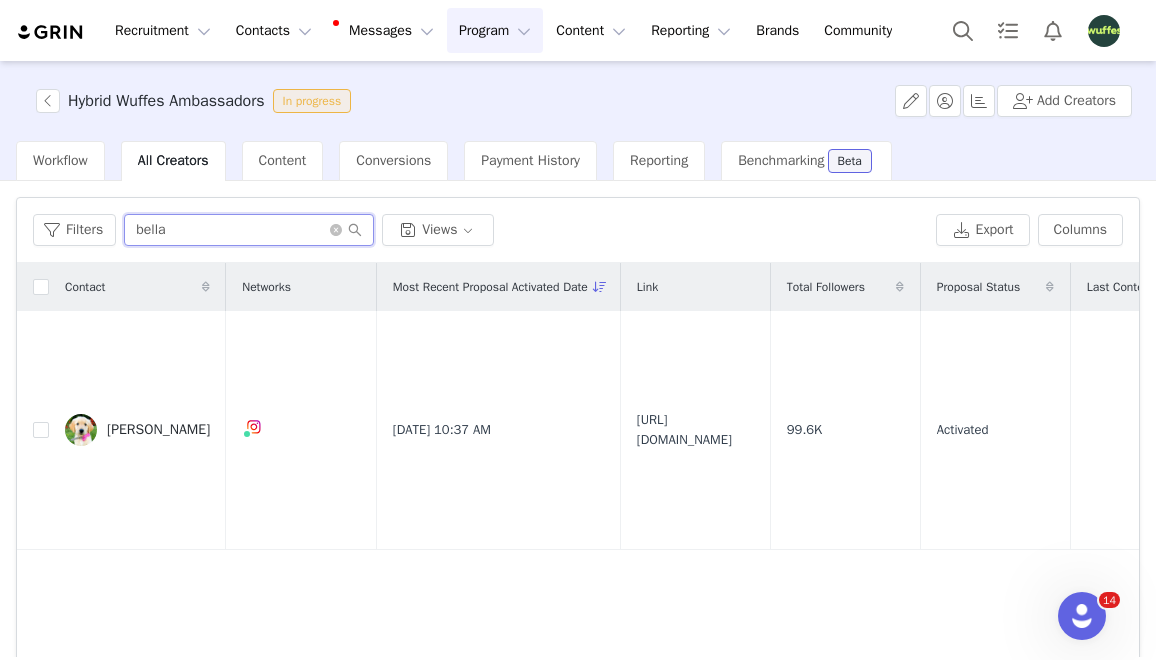drag, startPoint x: 195, startPoint y: 220, endPoint x: 260, endPoint y: 242, distance: 68.622154 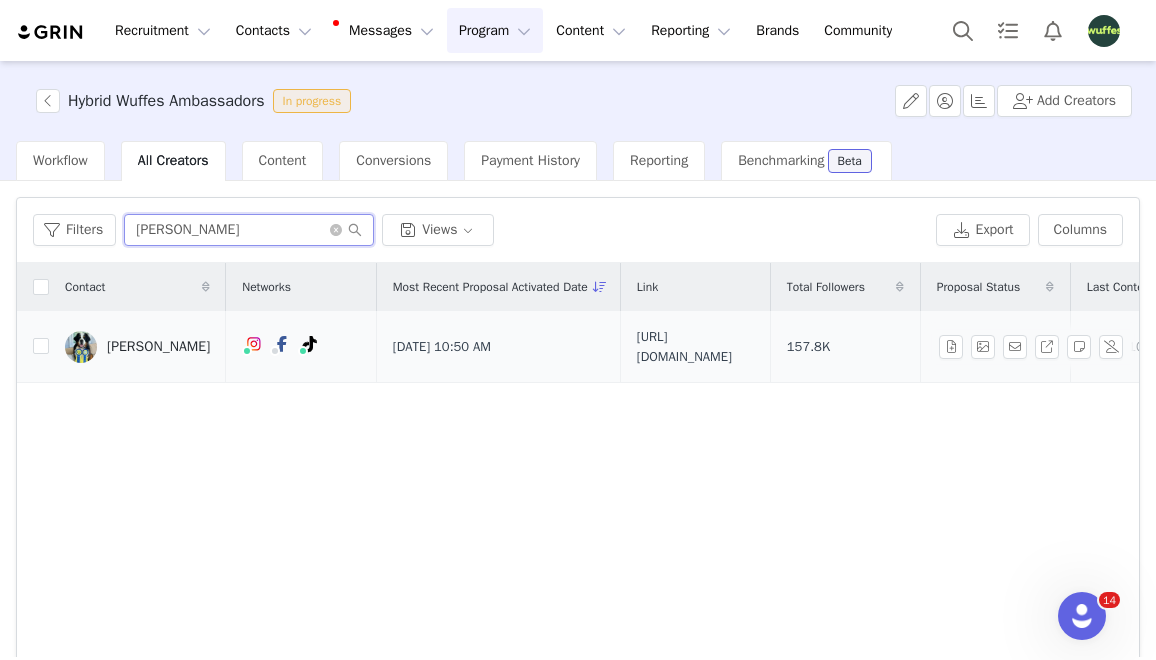 type on "[PERSON_NAME]" 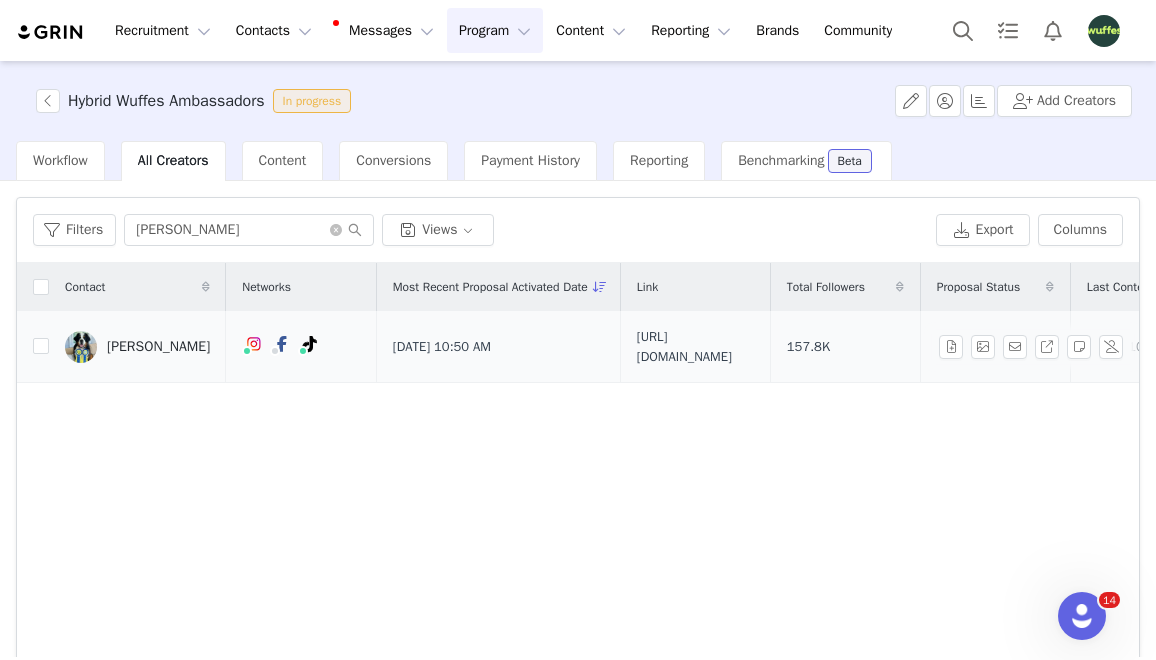 click on "[PERSON_NAME]" at bounding box center (158, 347) 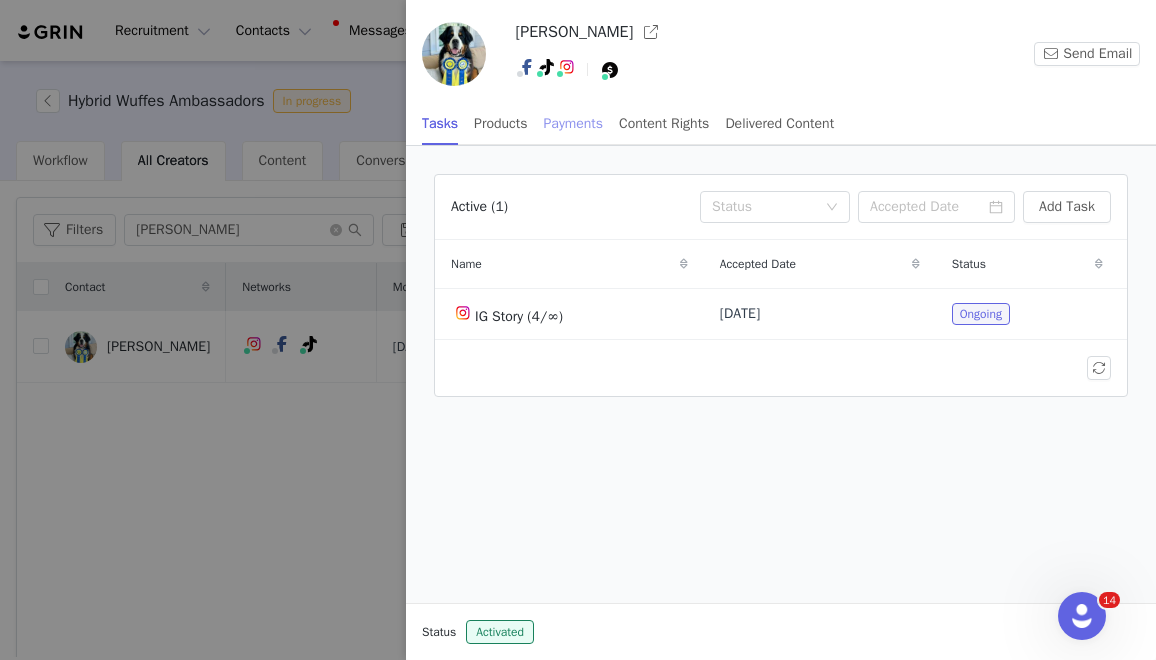click on "Payments" at bounding box center [574, 123] 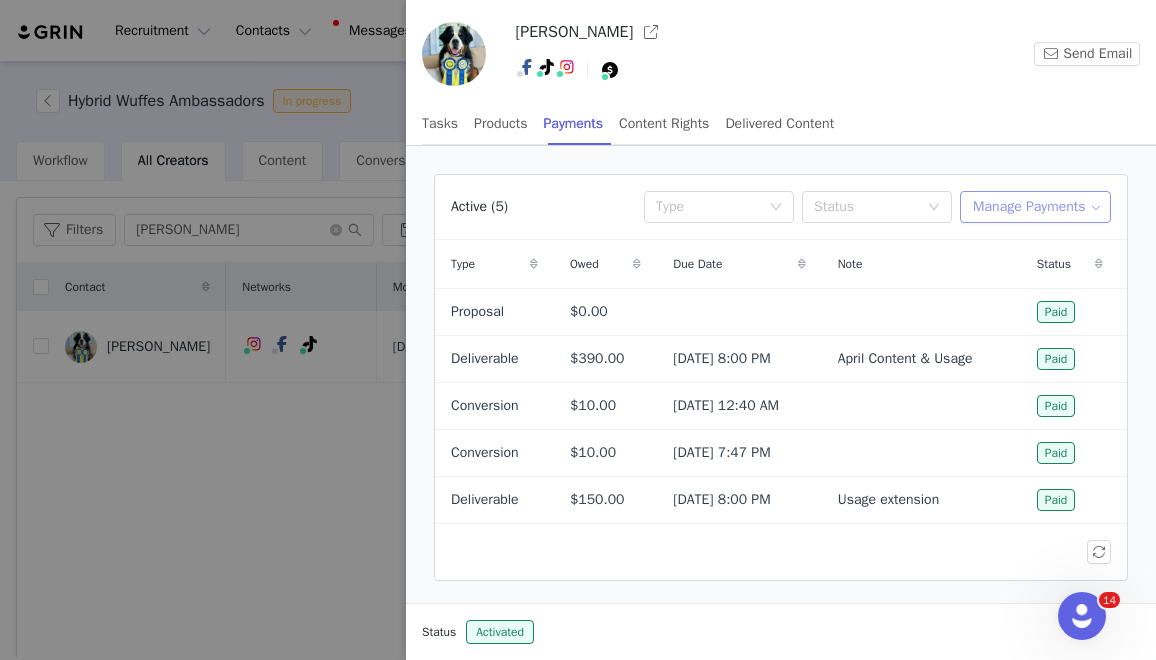 click on "Manage Payments" at bounding box center [1035, 207] 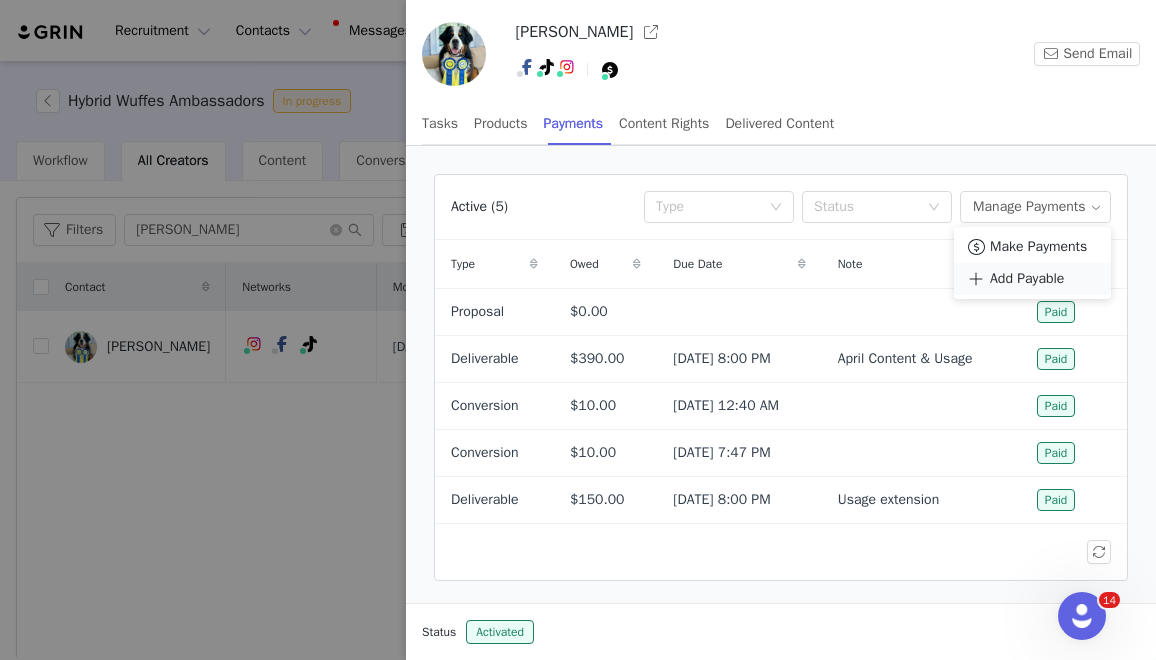 click on "Add Payable" at bounding box center [1027, 279] 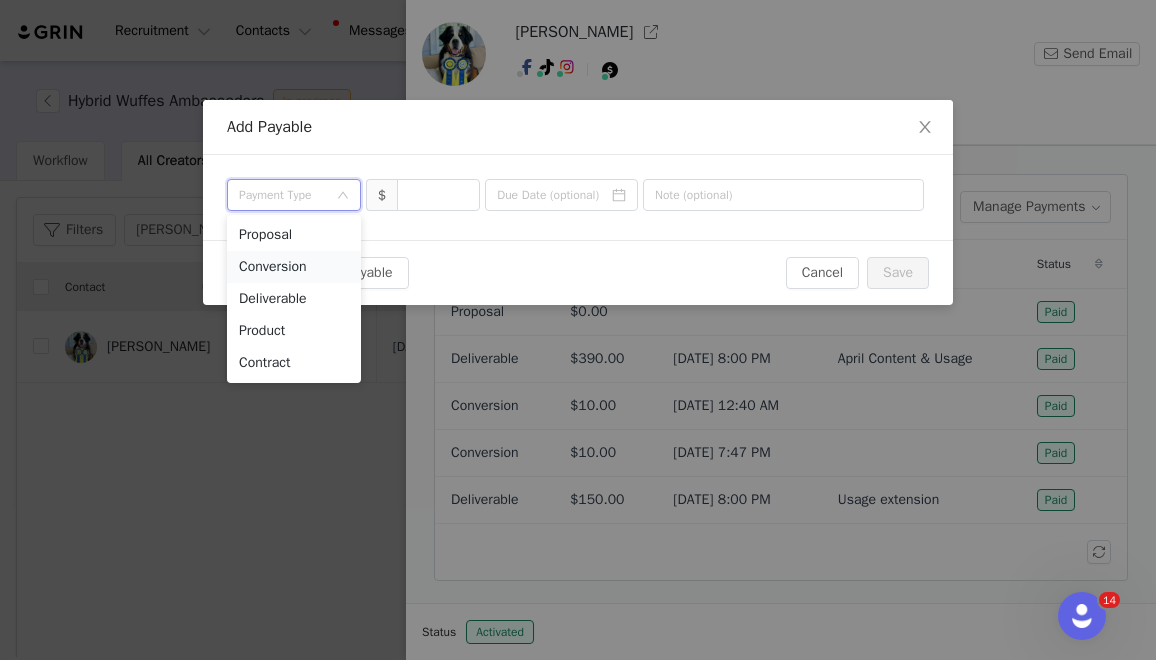 click on "Conversion" at bounding box center [294, 267] 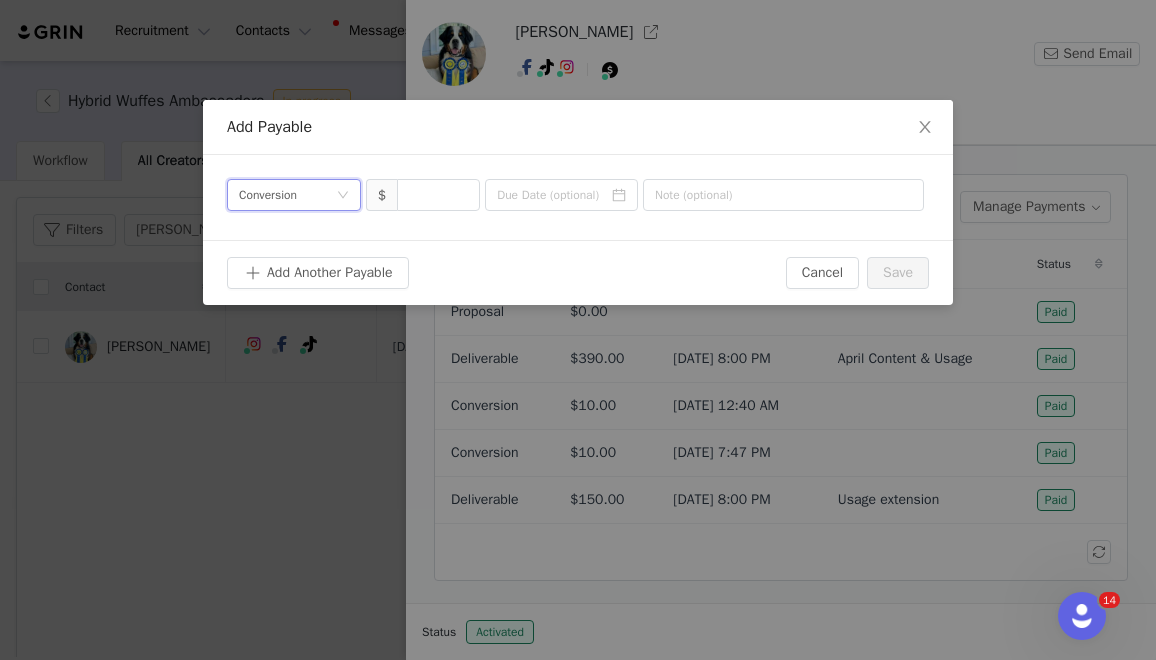 click on "Conversion" at bounding box center [268, 195] 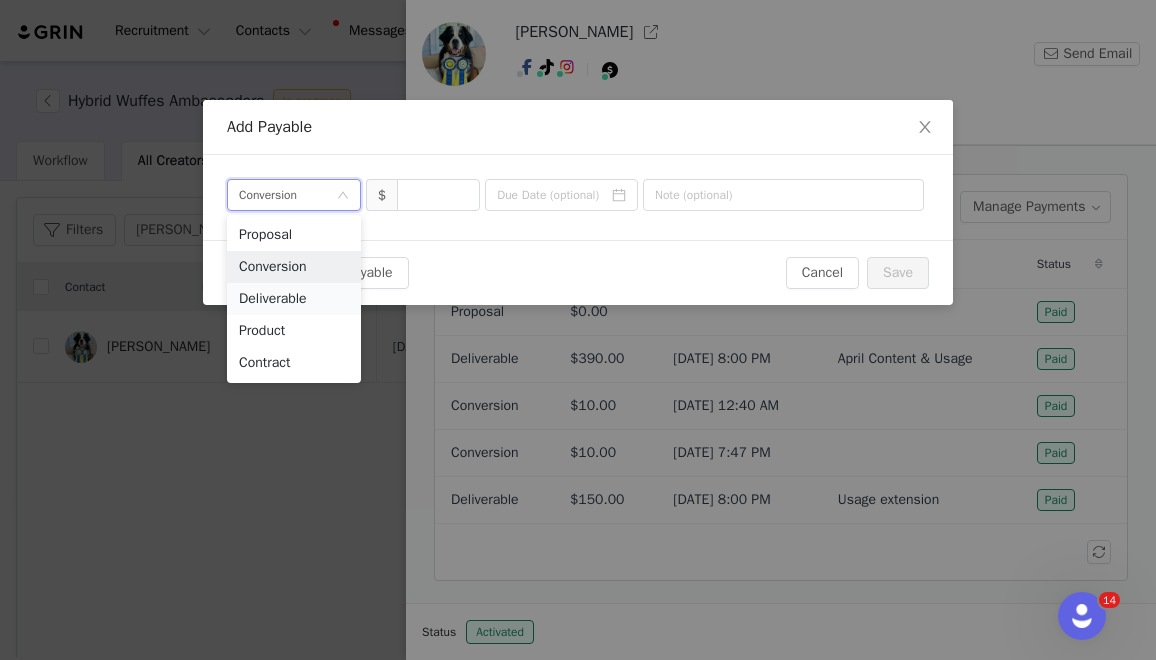 click on "Deliverable" at bounding box center [294, 299] 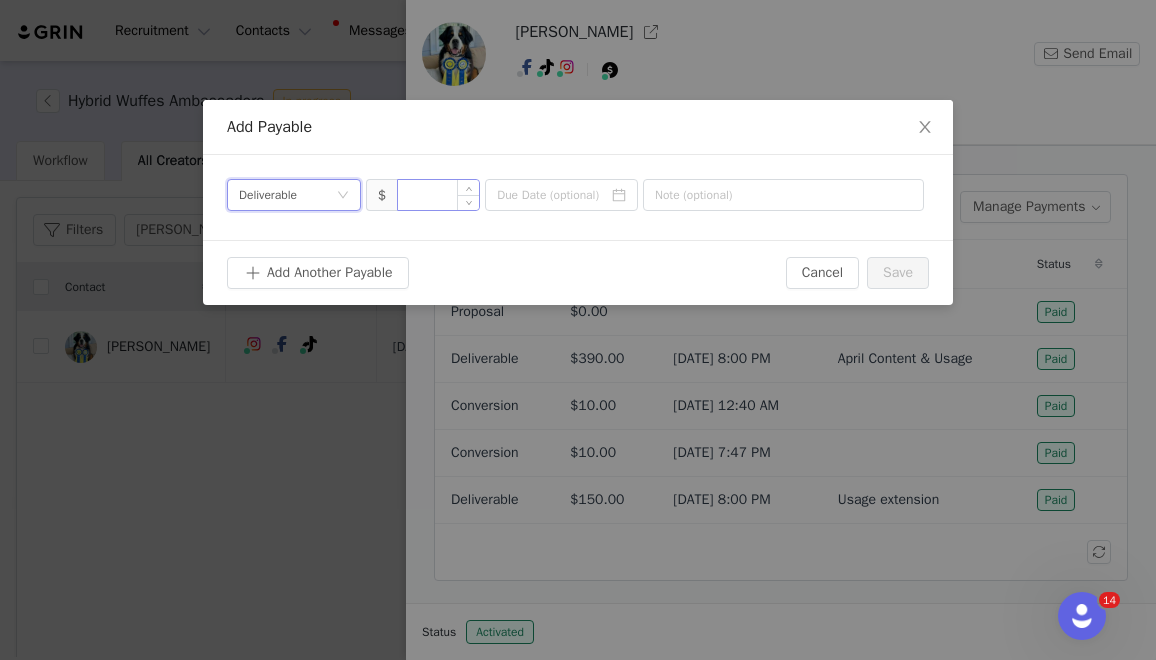 click at bounding box center (438, 195) 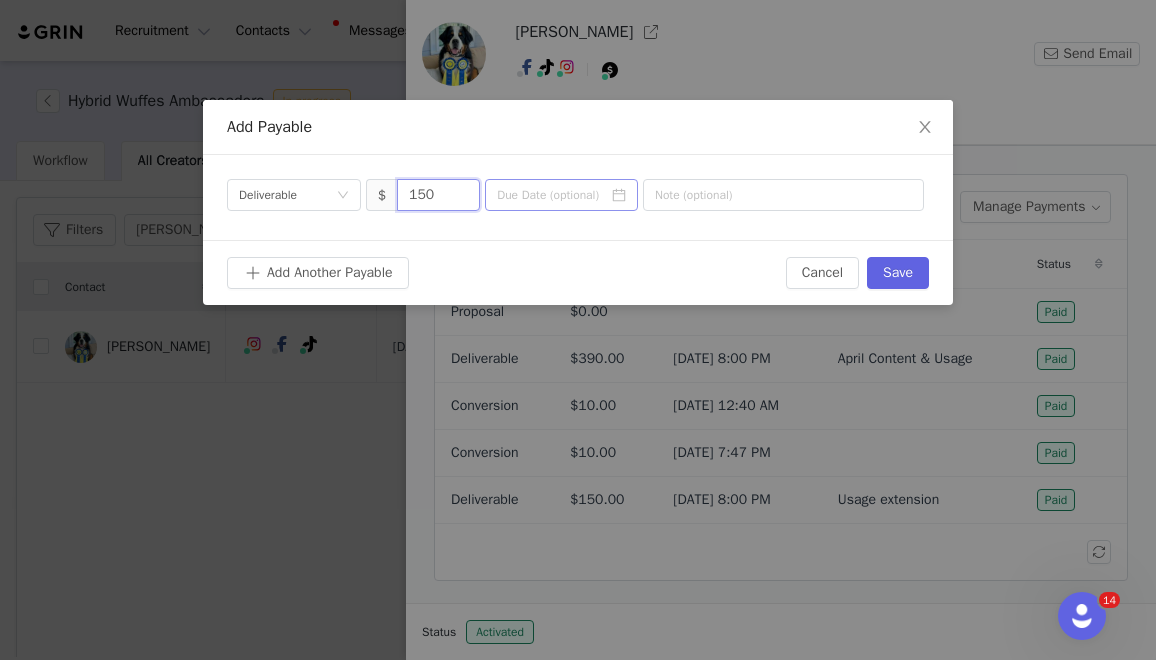 type on "150" 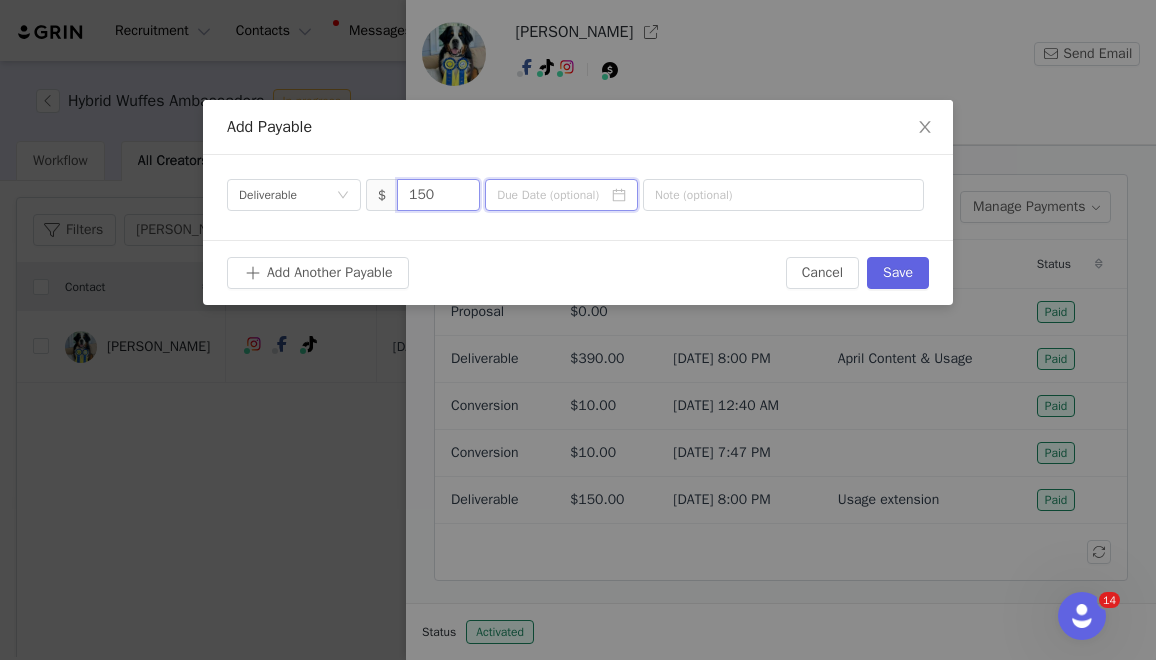 click at bounding box center [561, 195] 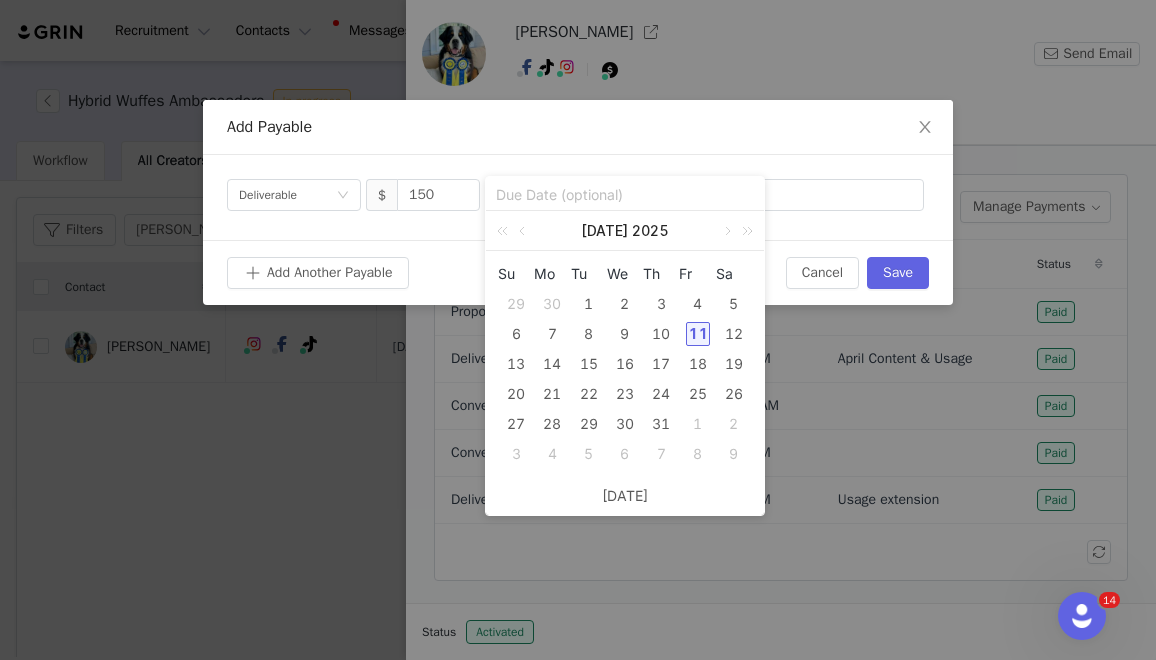 click on "1" at bounding box center [698, 424] 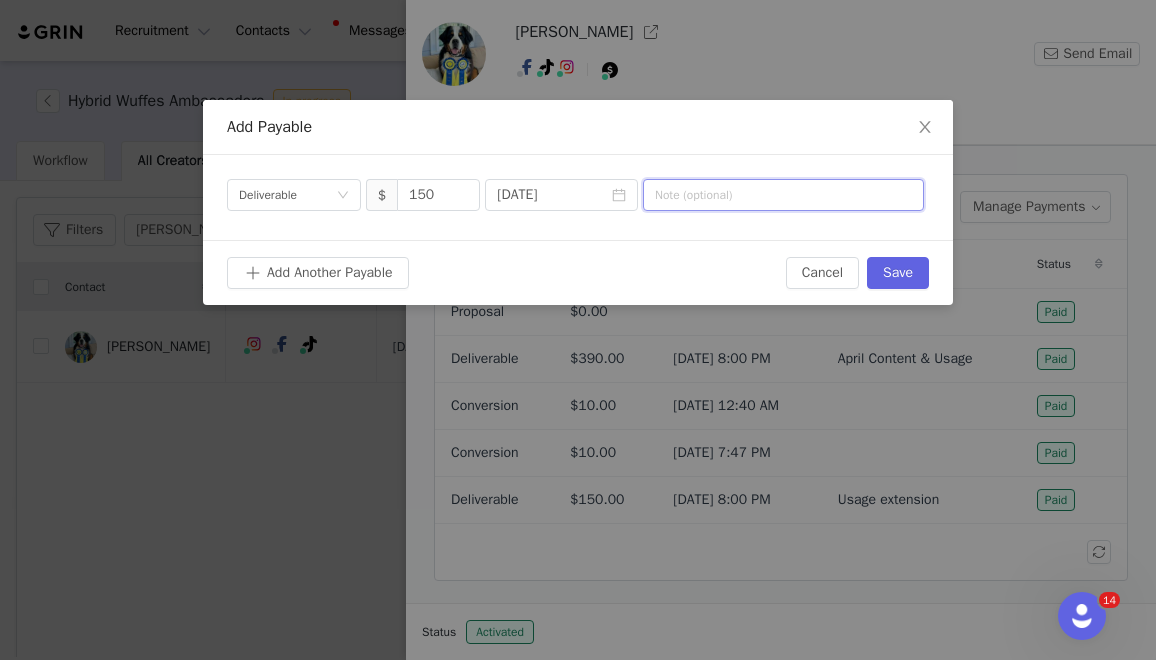 click at bounding box center (783, 195) 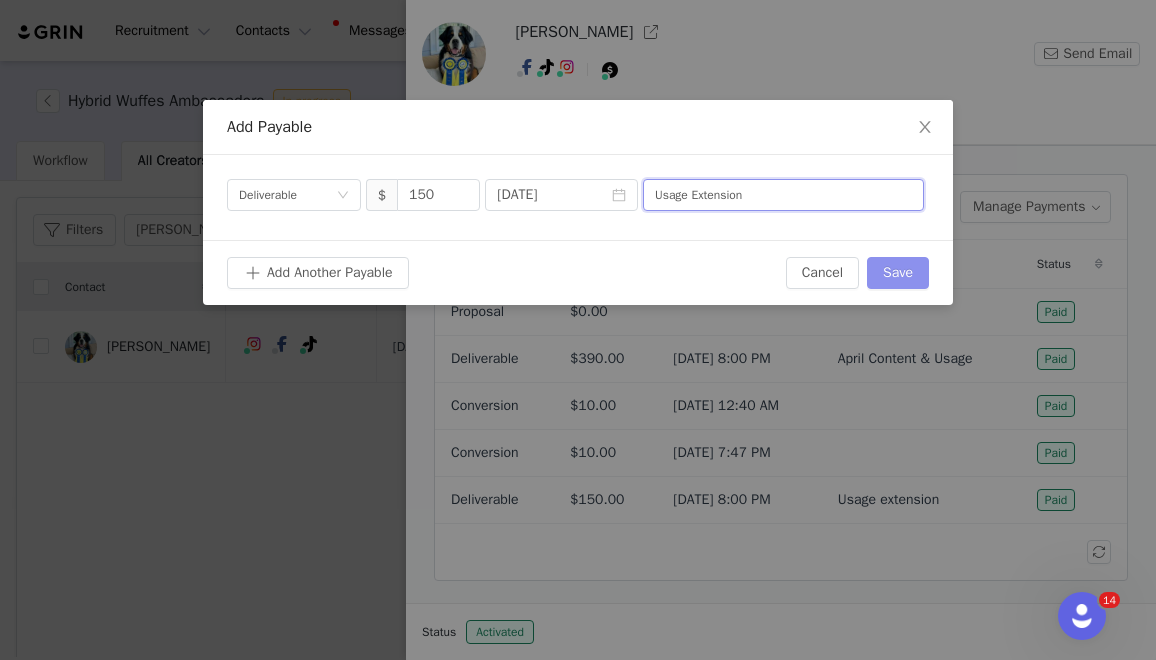 type on "Usage Extension" 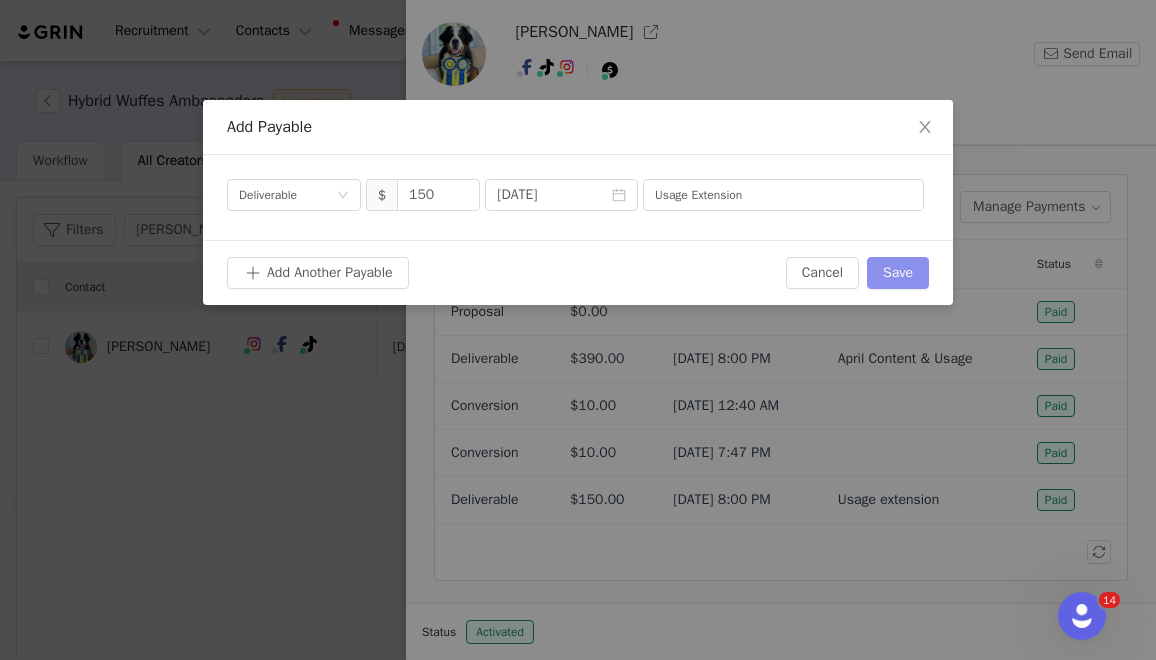 click on "Save" at bounding box center (898, 273) 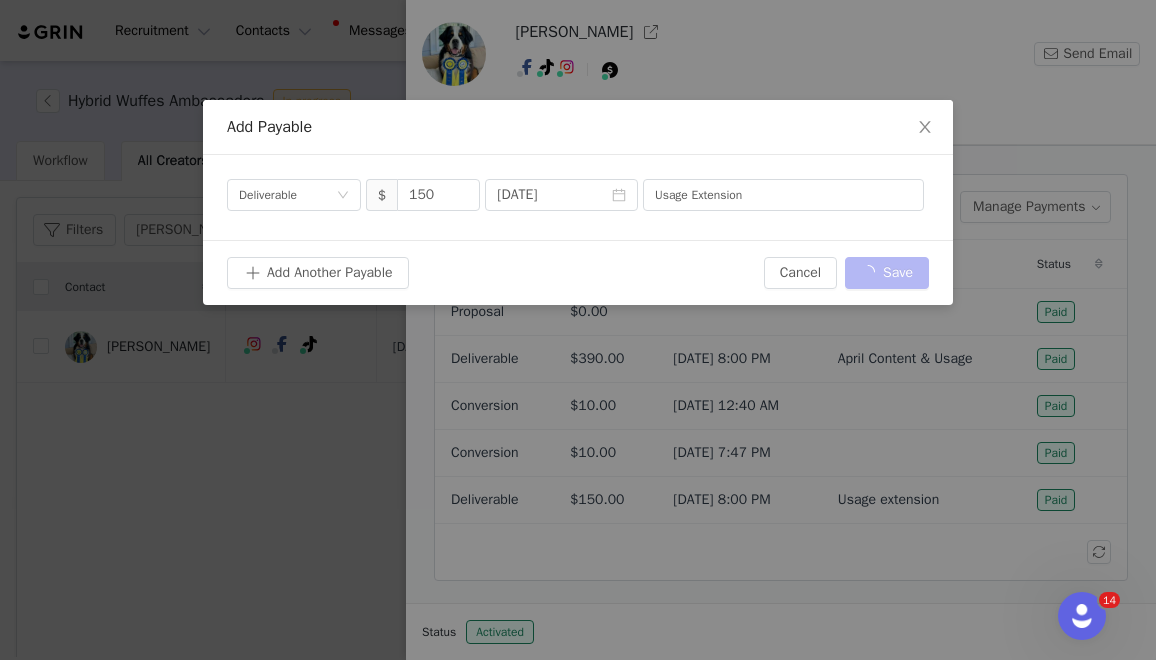 type 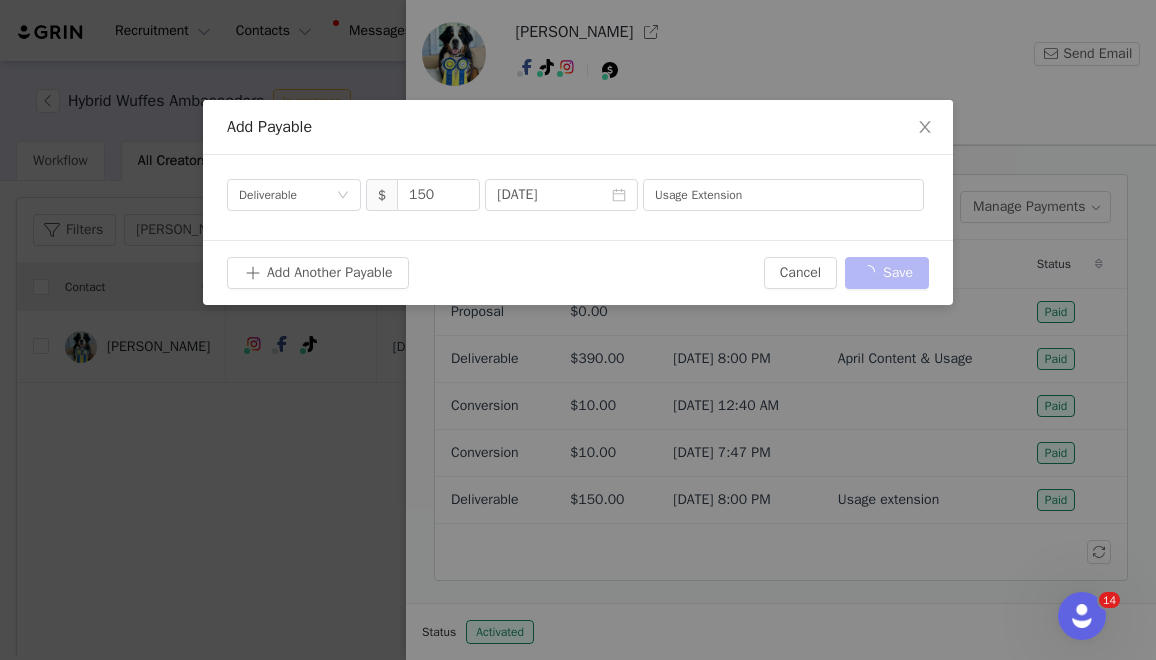 type 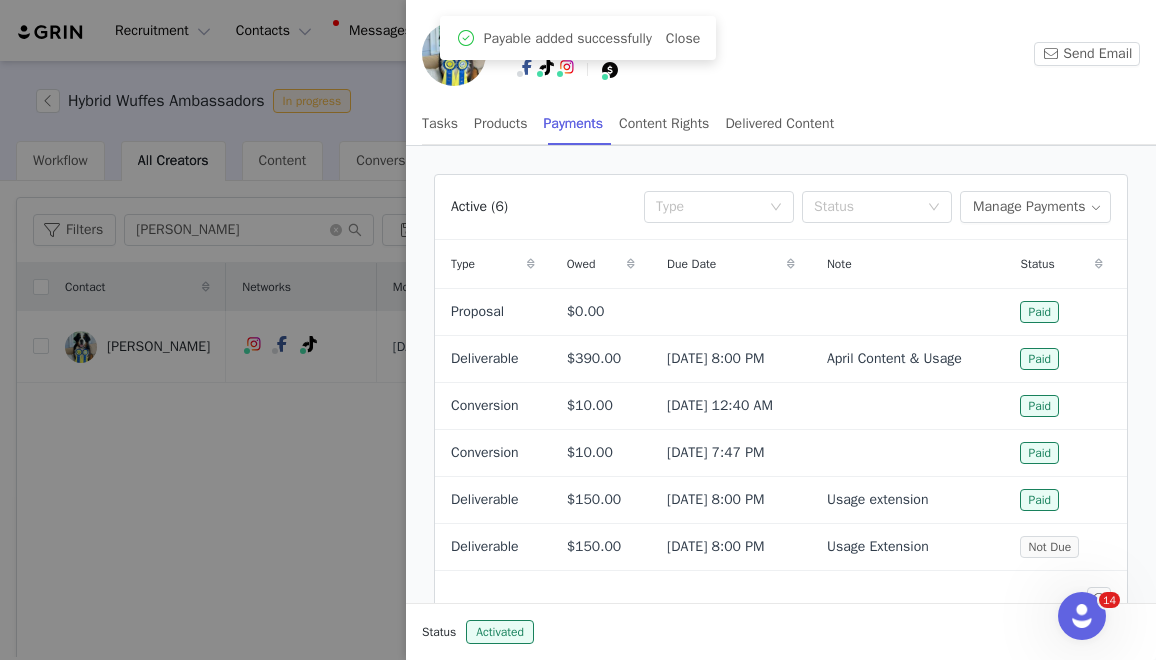 click at bounding box center [578, 330] 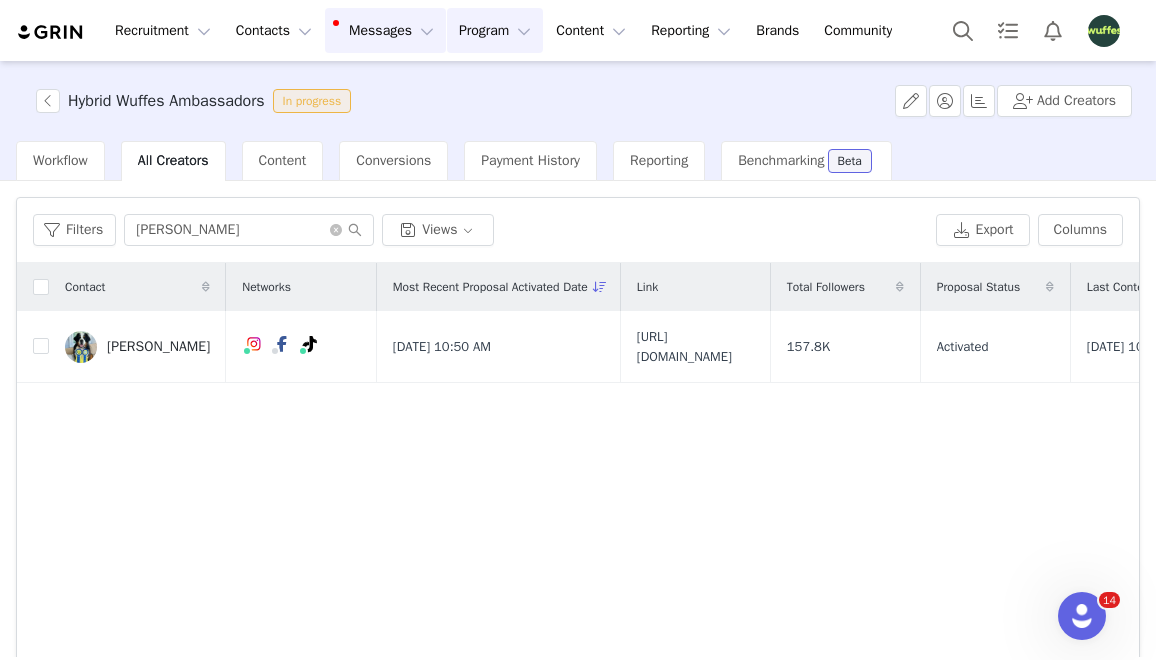 click on "Messages Messages" at bounding box center [385, 30] 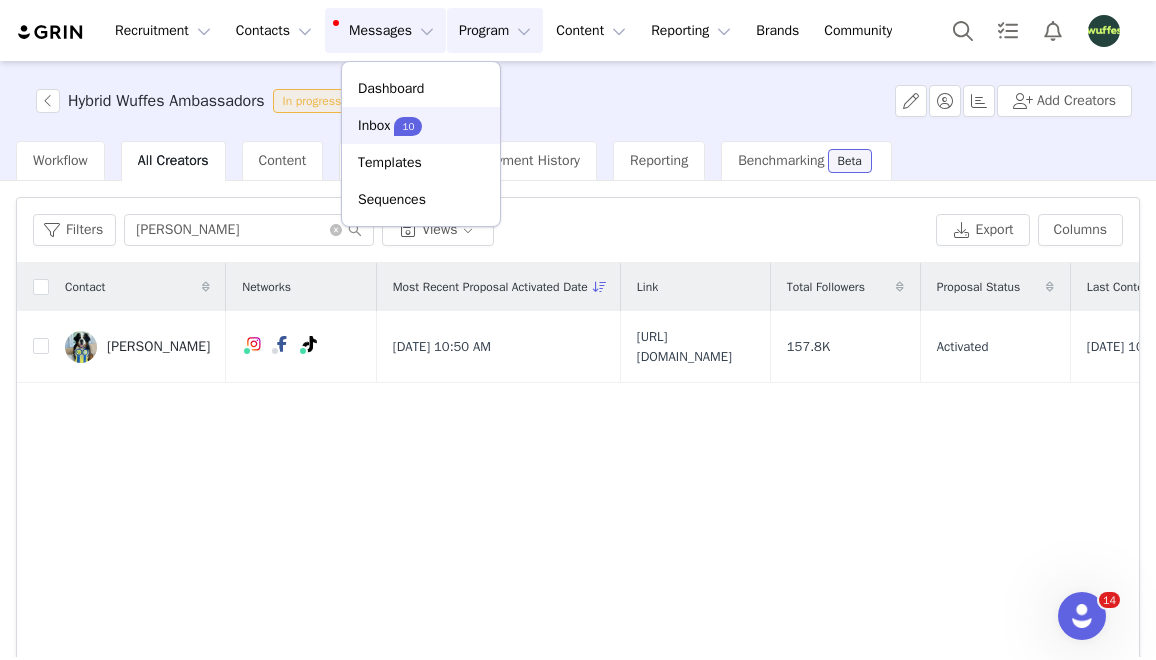 click on "Inbox" at bounding box center (374, 125) 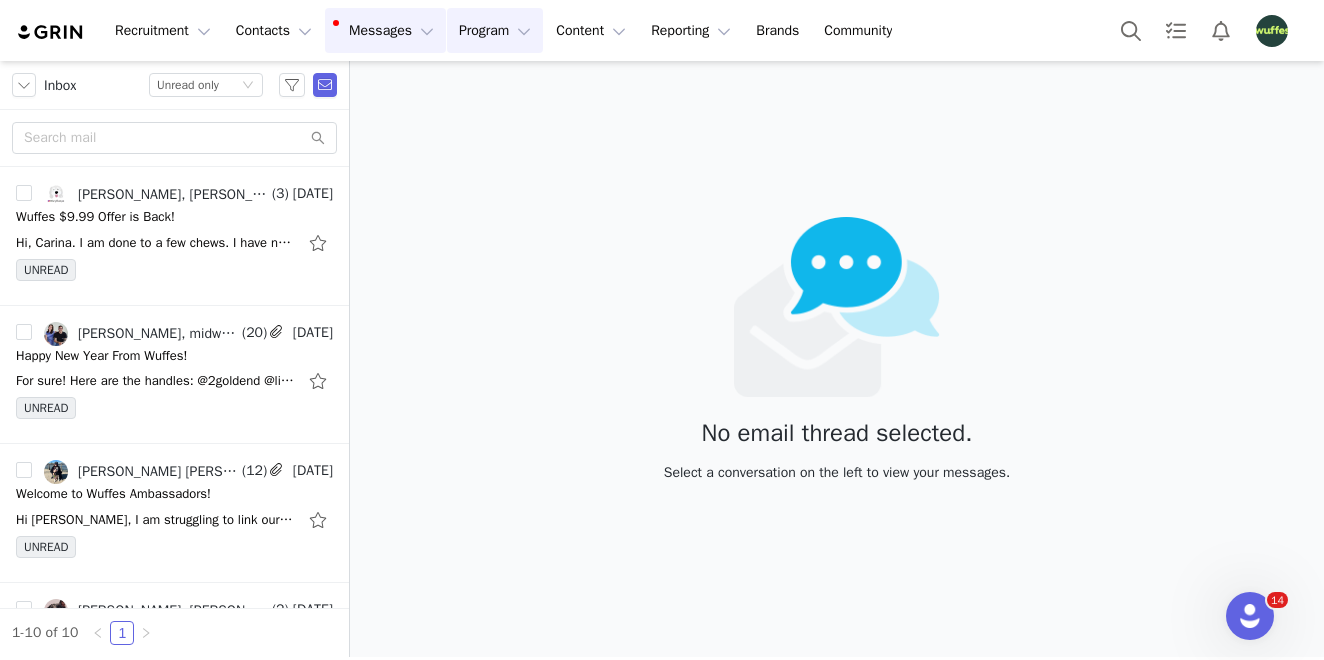 click on "Program Program" at bounding box center (495, 30) 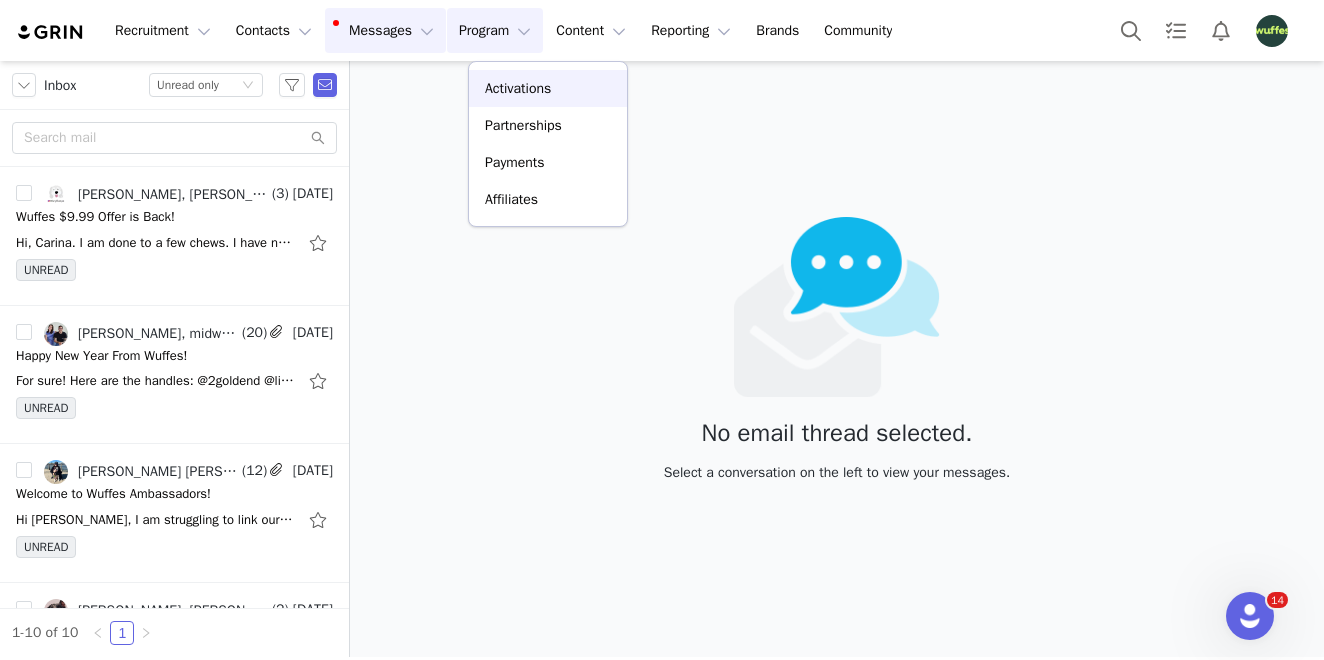 click on "Activations" at bounding box center (518, 88) 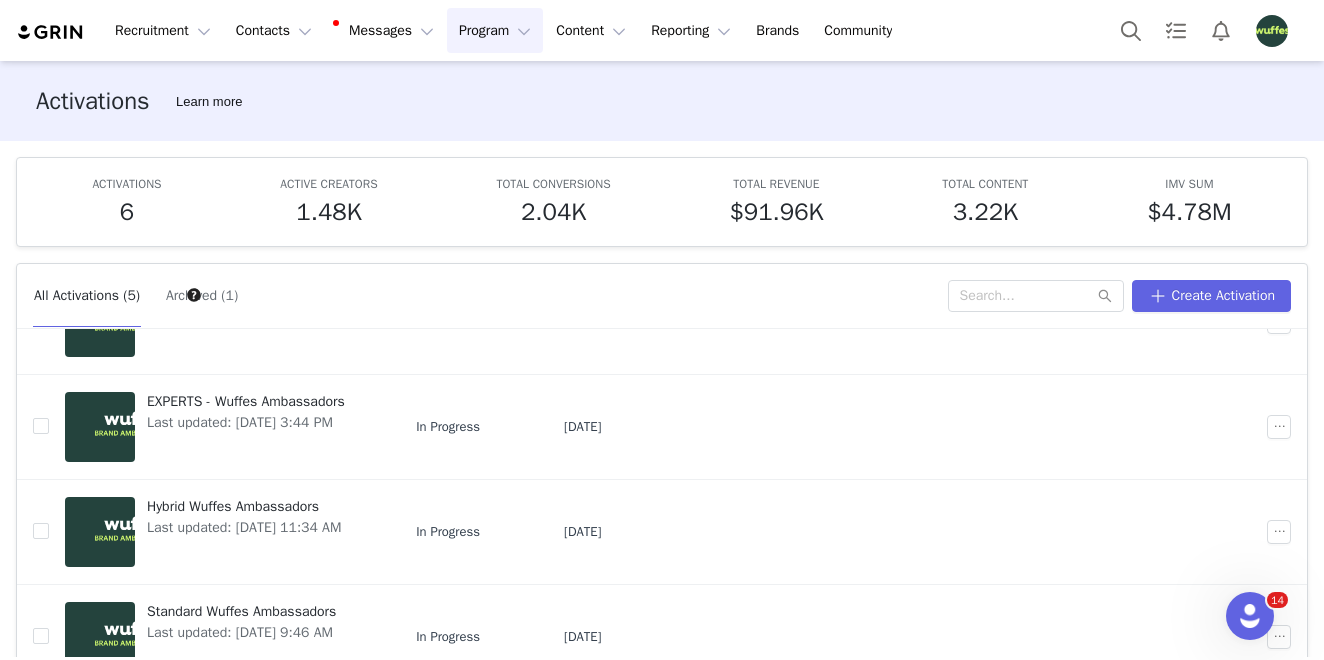 scroll, scrollTop: 212, scrollLeft: 0, axis: vertical 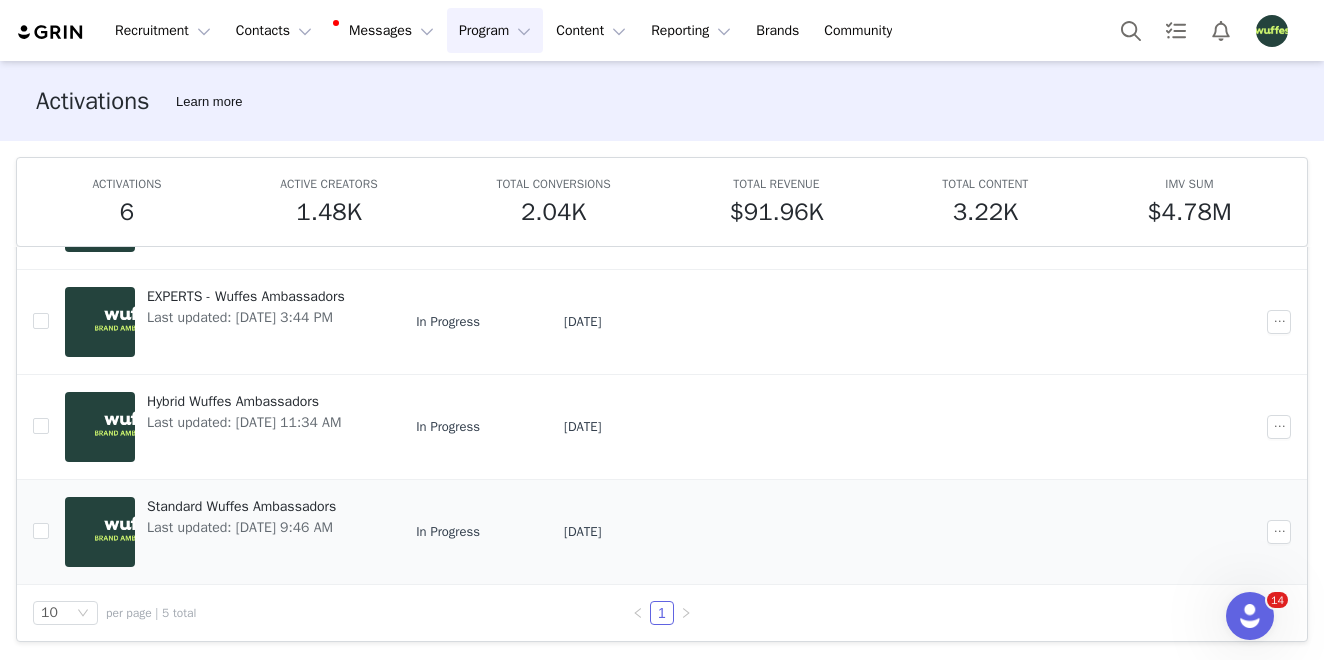 click on "Standard Wuffes Ambassadors" at bounding box center [241, 506] 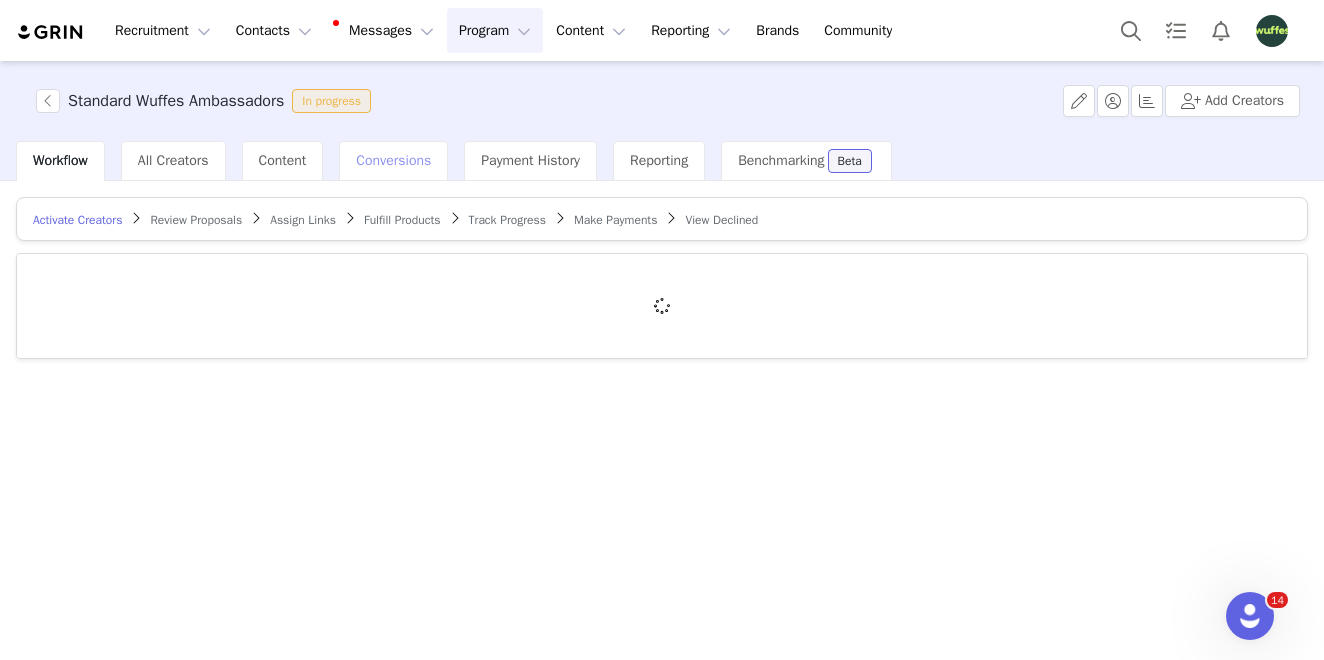 click on "Conversions" at bounding box center (393, 160) 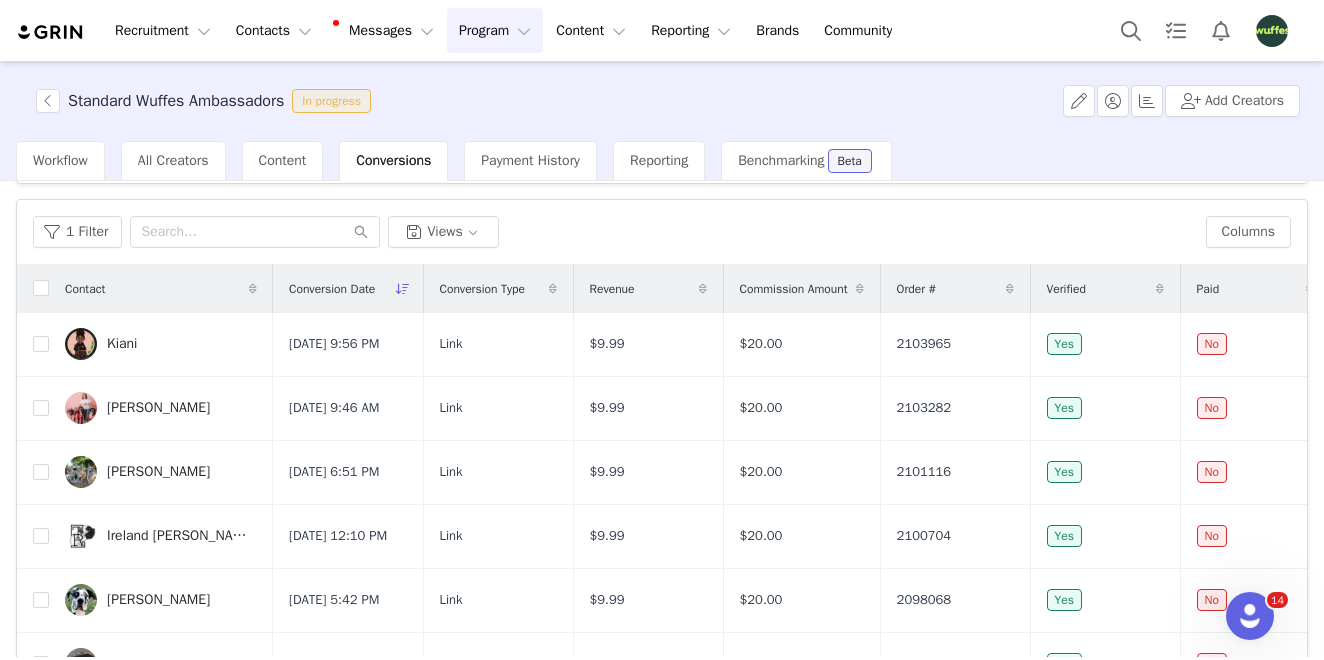 scroll, scrollTop: 104, scrollLeft: 0, axis: vertical 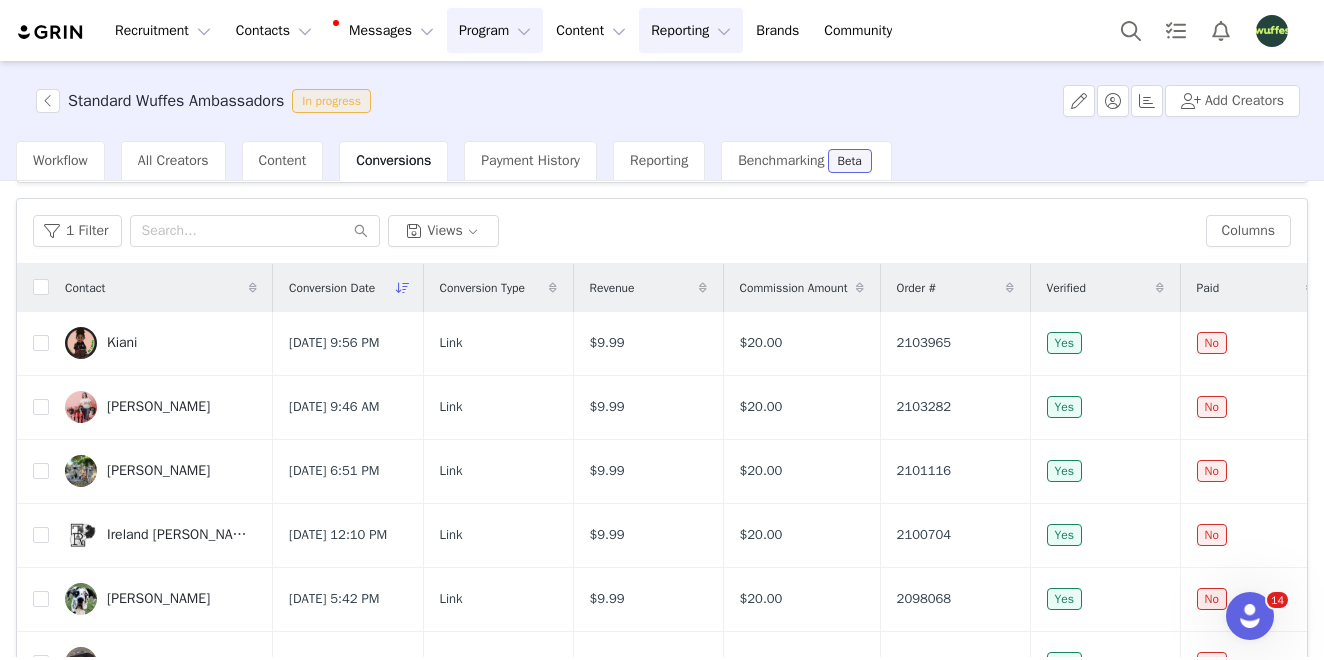 click on "Reporting Reporting" at bounding box center (691, 30) 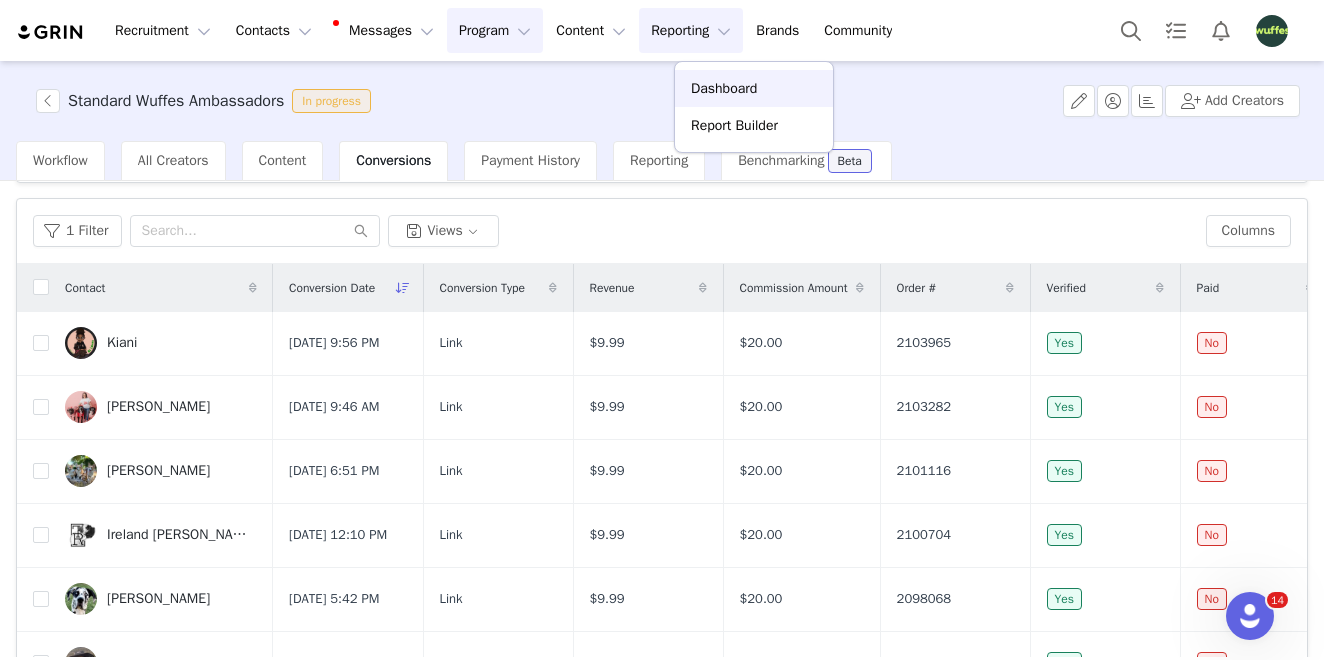 click on "Dashboard" at bounding box center [724, 88] 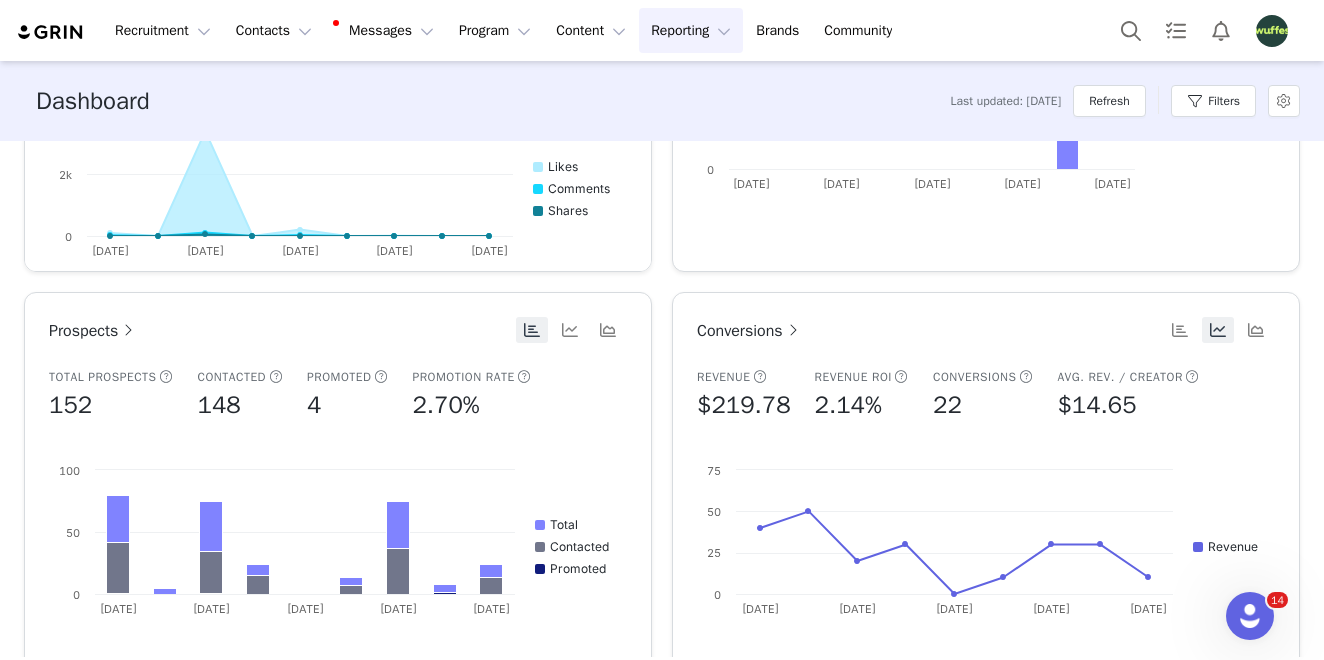 scroll, scrollTop: 722, scrollLeft: 0, axis: vertical 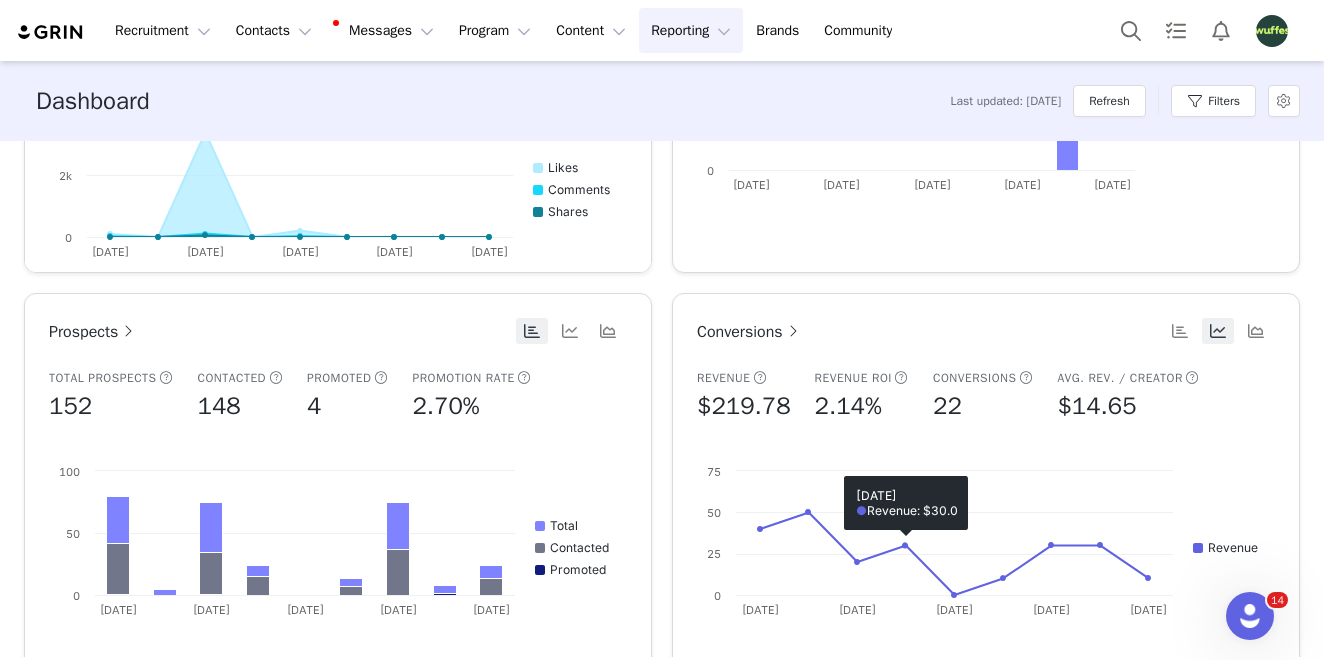 click on "Conversions" at bounding box center [750, 332] 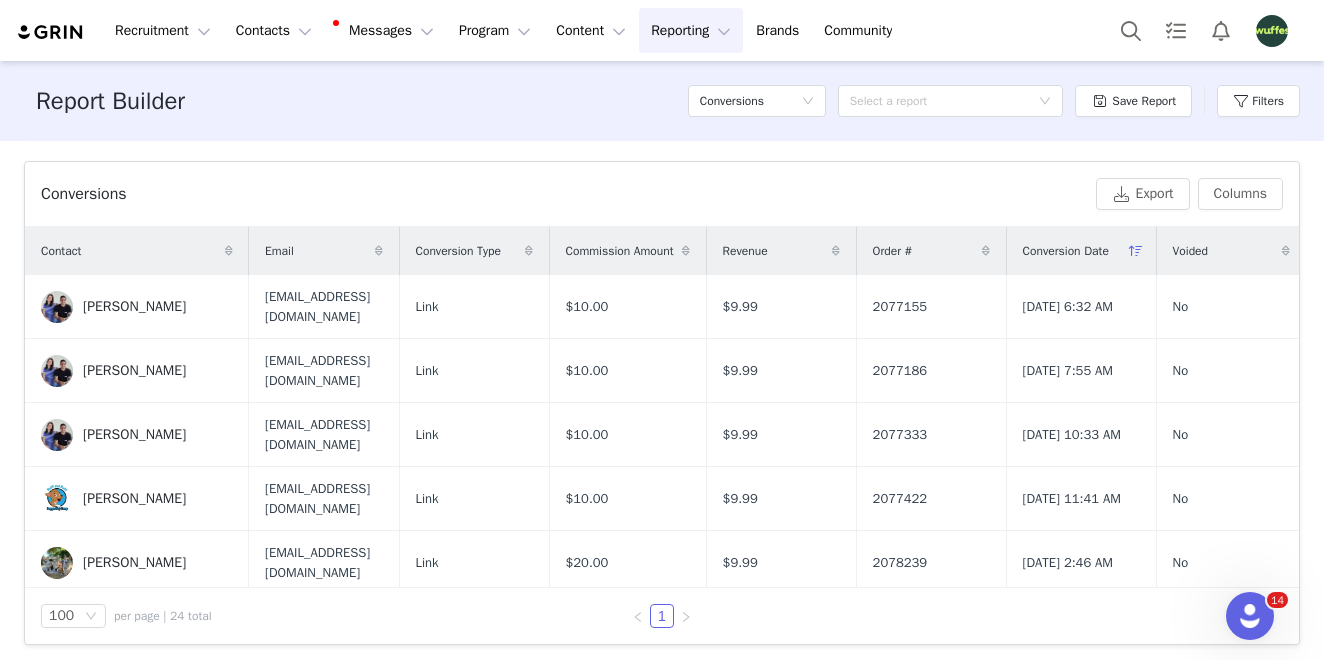 scroll, scrollTop: 662, scrollLeft: 0, axis: vertical 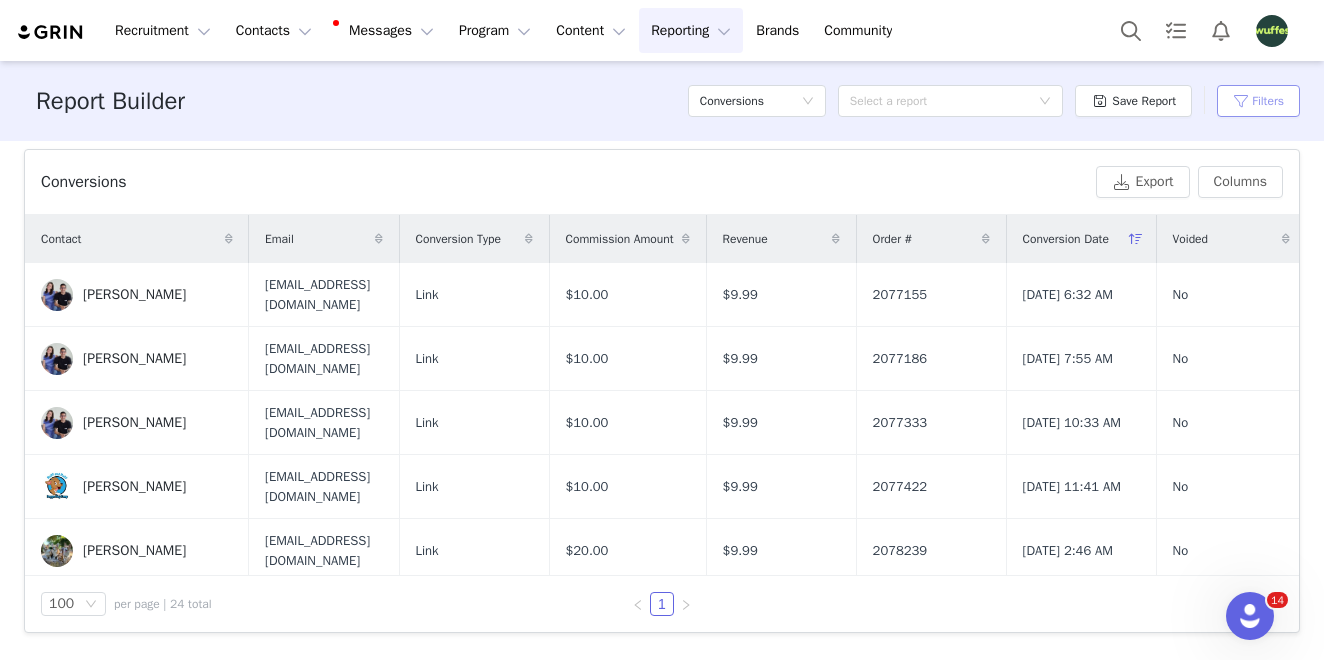 click on "Filters" at bounding box center [1258, 101] 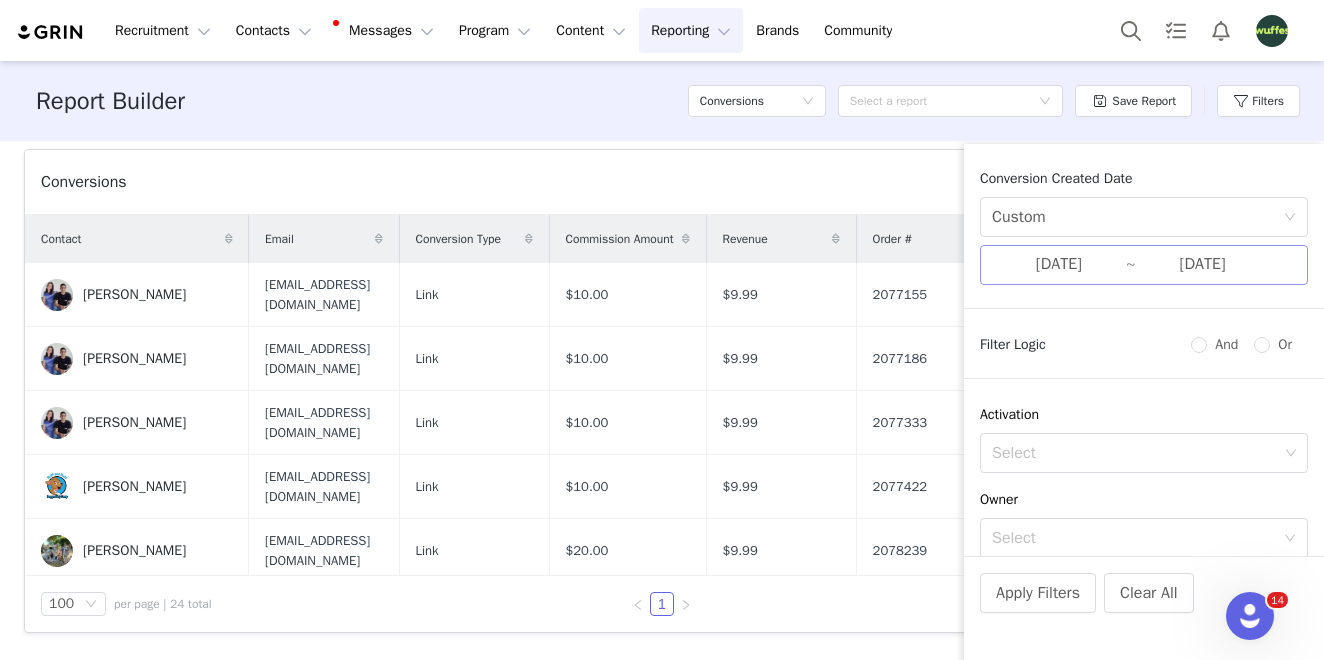 click on "[DATE]" at bounding box center (1203, 265) 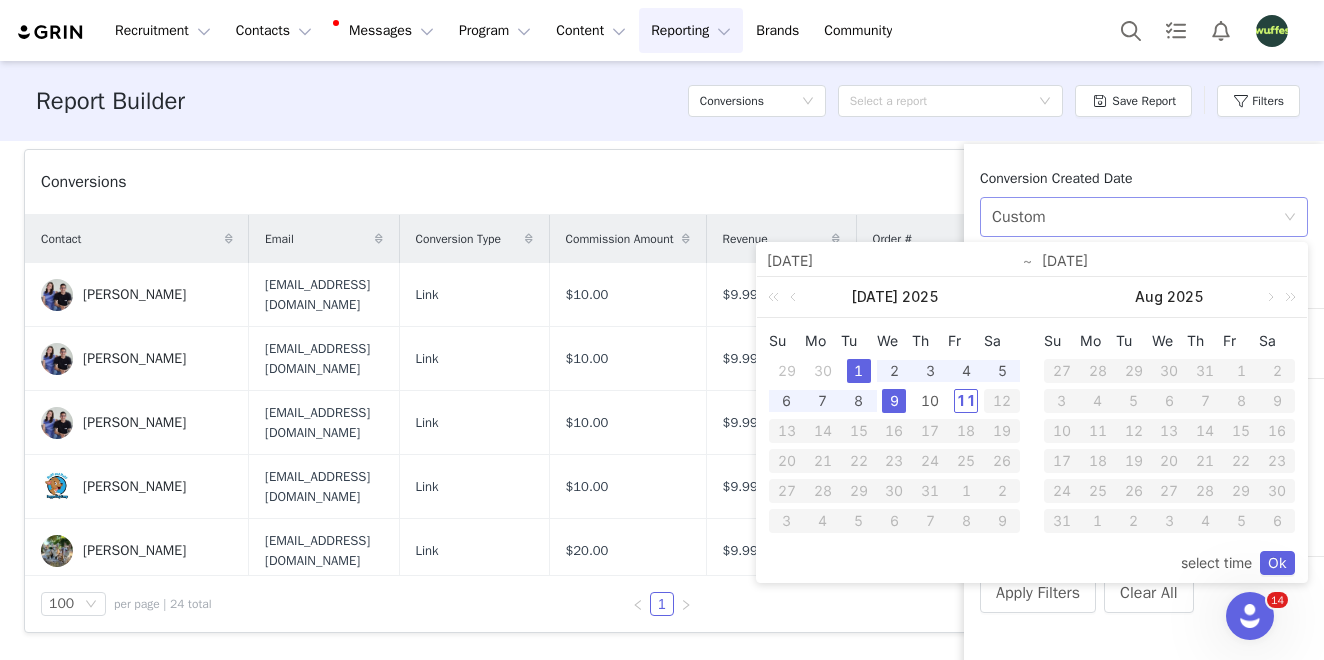 click on "Custom" at bounding box center (1019, 217) 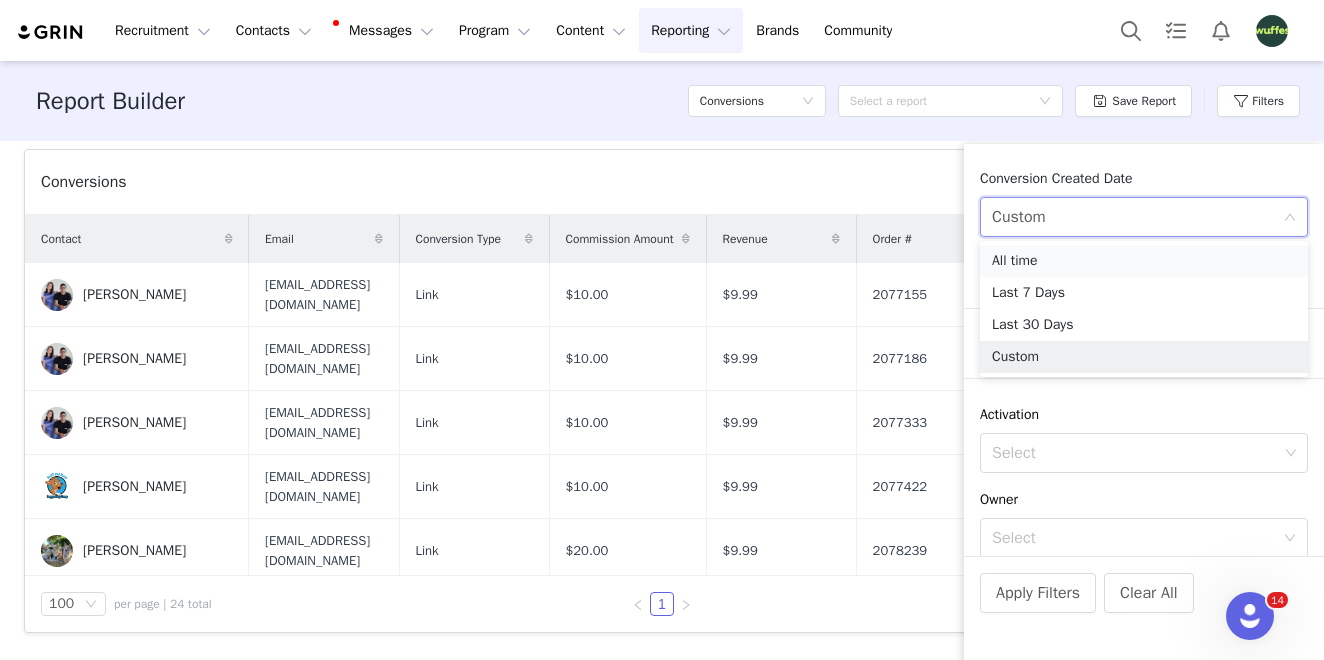 click on "All time" at bounding box center (1144, 261) 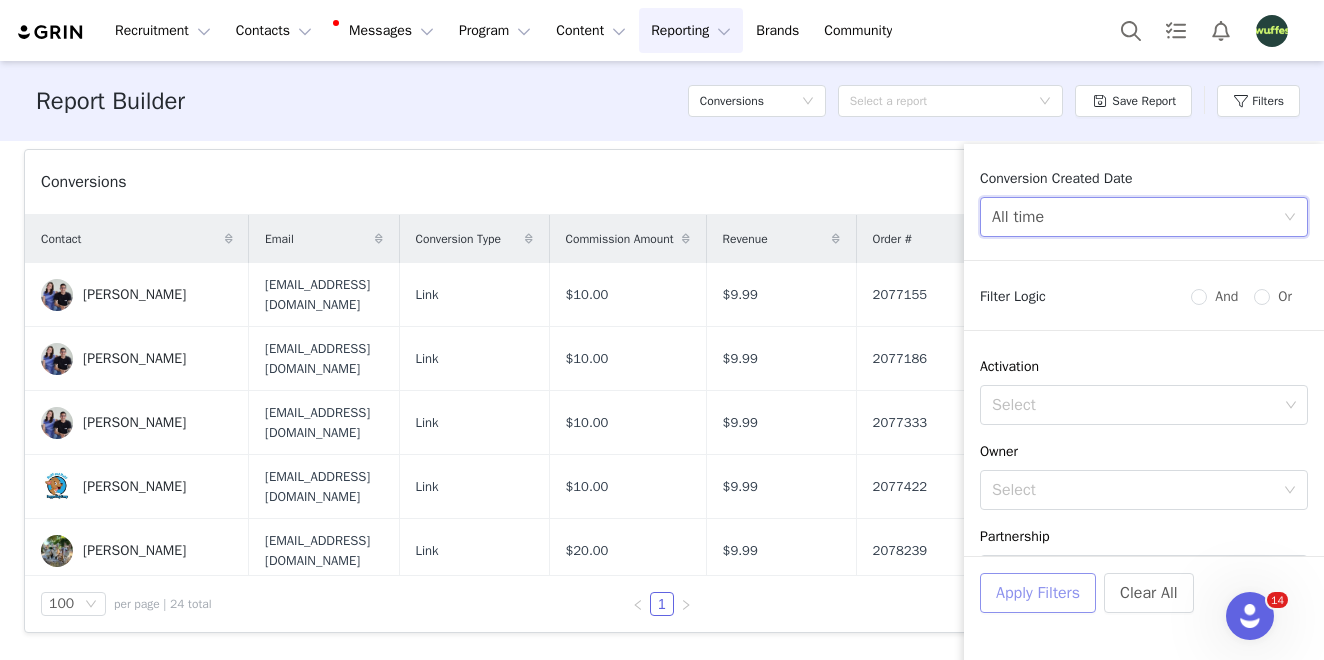 click on "Apply Filters" at bounding box center [1038, 593] 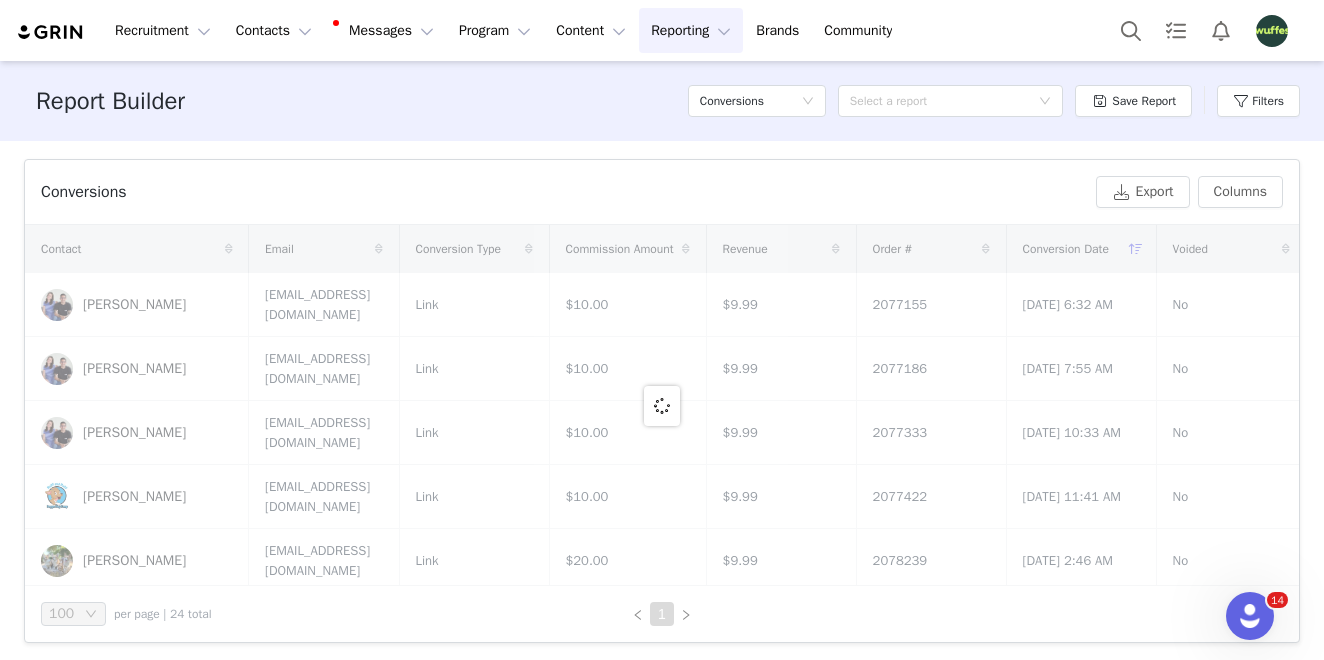 scroll, scrollTop: 662, scrollLeft: 0, axis: vertical 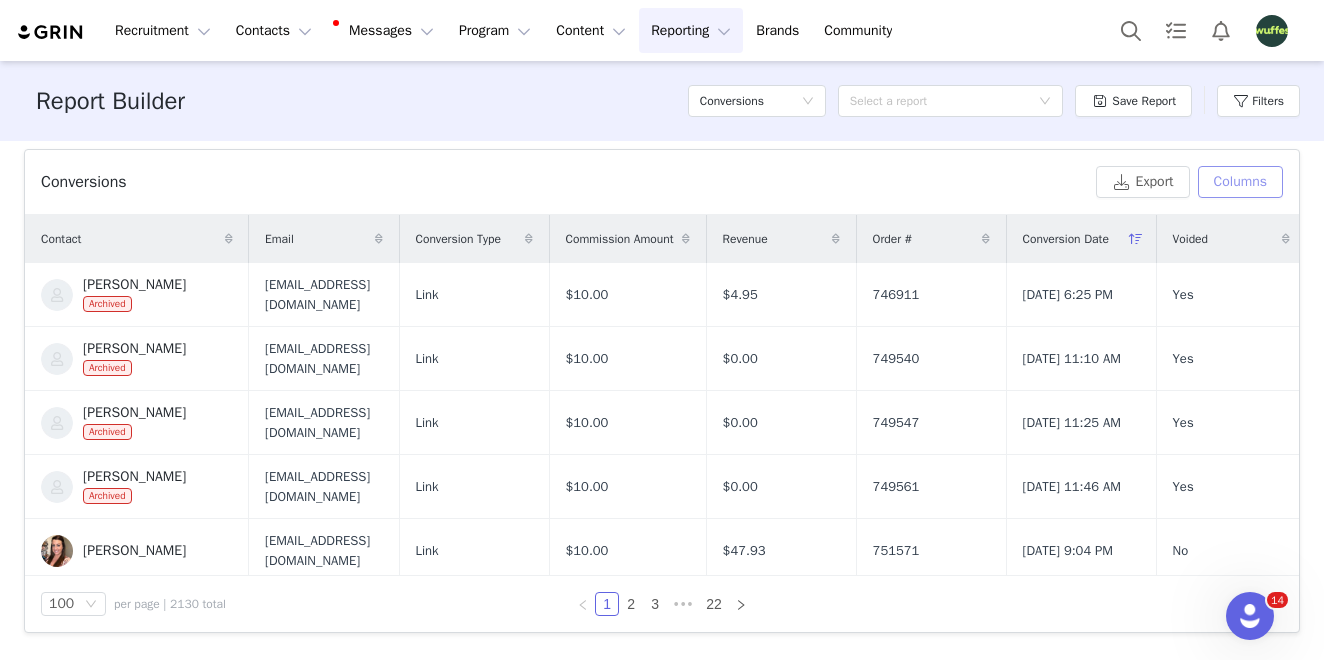 click on "Columns" at bounding box center [1240, 182] 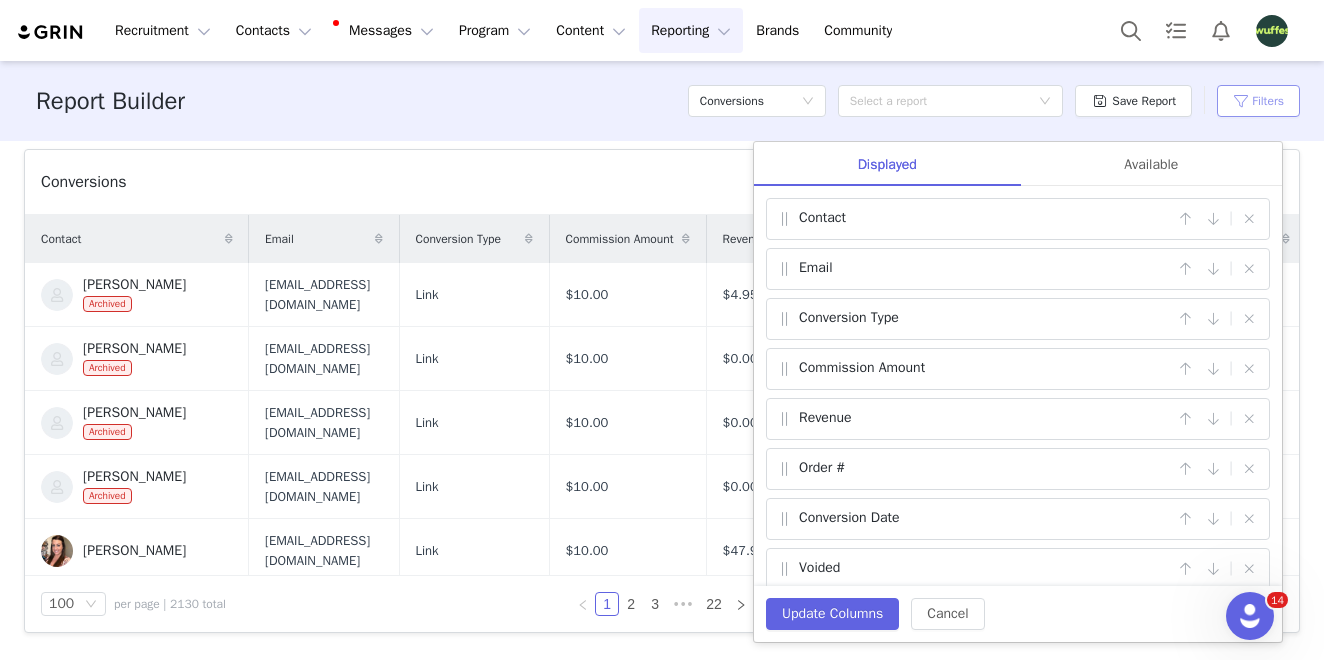 click on "Filters" at bounding box center [1258, 101] 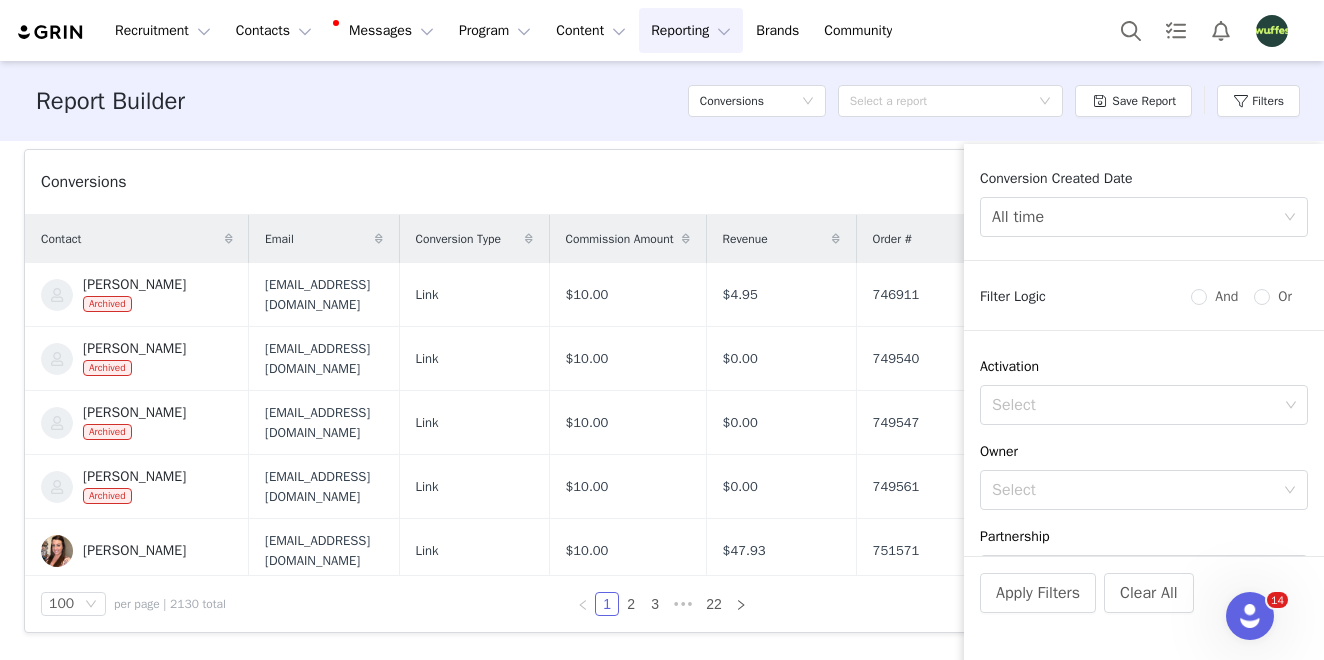 click on "Conversion Created Date All time" at bounding box center (1144, 215) 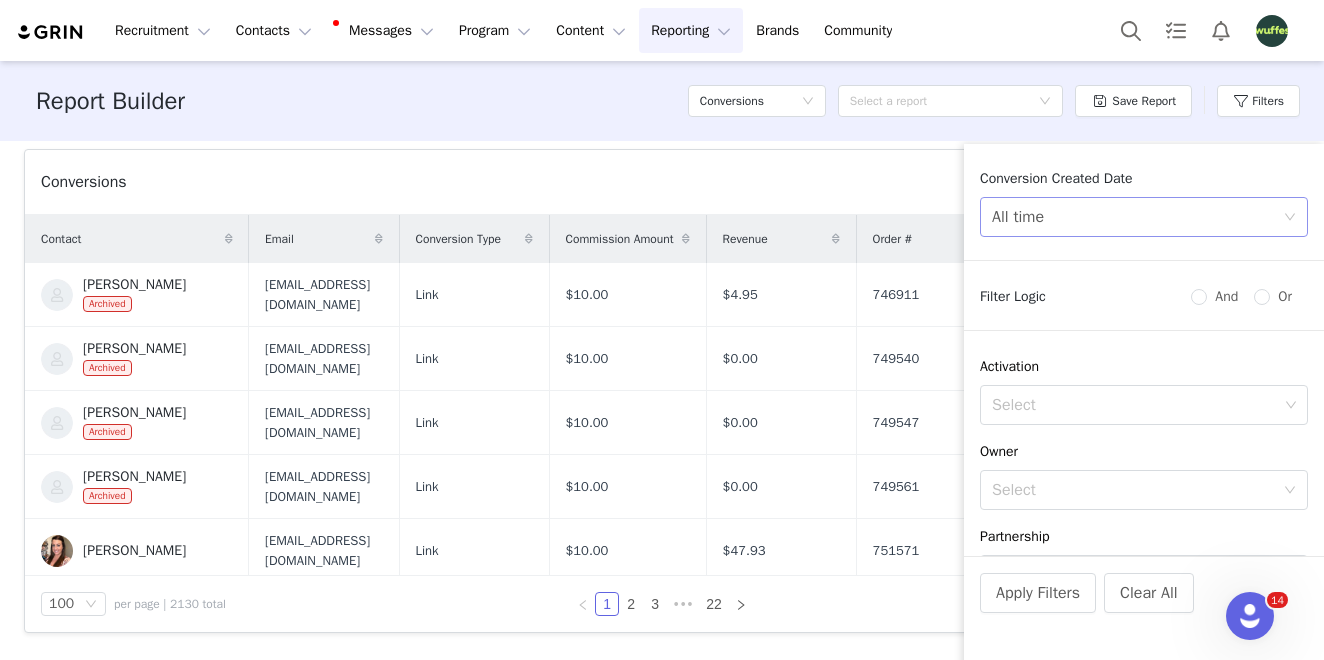 click on "All time" at bounding box center (1137, 217) 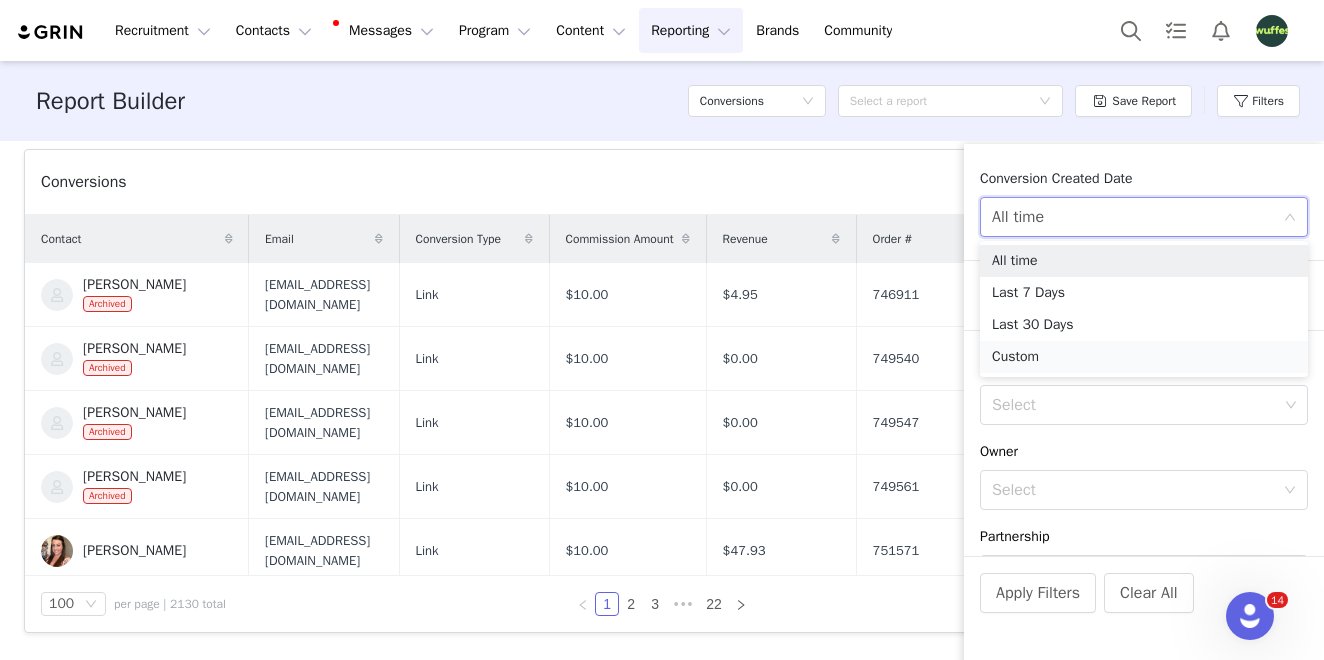 click on "Custom" at bounding box center [1144, 357] 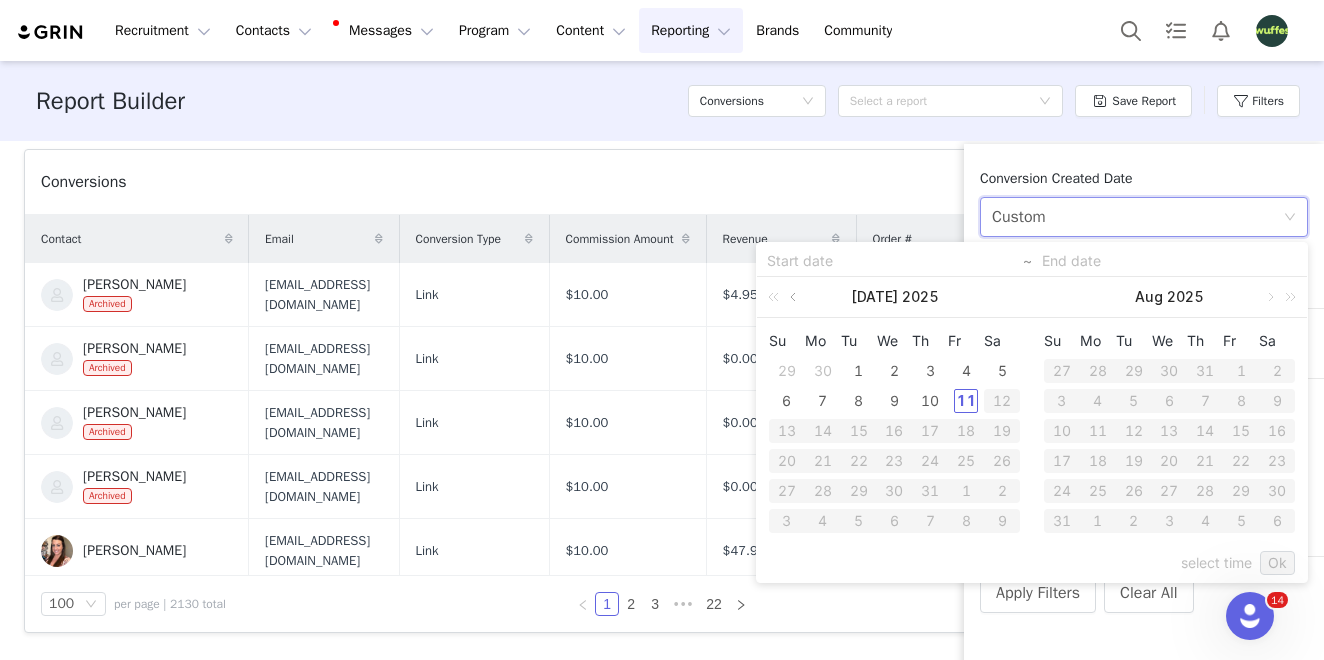 click at bounding box center [795, 297] 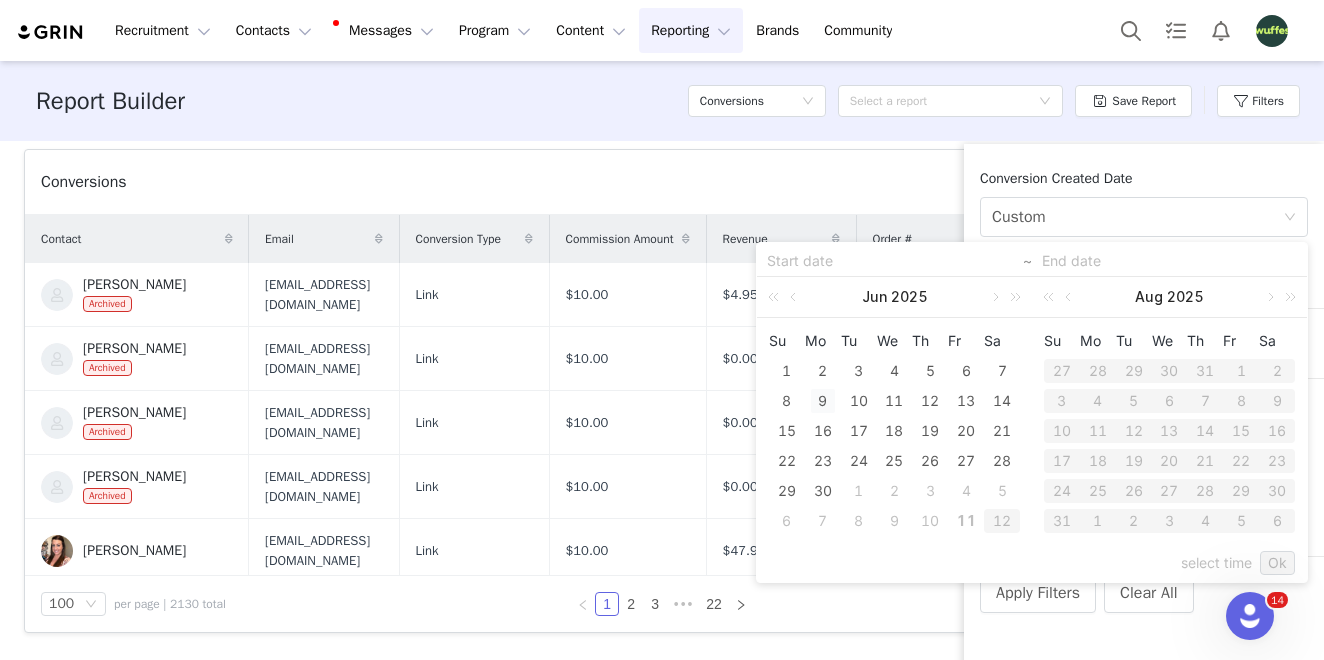 click on "9" at bounding box center [823, 401] 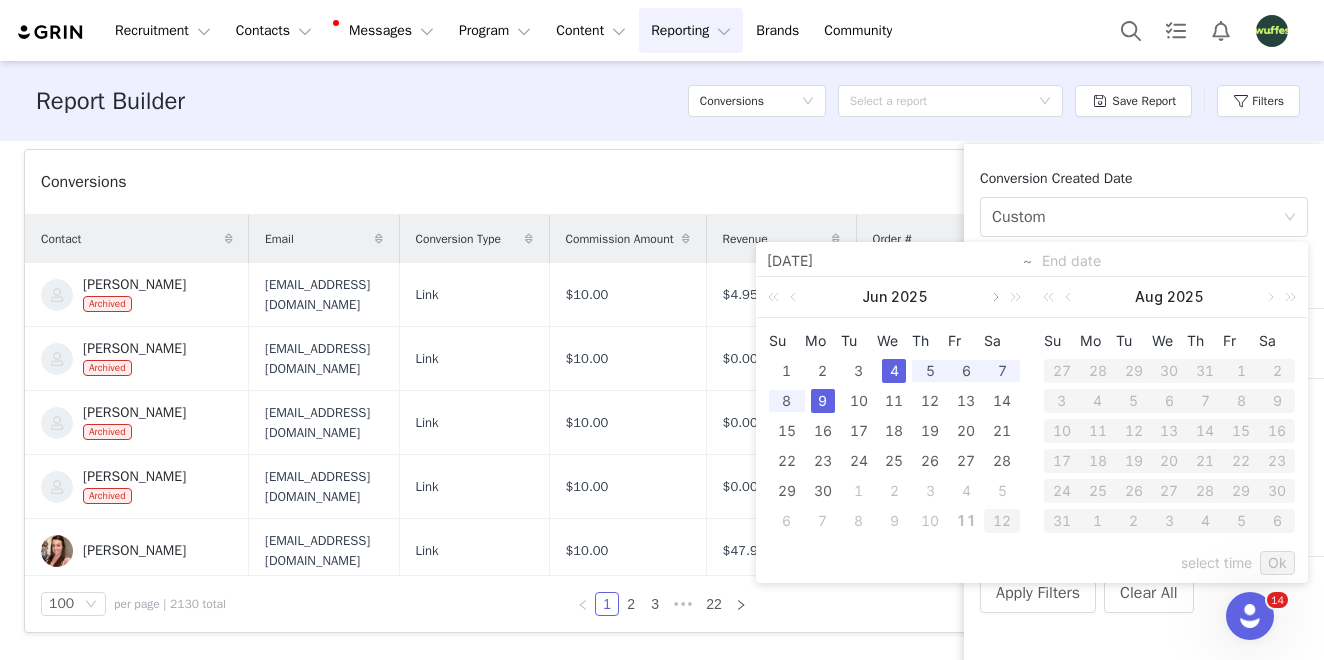 click at bounding box center [994, 297] 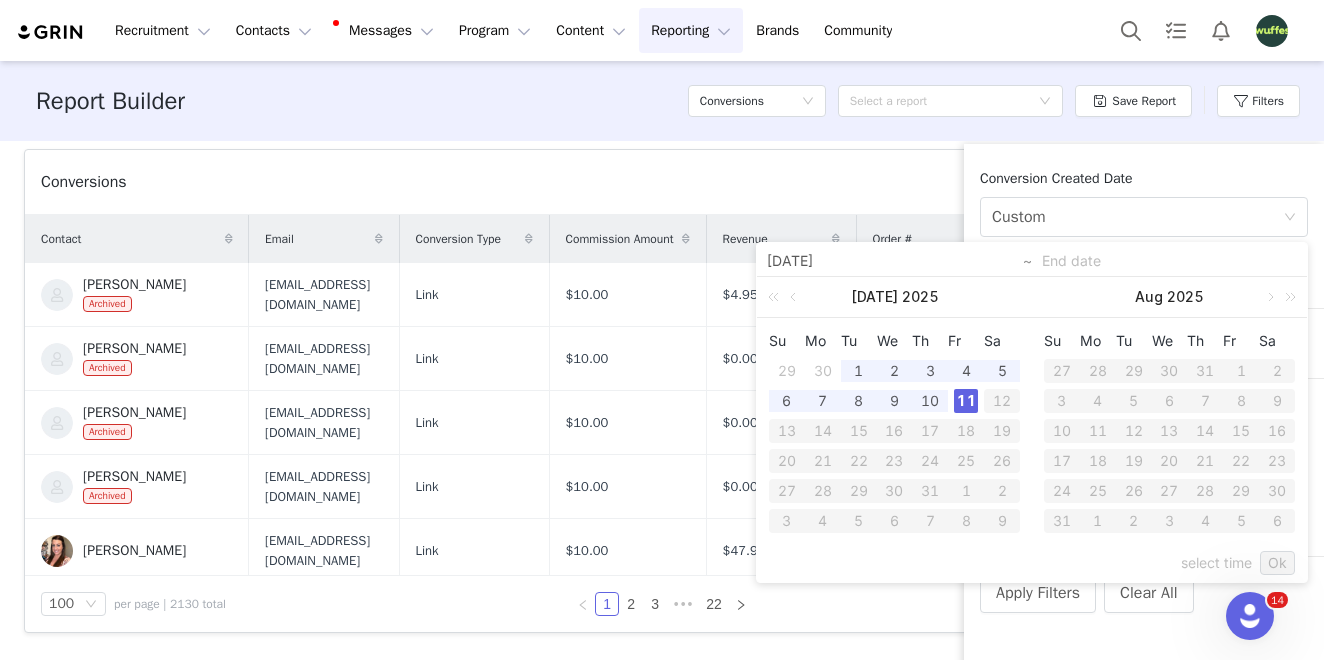 click on "11" at bounding box center [966, 401] 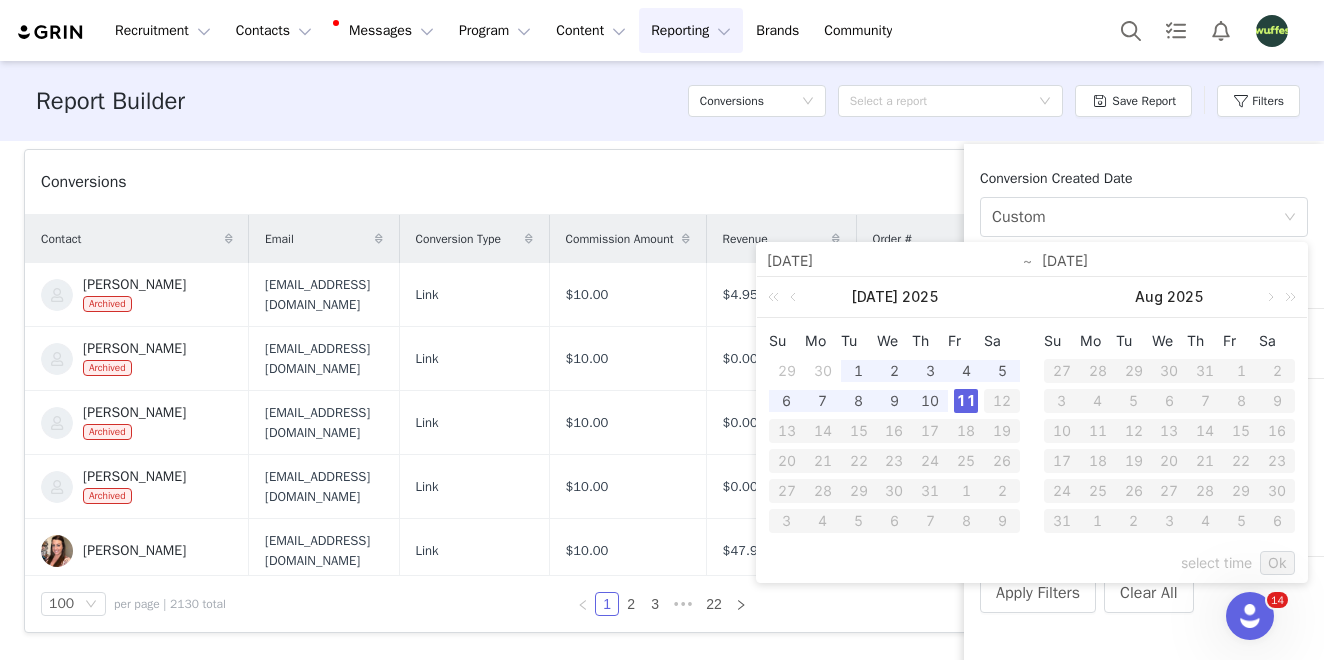 type on "[DATE]" 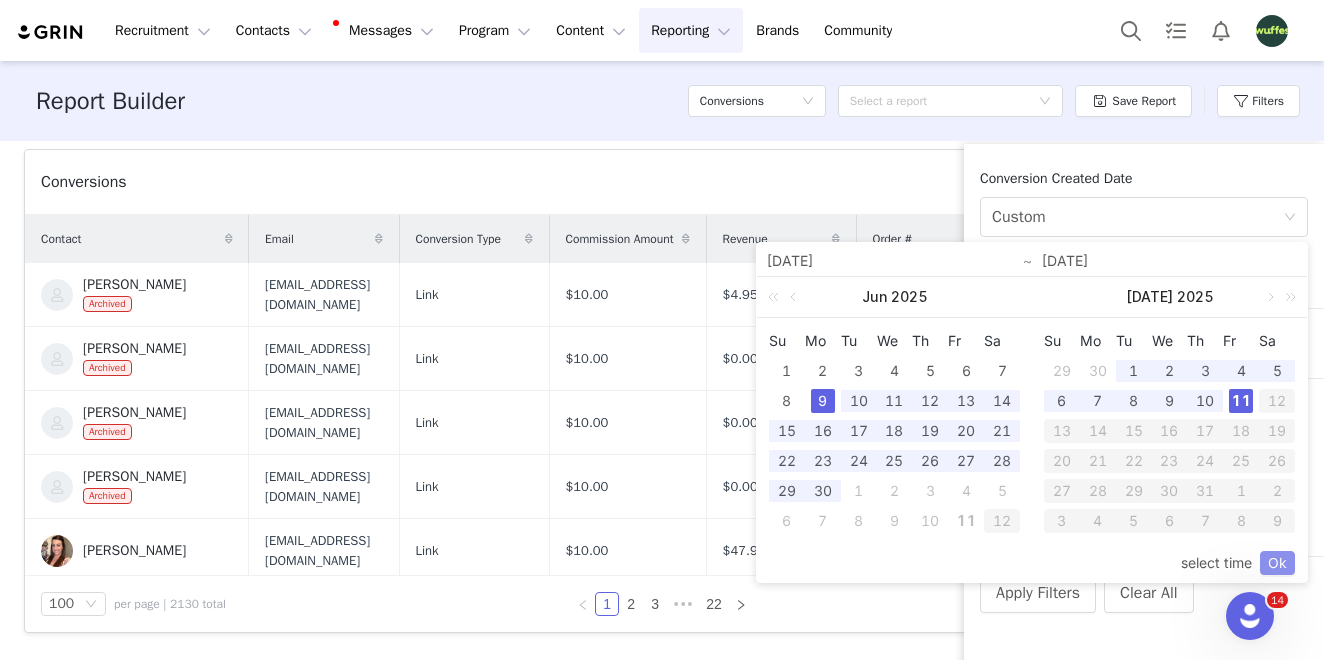 click on "Ok" at bounding box center [1277, 563] 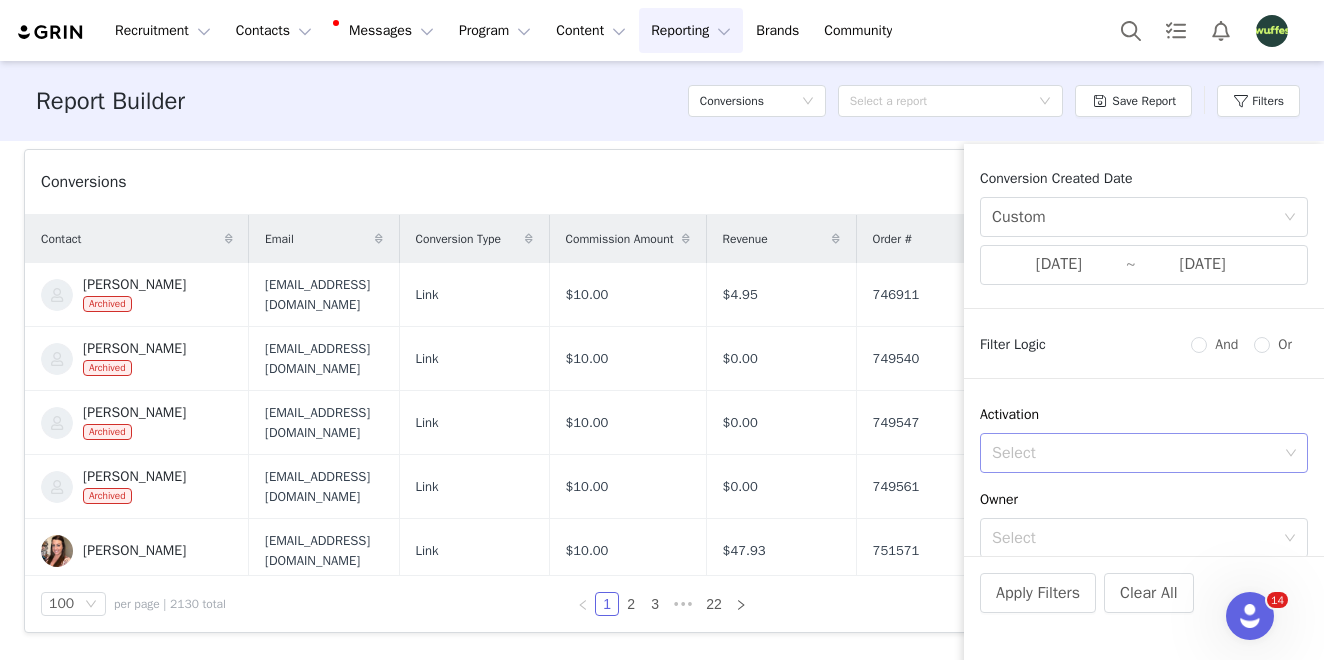scroll, scrollTop: 253, scrollLeft: 0, axis: vertical 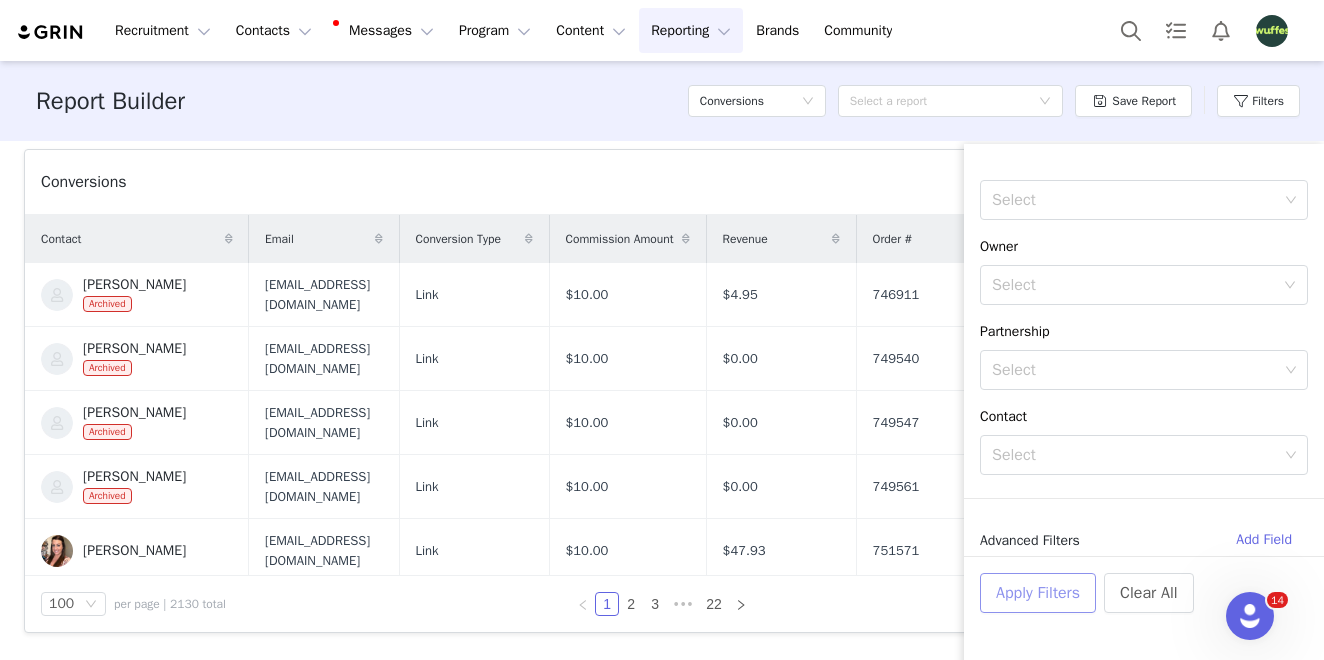 click on "Apply Filters" at bounding box center [1038, 593] 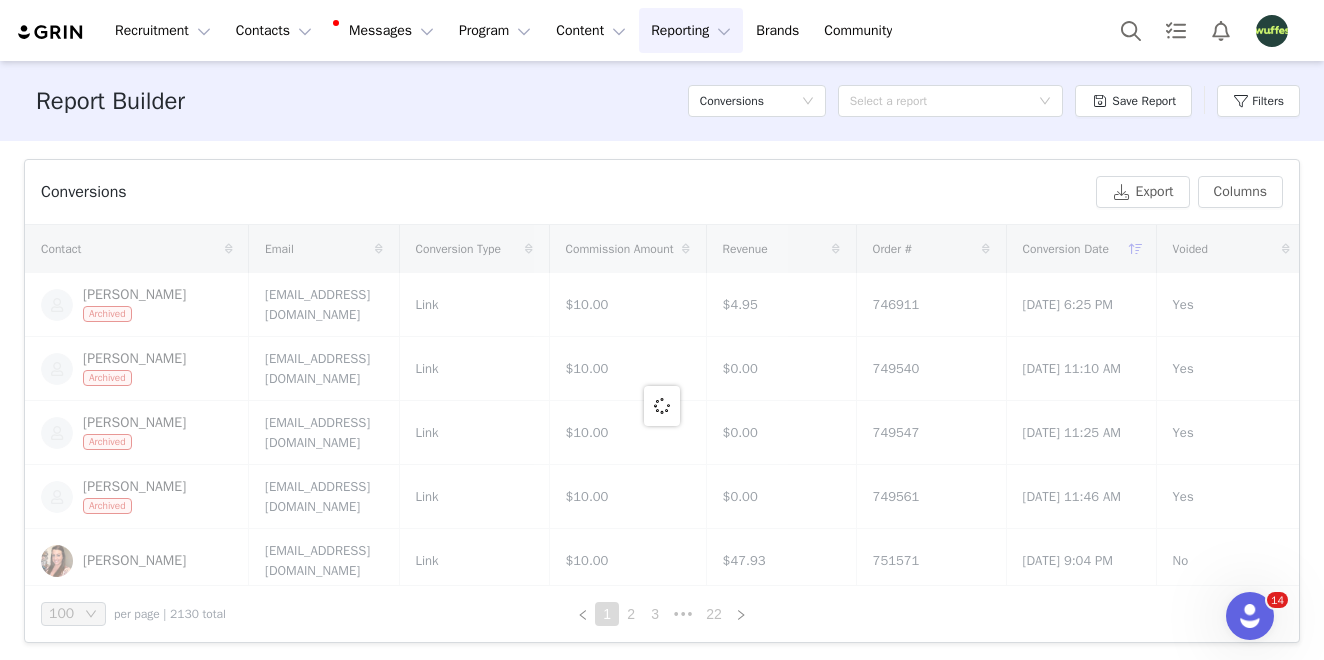 scroll, scrollTop: 662, scrollLeft: 0, axis: vertical 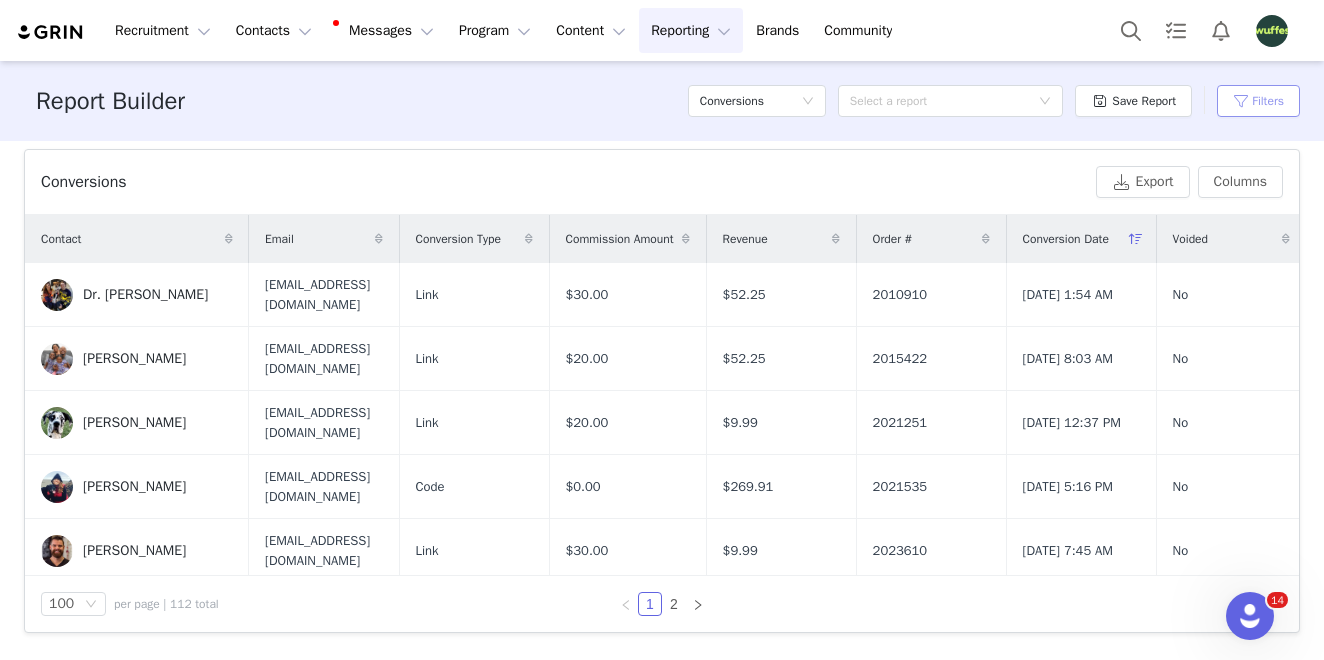 click on "Filters" at bounding box center [1258, 101] 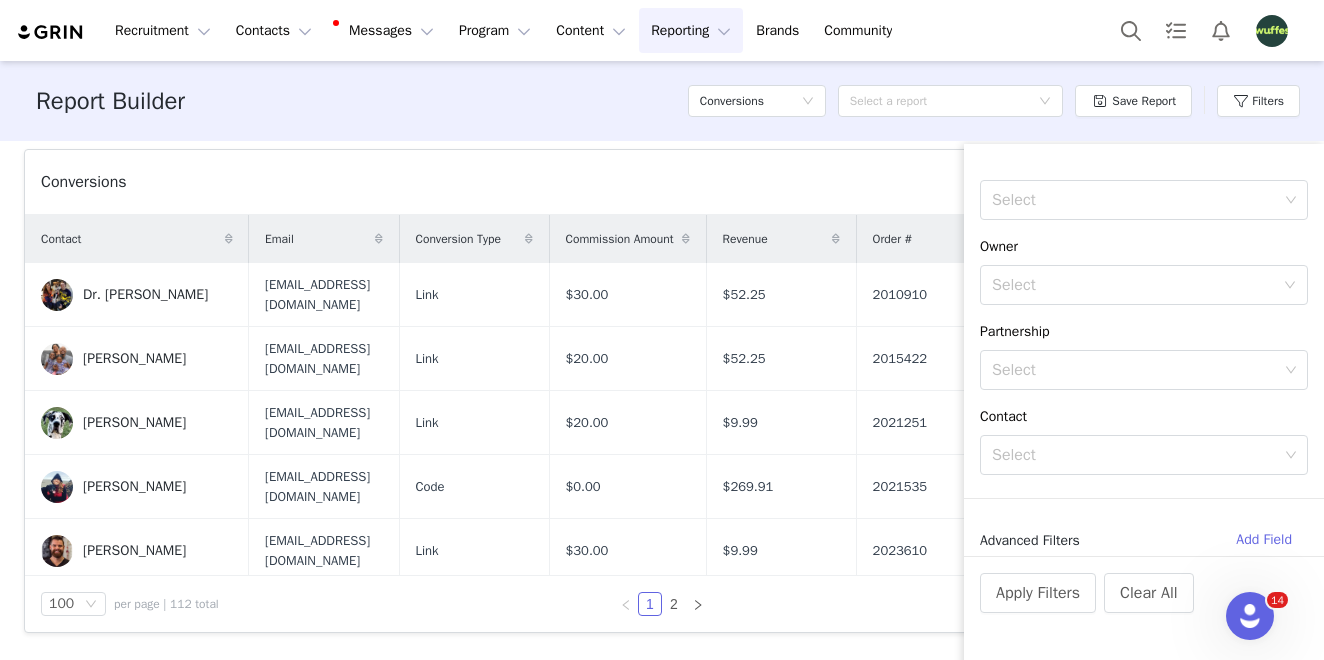 scroll, scrollTop: 0, scrollLeft: 0, axis: both 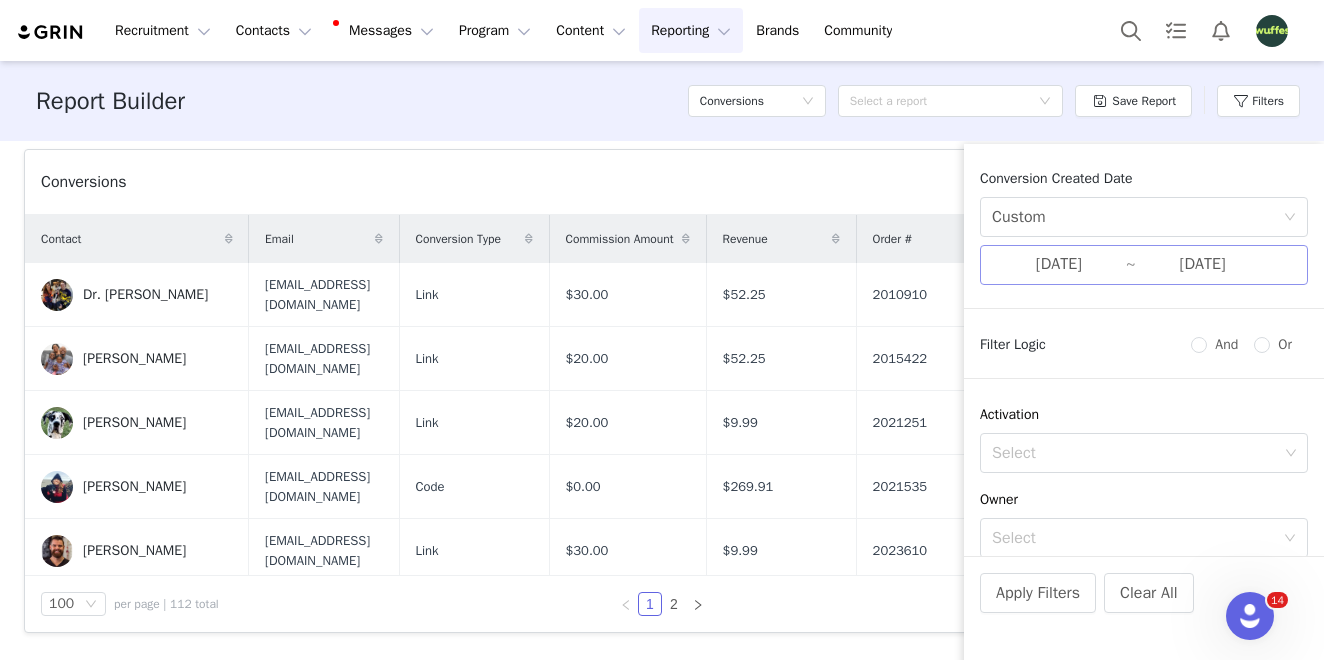 click on "[DATE]" at bounding box center (1059, 265) 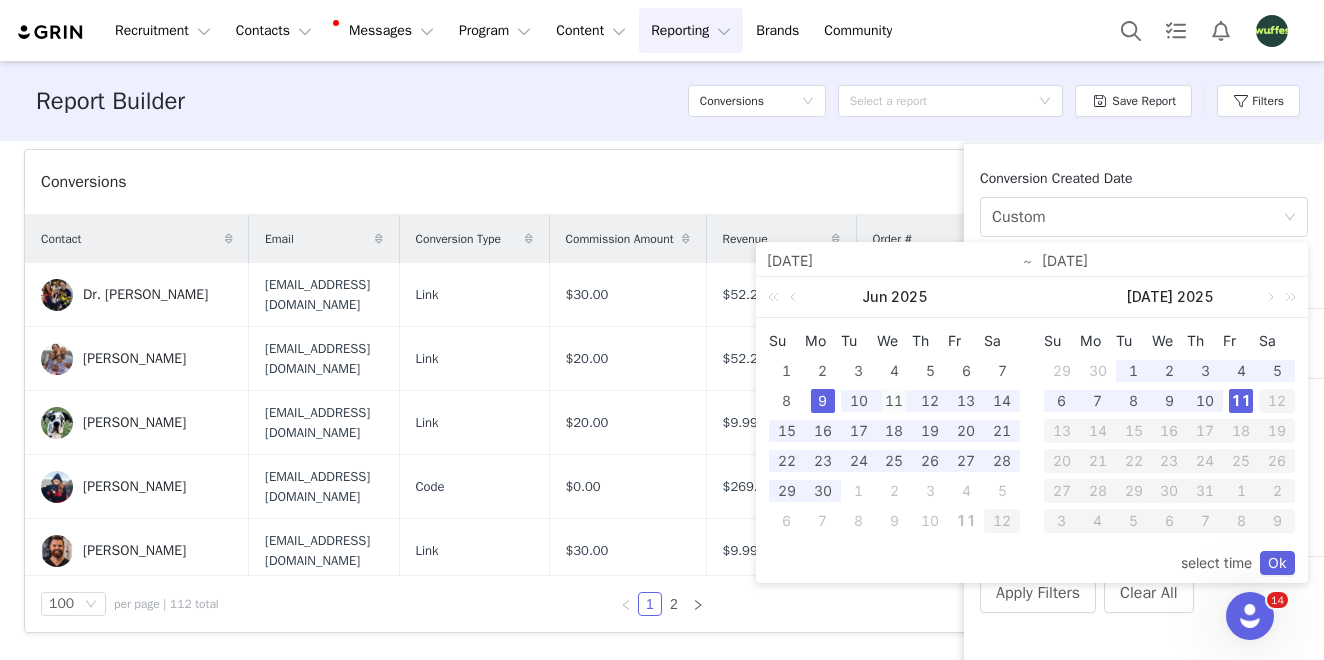 click on "11" at bounding box center [894, 401] 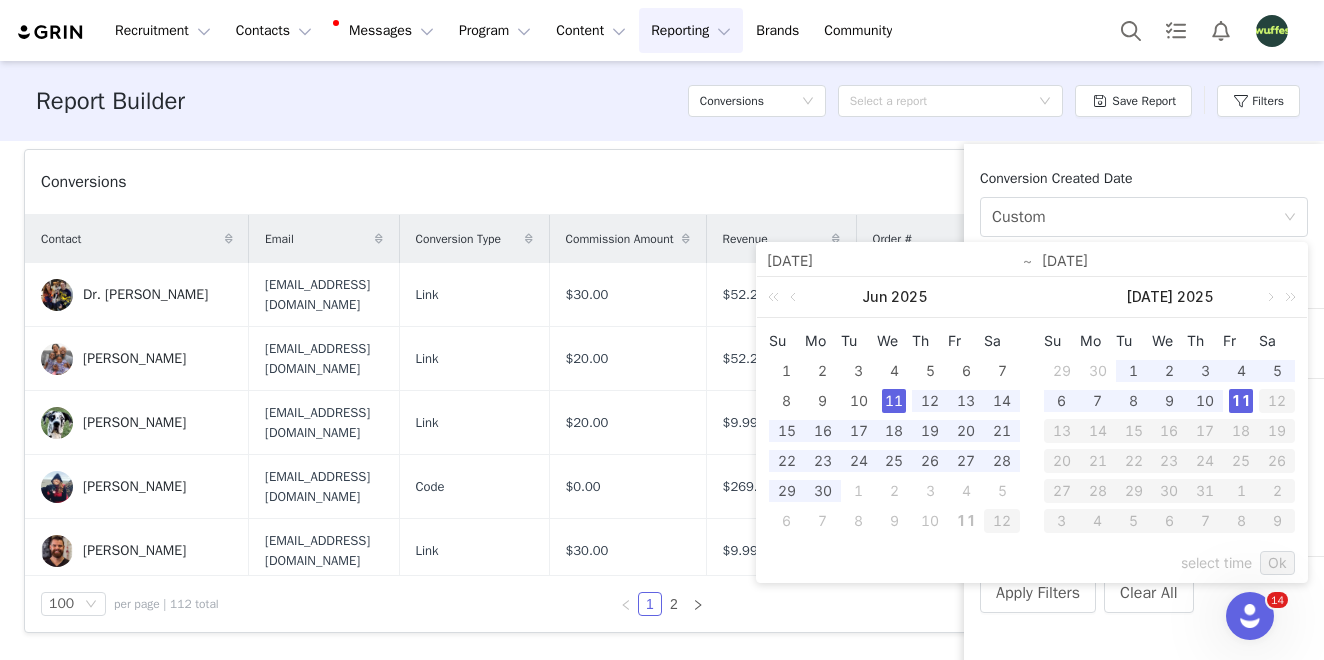 click on "11" at bounding box center (1241, 401) 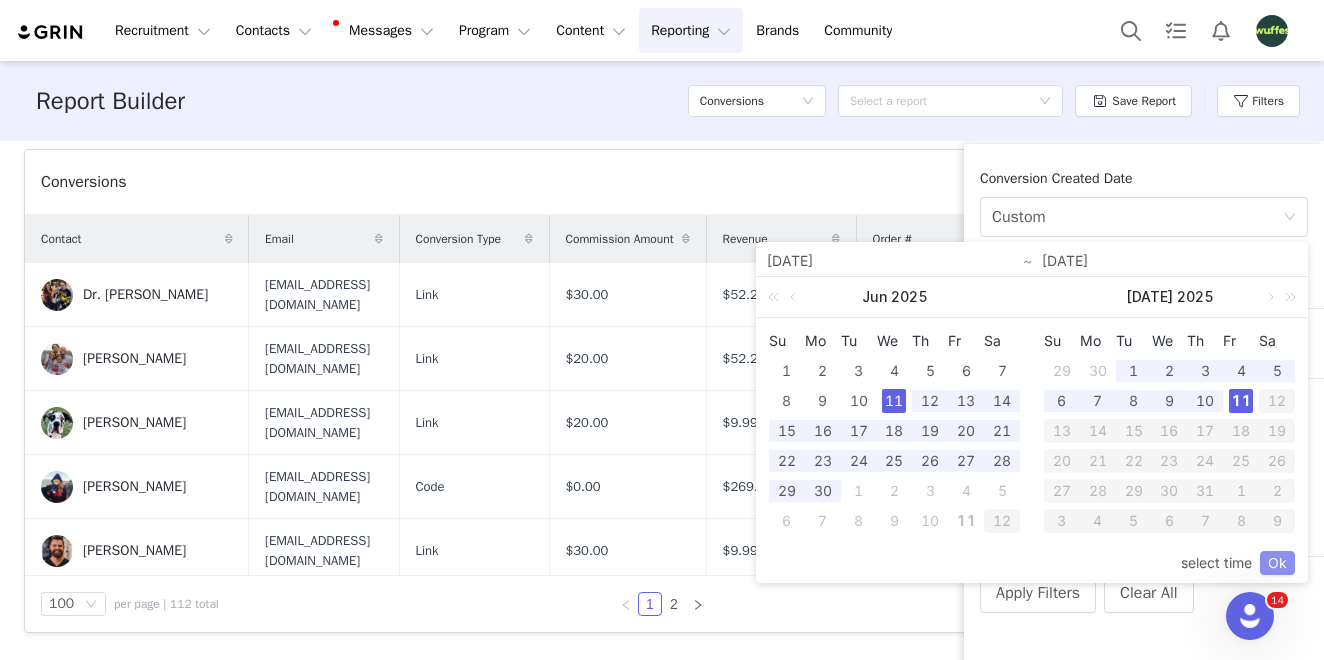 click on "Ok" at bounding box center (1277, 563) 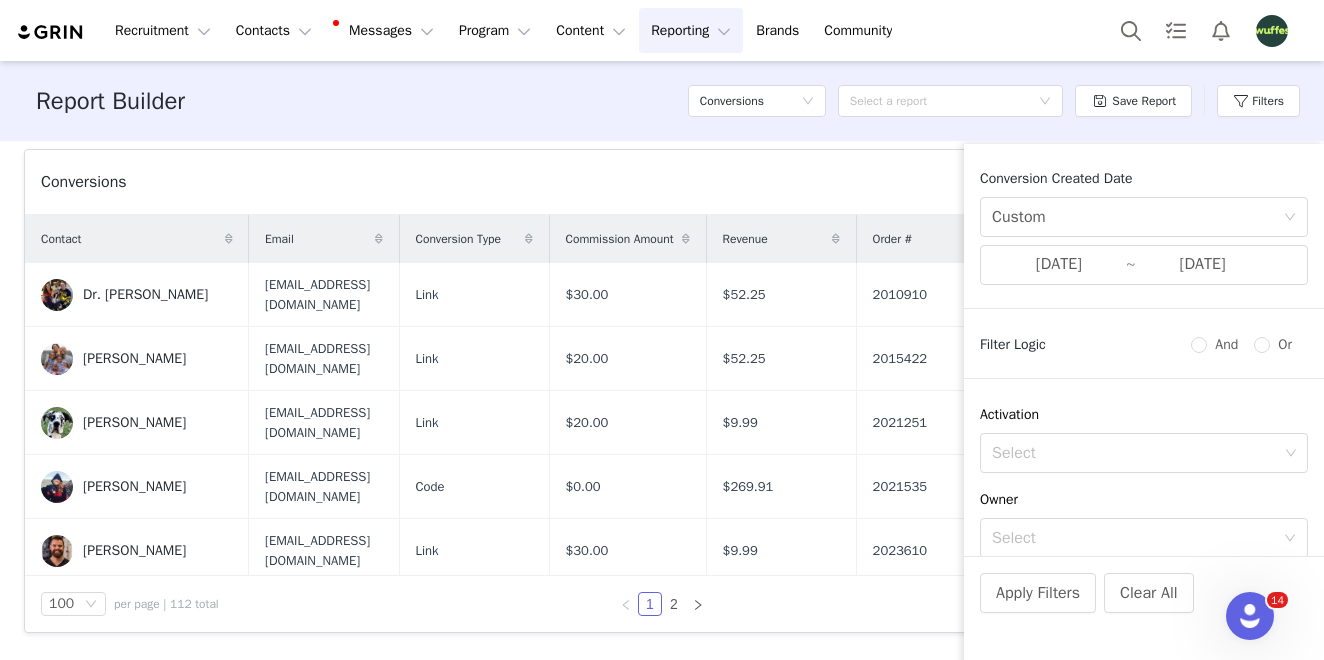 click on "Apply Filters Clear All" at bounding box center (1144, 620) 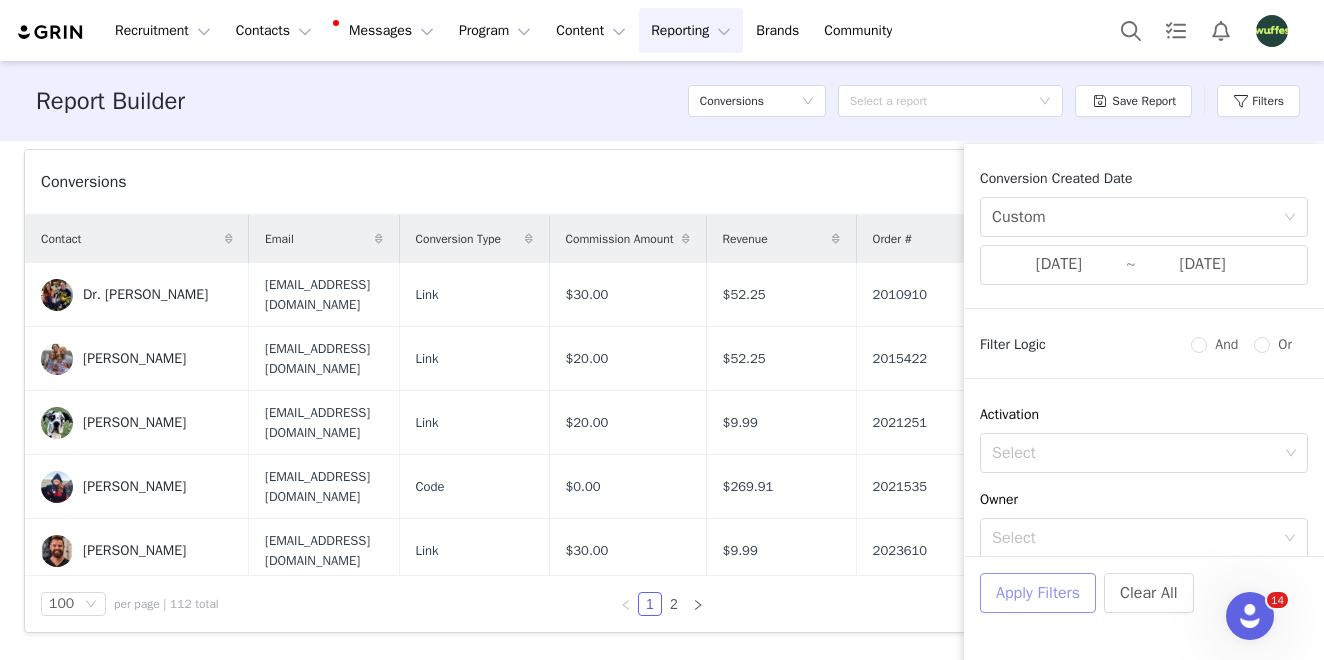 click on "Apply Filters" at bounding box center [1038, 593] 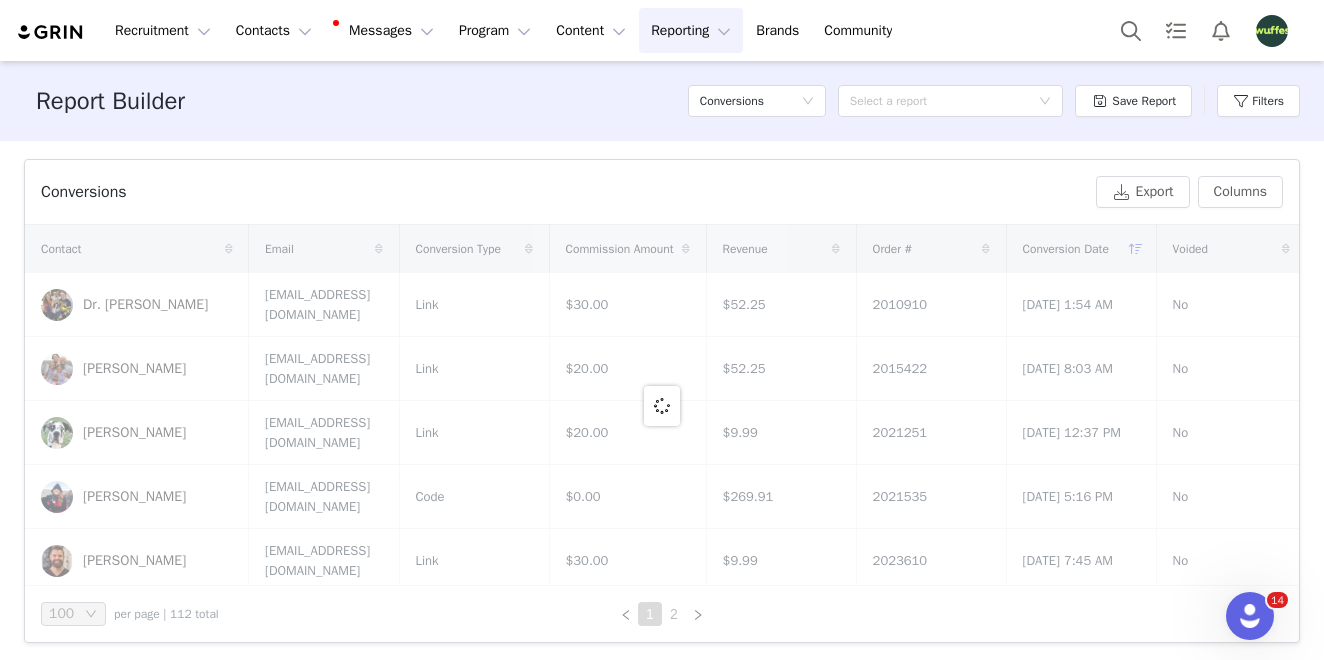 scroll, scrollTop: 662, scrollLeft: 0, axis: vertical 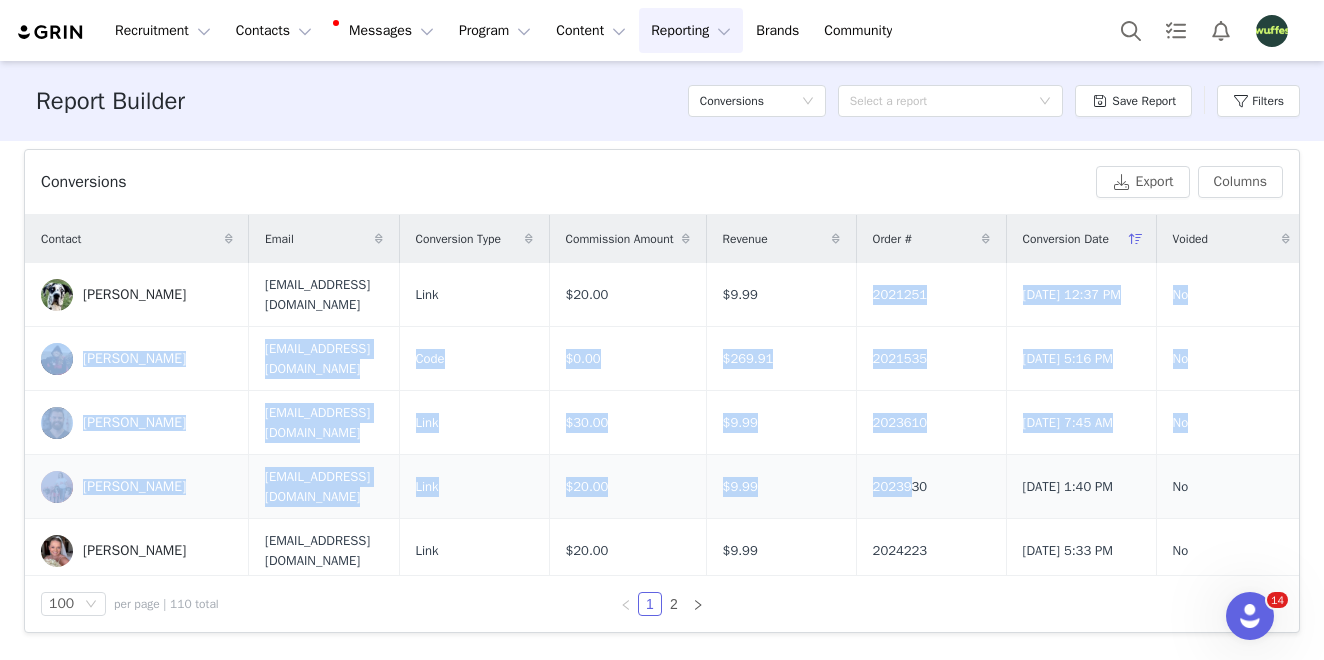 drag, startPoint x: 1017, startPoint y: 283, endPoint x: 1052, endPoint y: 476, distance: 196.1479 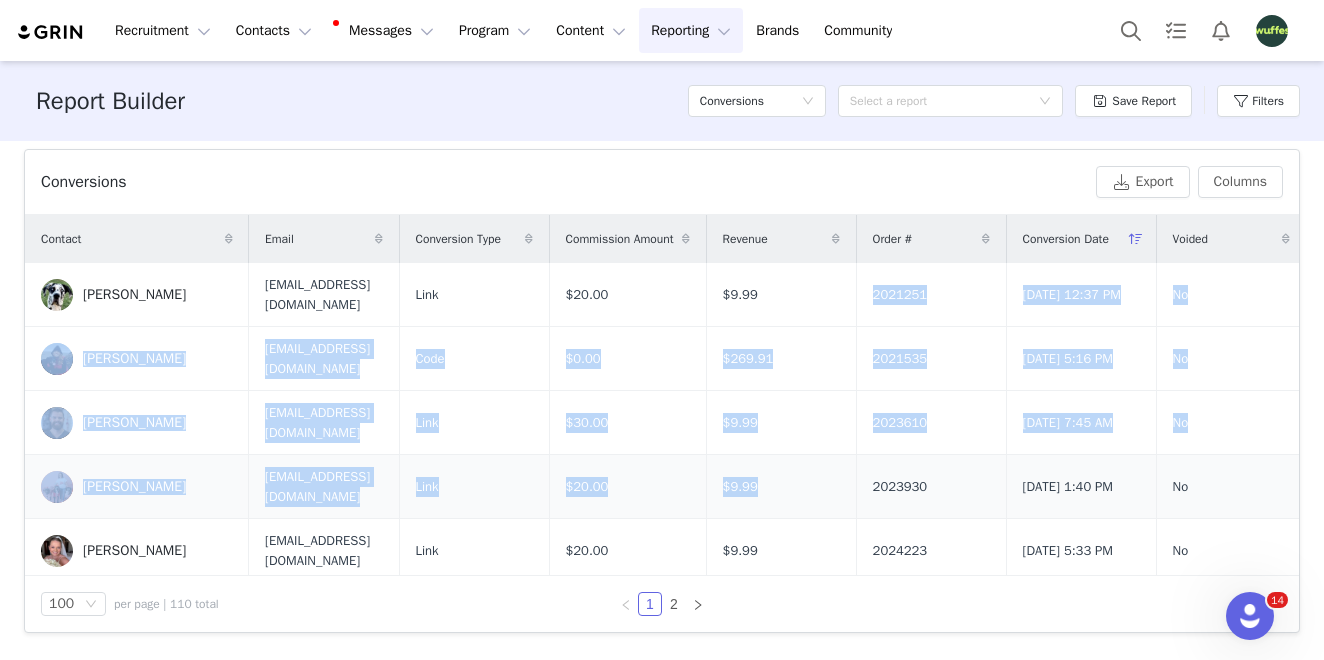 click on "2023930" at bounding box center (931, 487) 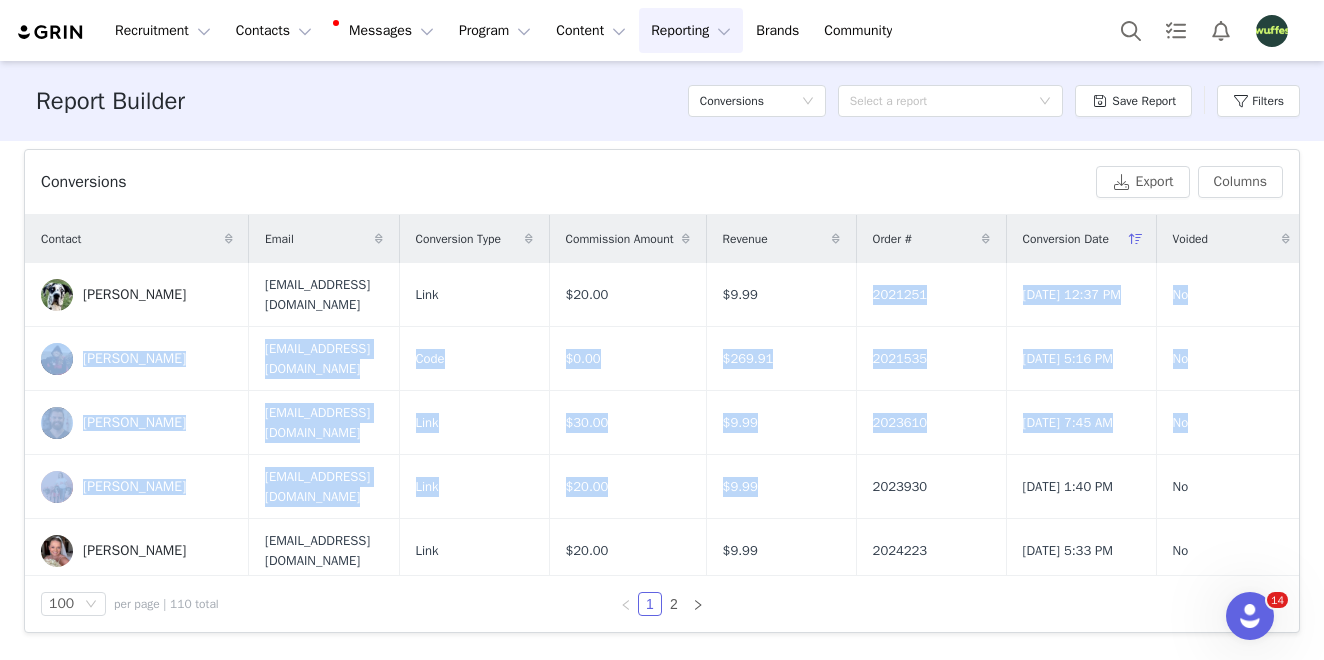 drag, startPoint x: 232, startPoint y: 619, endPoint x: 162, endPoint y: 610, distance: 70.5762 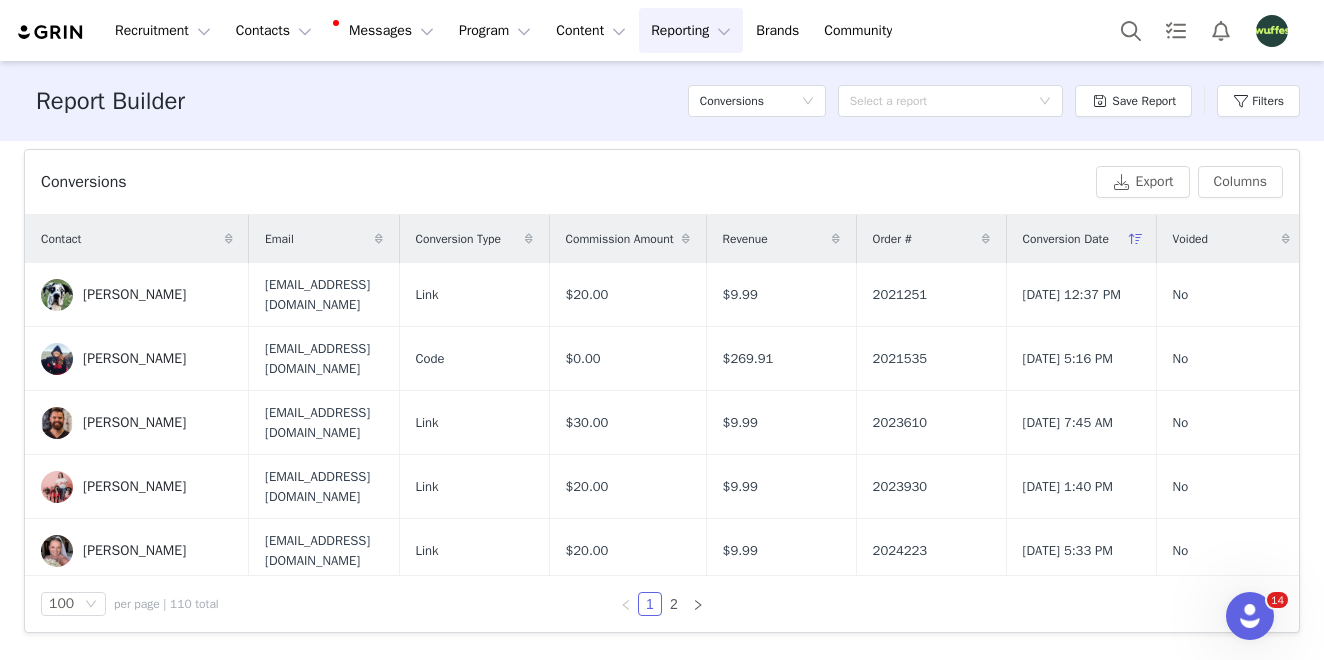 click on "100   per page | 110 total" at bounding box center [222, 604] 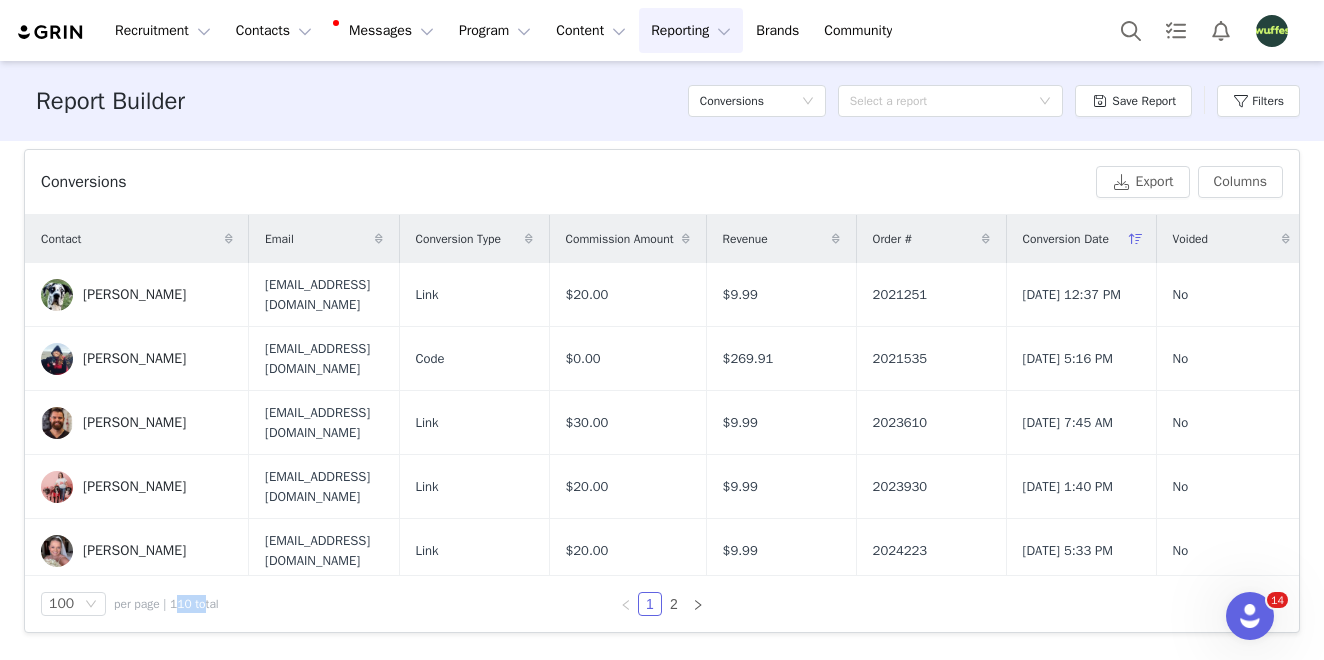drag, startPoint x: 207, startPoint y: 604, endPoint x: 169, endPoint y: 603, distance: 38.013157 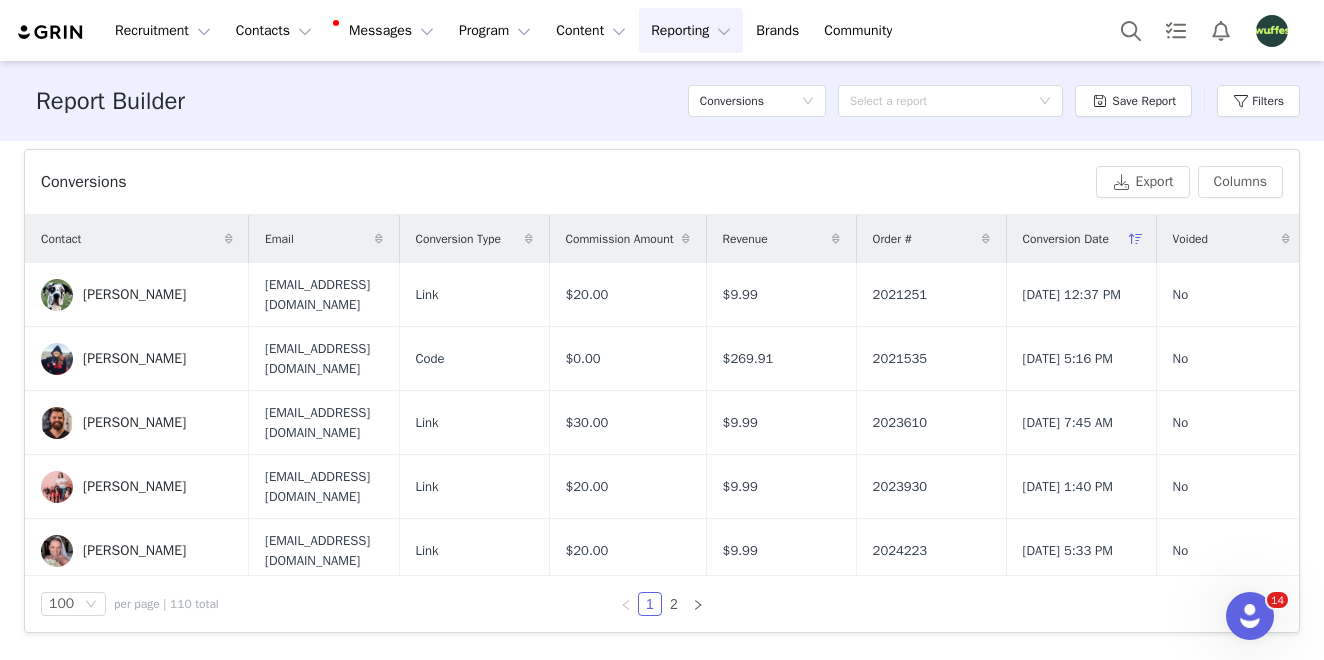 click on "100   per page | 110 total" at bounding box center [222, 604] 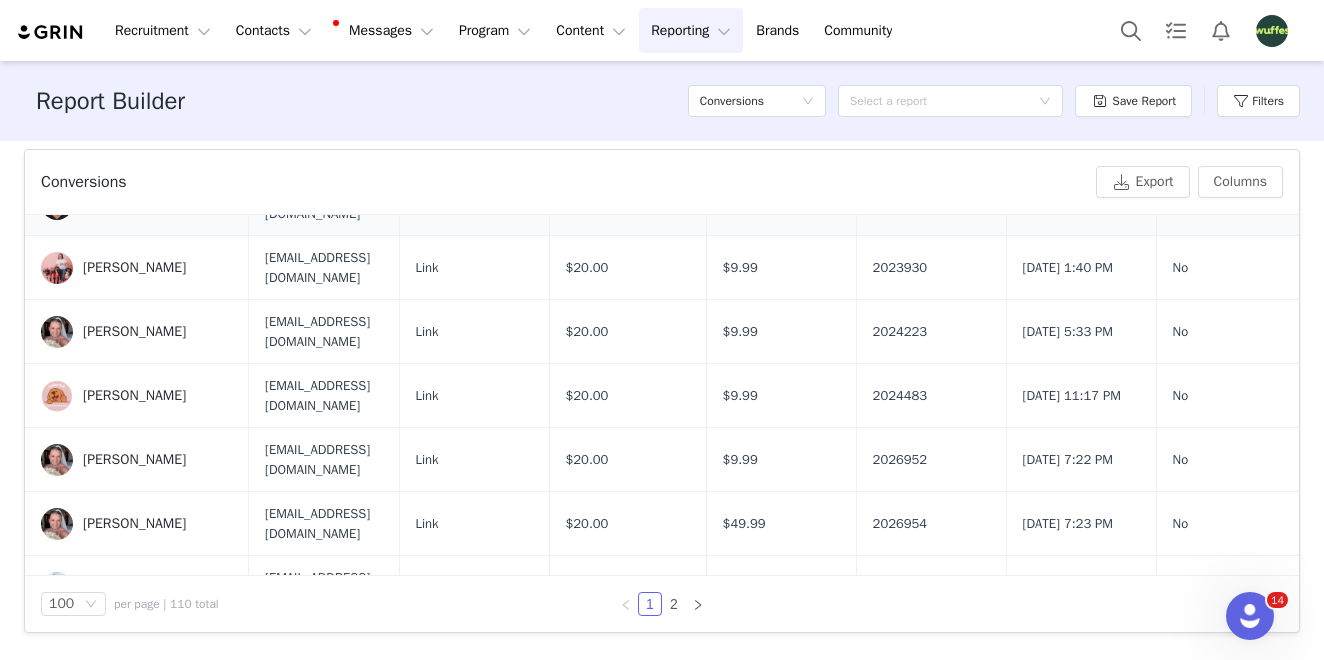 scroll, scrollTop: 0, scrollLeft: 0, axis: both 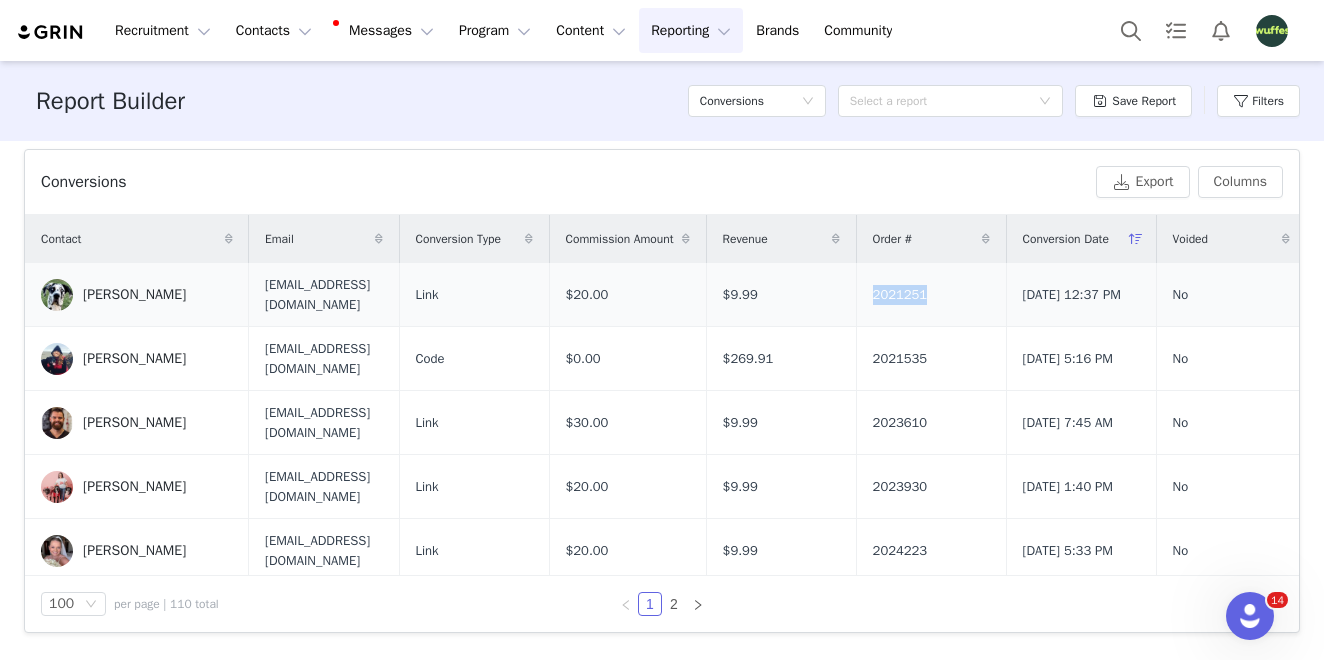 drag, startPoint x: 1096, startPoint y: 299, endPoint x: 1000, endPoint y: 299, distance: 96 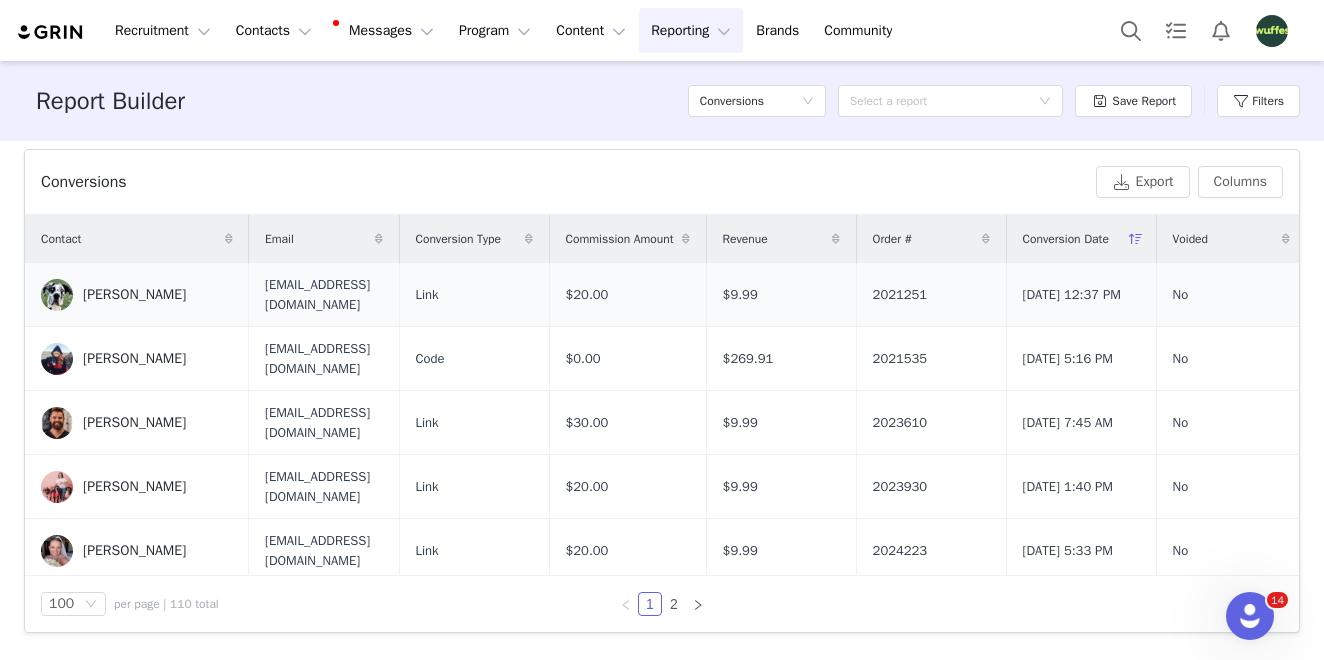 click on "2021251" at bounding box center (931, 295) 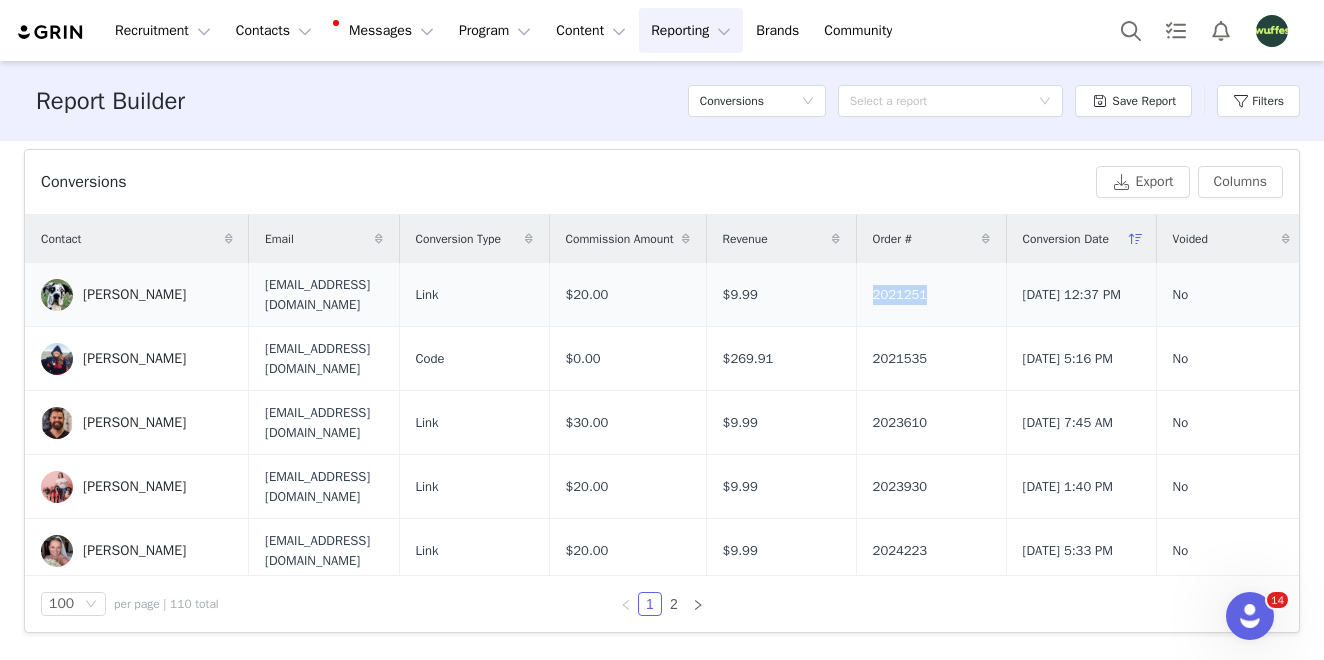 drag, startPoint x: 1075, startPoint y: 300, endPoint x: 1009, endPoint y: 299, distance: 66.007576 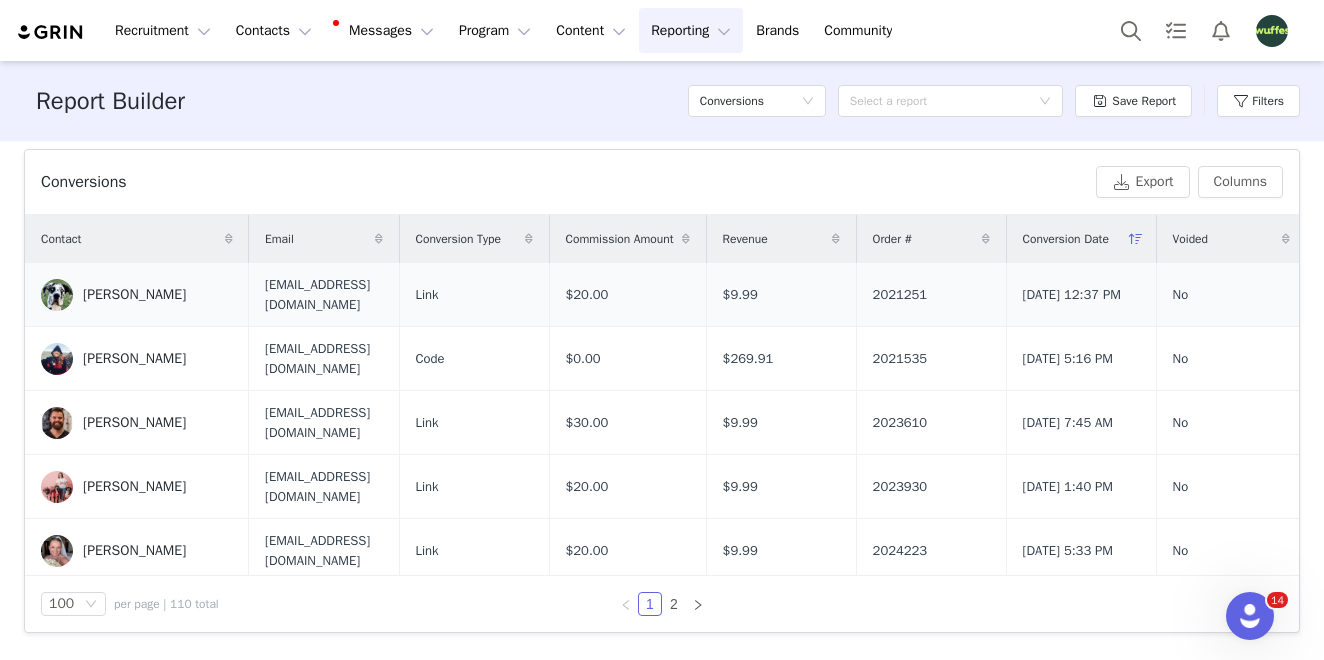 click on "2021251" at bounding box center [900, 295] 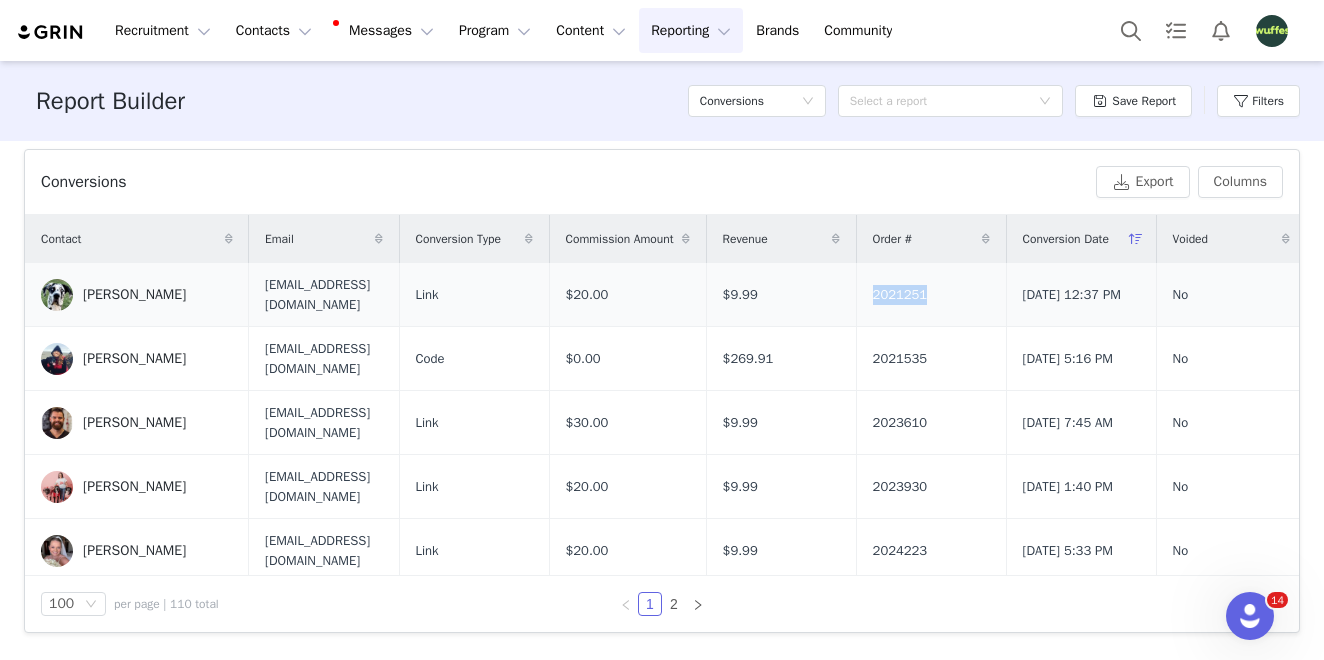 drag, startPoint x: 1091, startPoint y: 295, endPoint x: 1000, endPoint y: 295, distance: 91 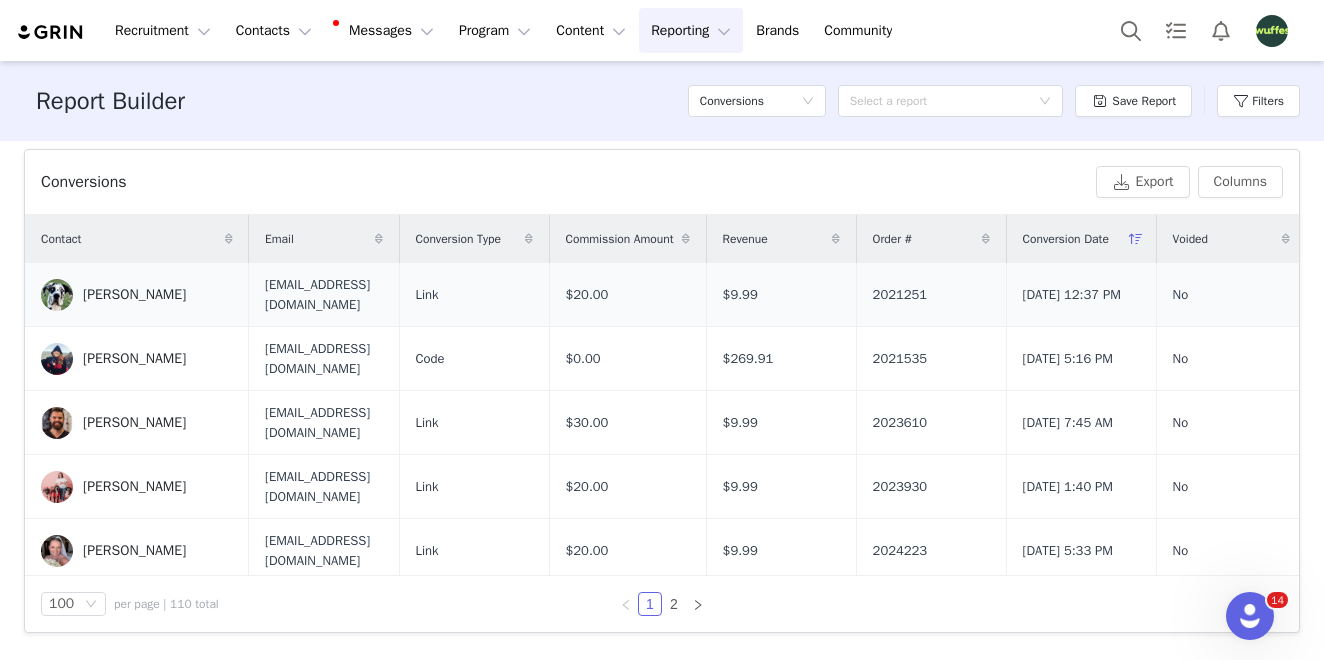 click on "2021251" at bounding box center [931, 295] 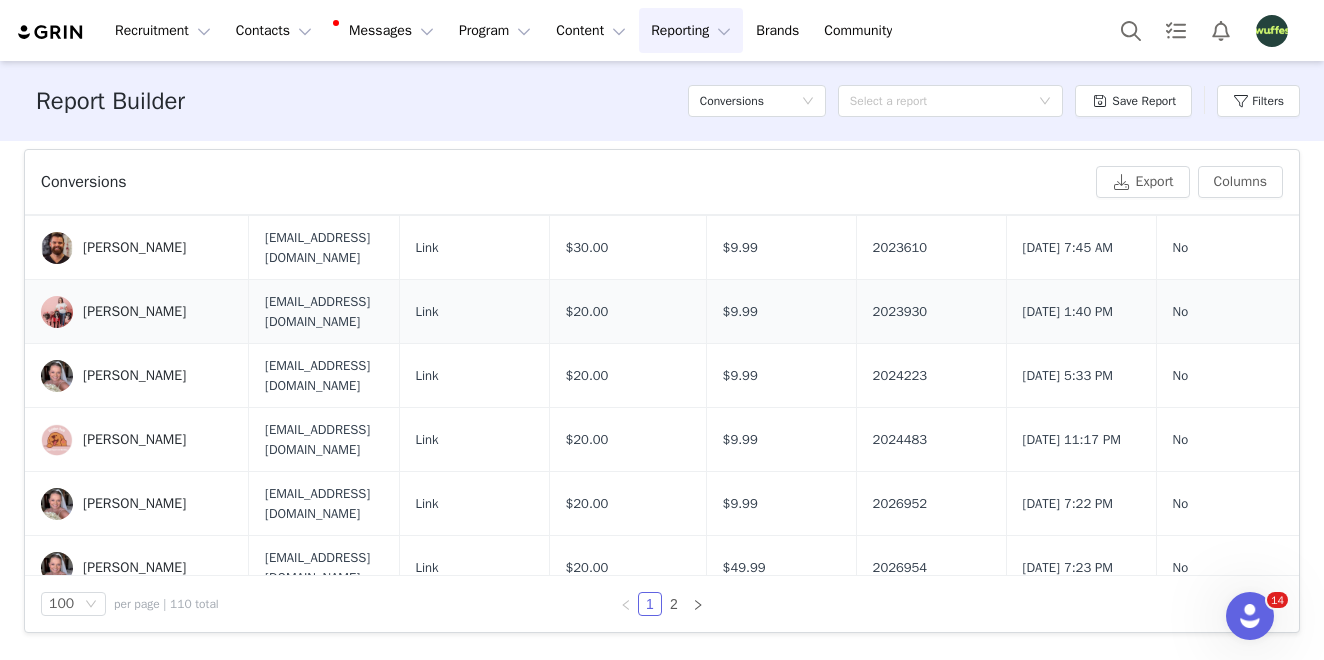 scroll, scrollTop: 0, scrollLeft: 0, axis: both 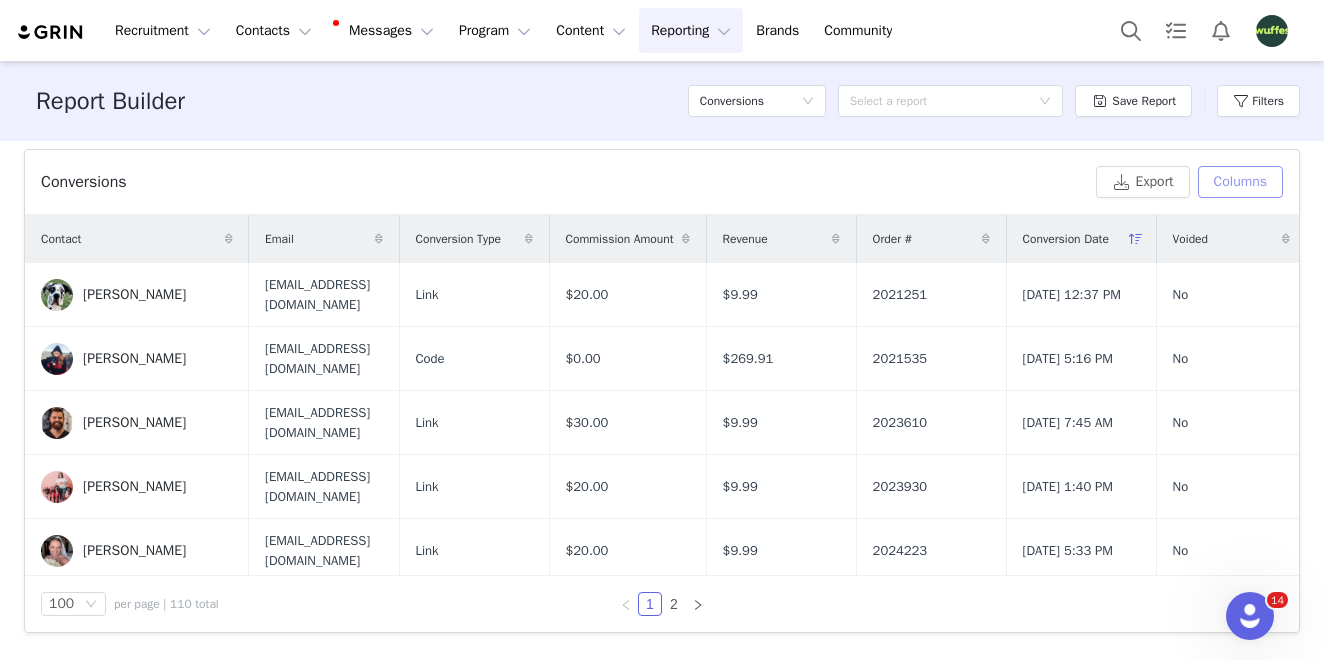 click on "Columns" at bounding box center [1240, 182] 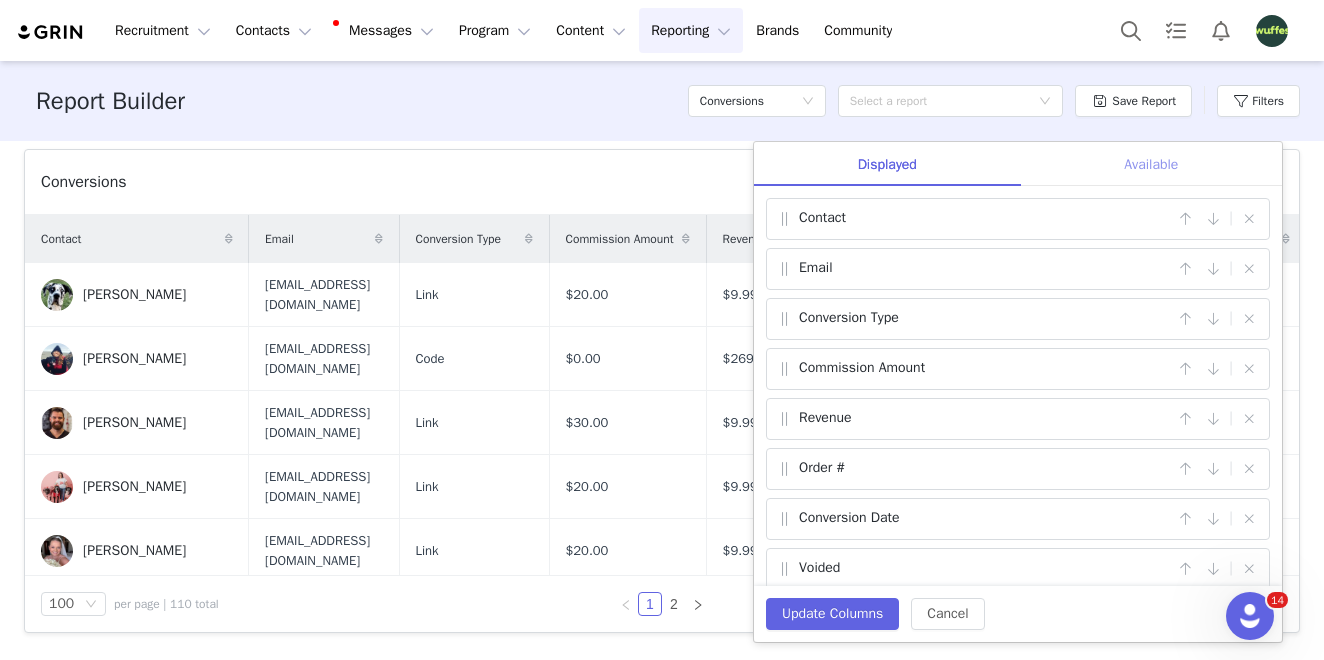 click on "Available" at bounding box center [1151, 164] 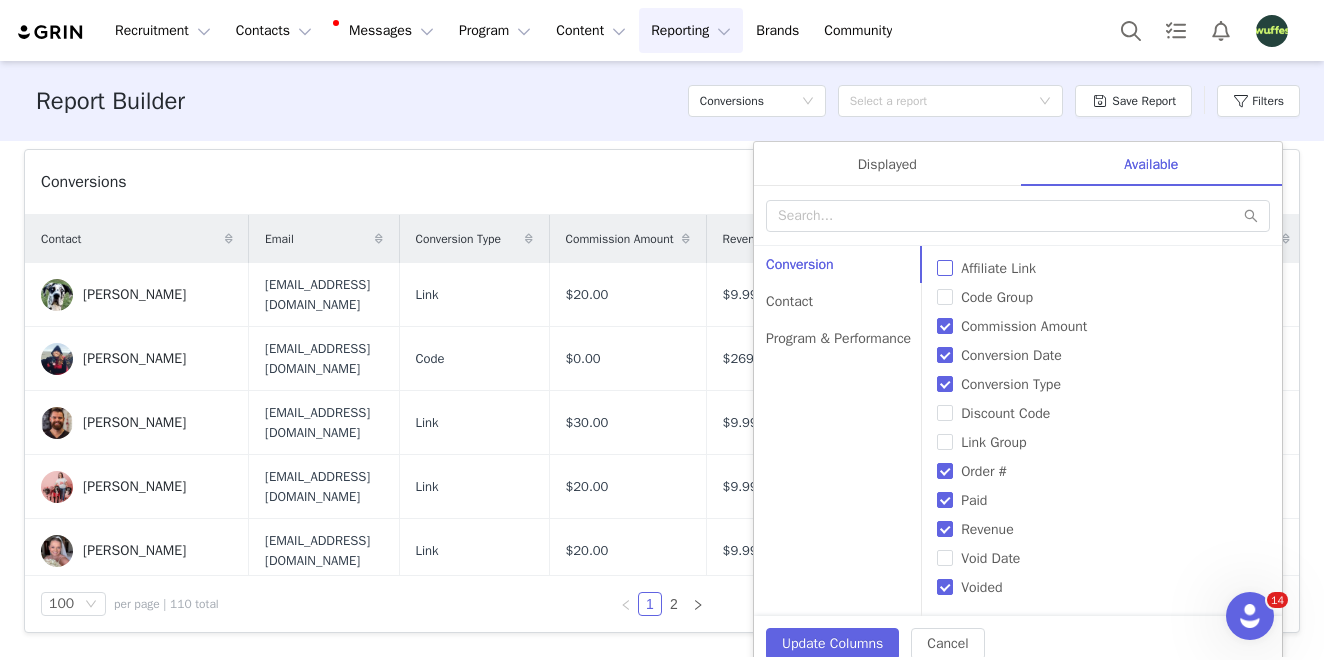 click on "Affiliate Link" at bounding box center (945, 268) 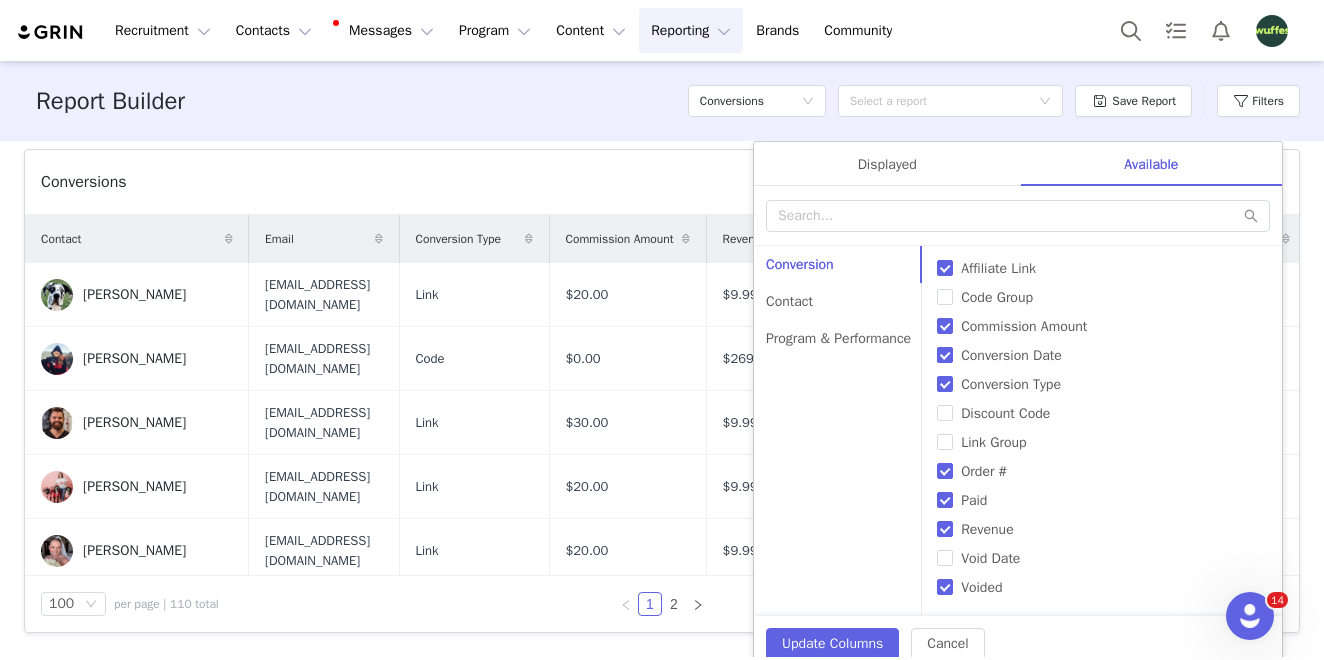 scroll, scrollTop: 678, scrollLeft: 0, axis: vertical 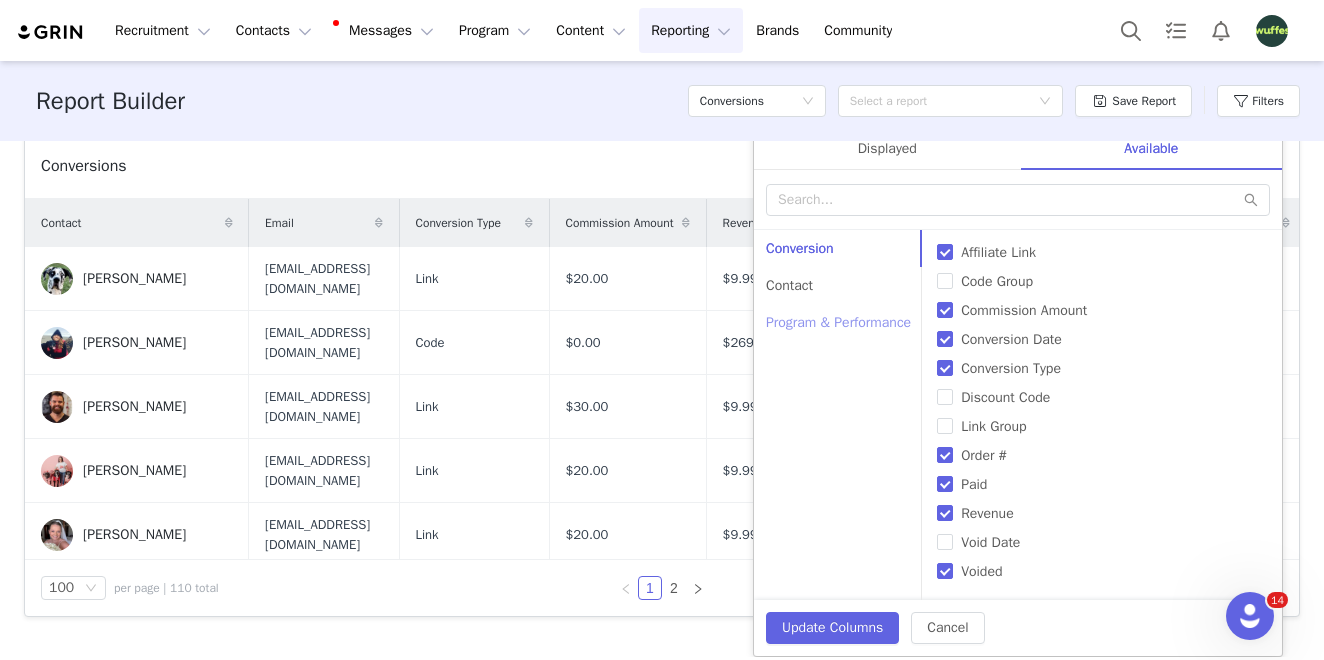 click on "Program & Performance" at bounding box center [838, 322] 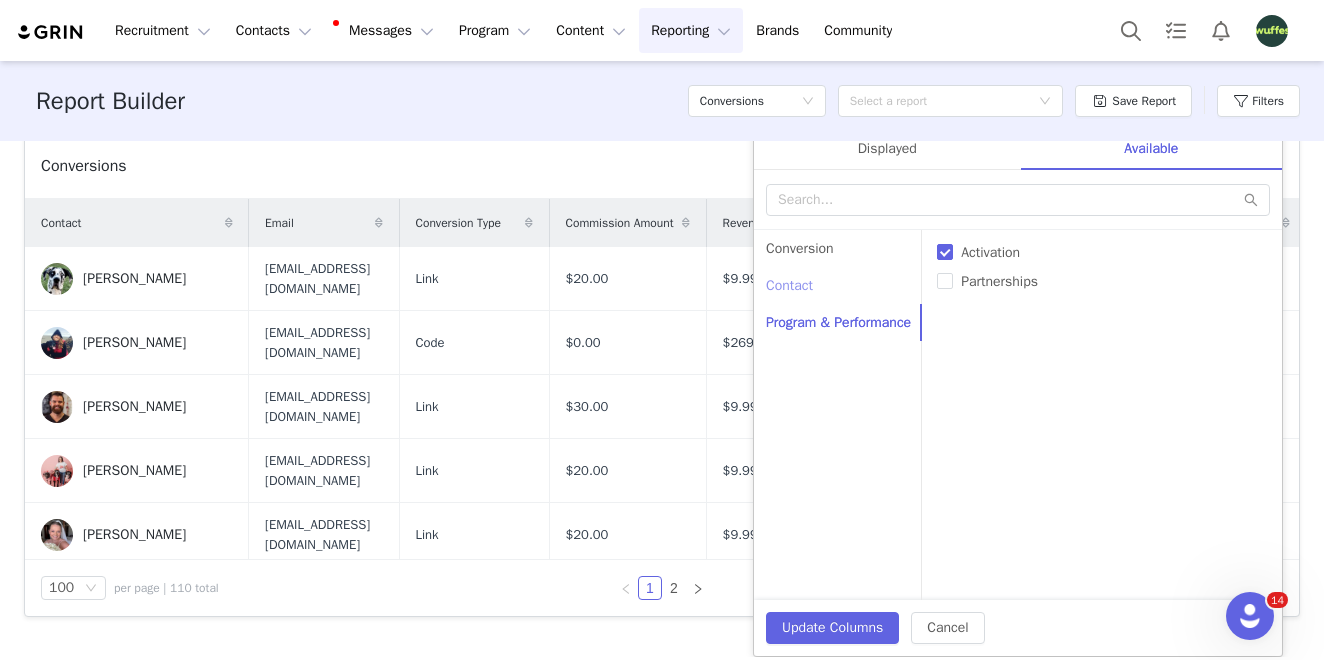 click on "Contact" at bounding box center (838, 285) 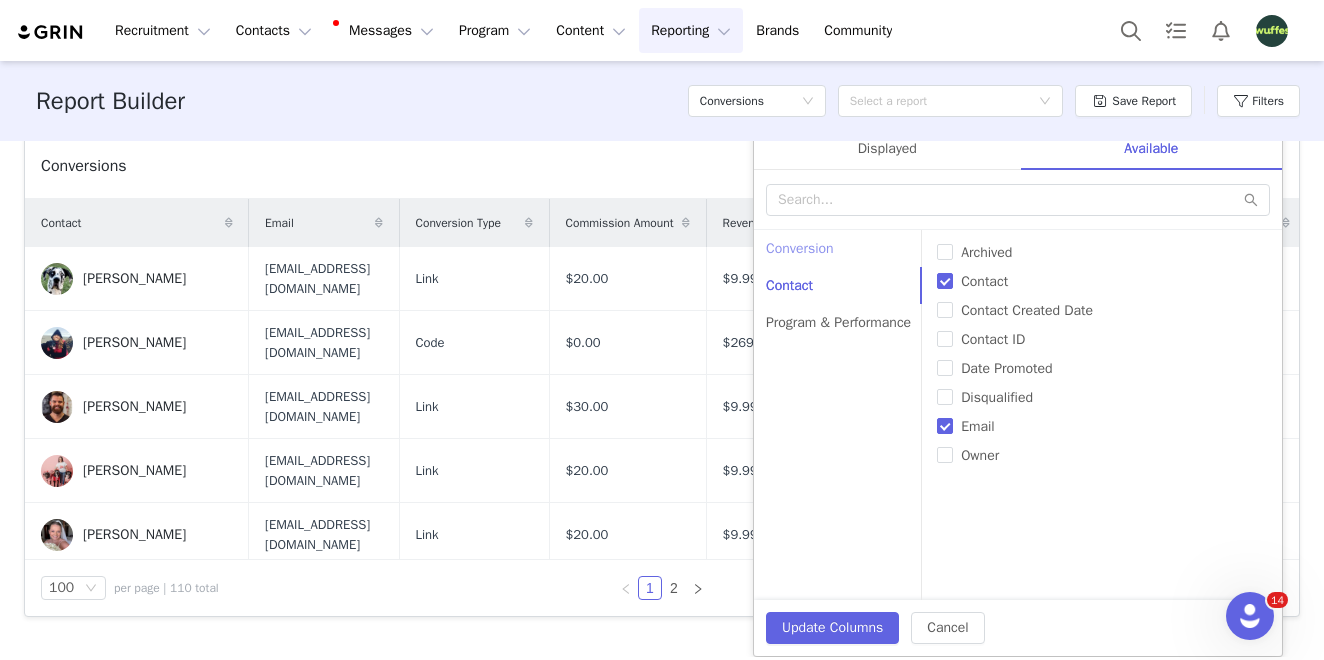 click on "Conversion" at bounding box center [838, 248] 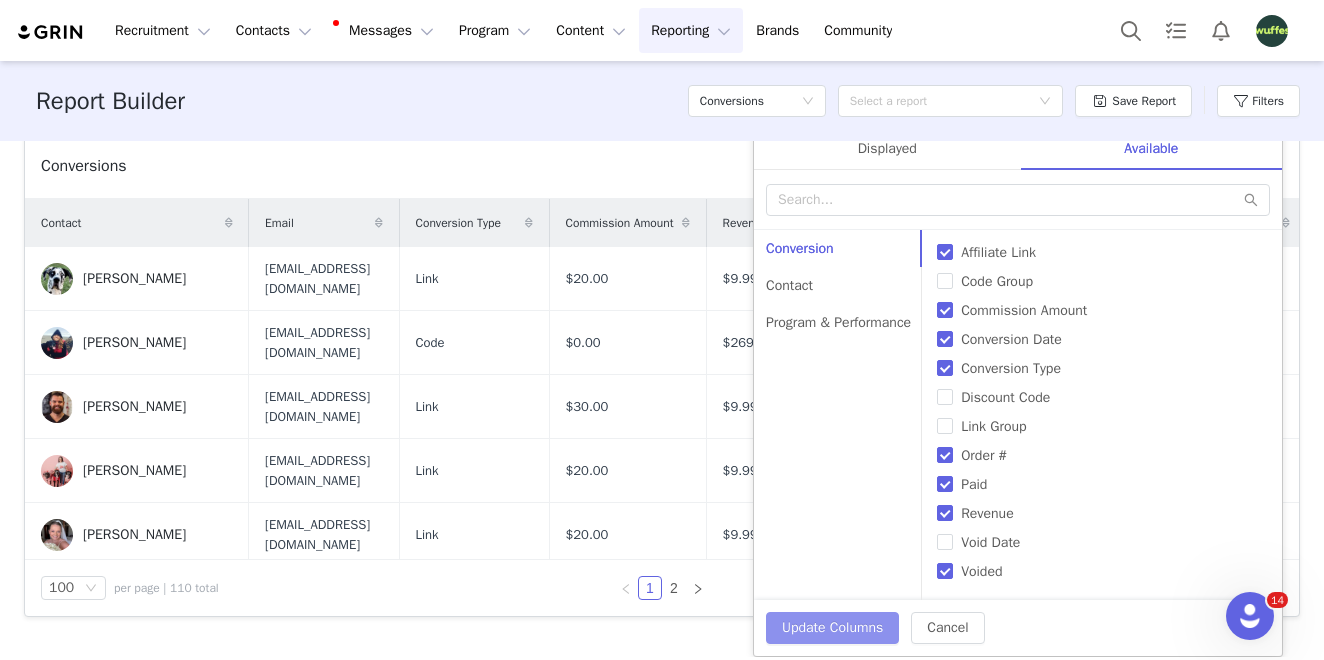 click on "Update Columns" at bounding box center (832, 628) 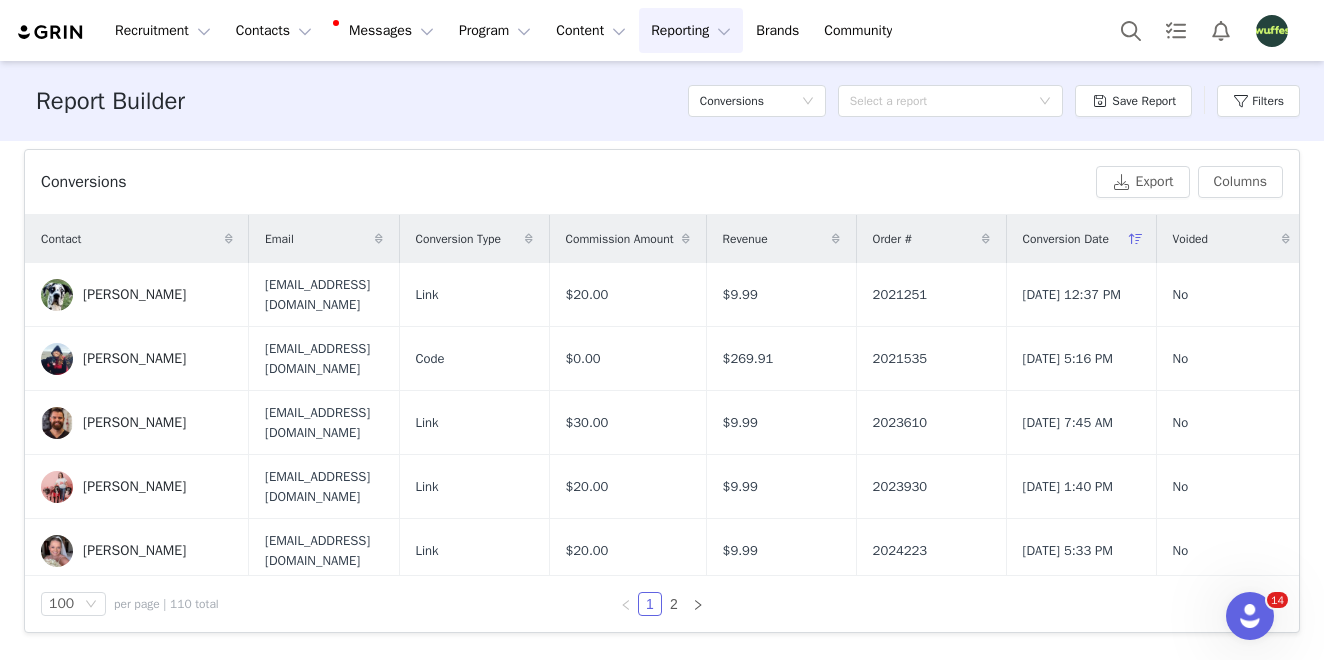 scroll, scrollTop: 662, scrollLeft: 0, axis: vertical 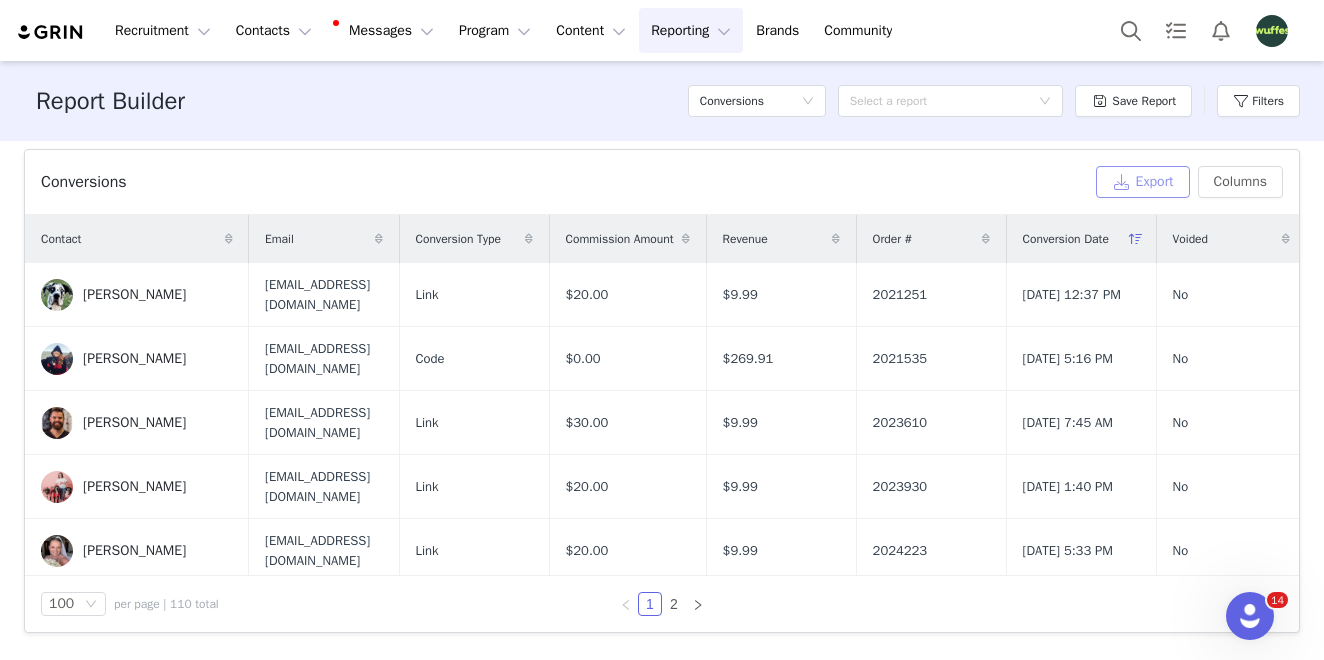 click on "Export" at bounding box center [1143, 182] 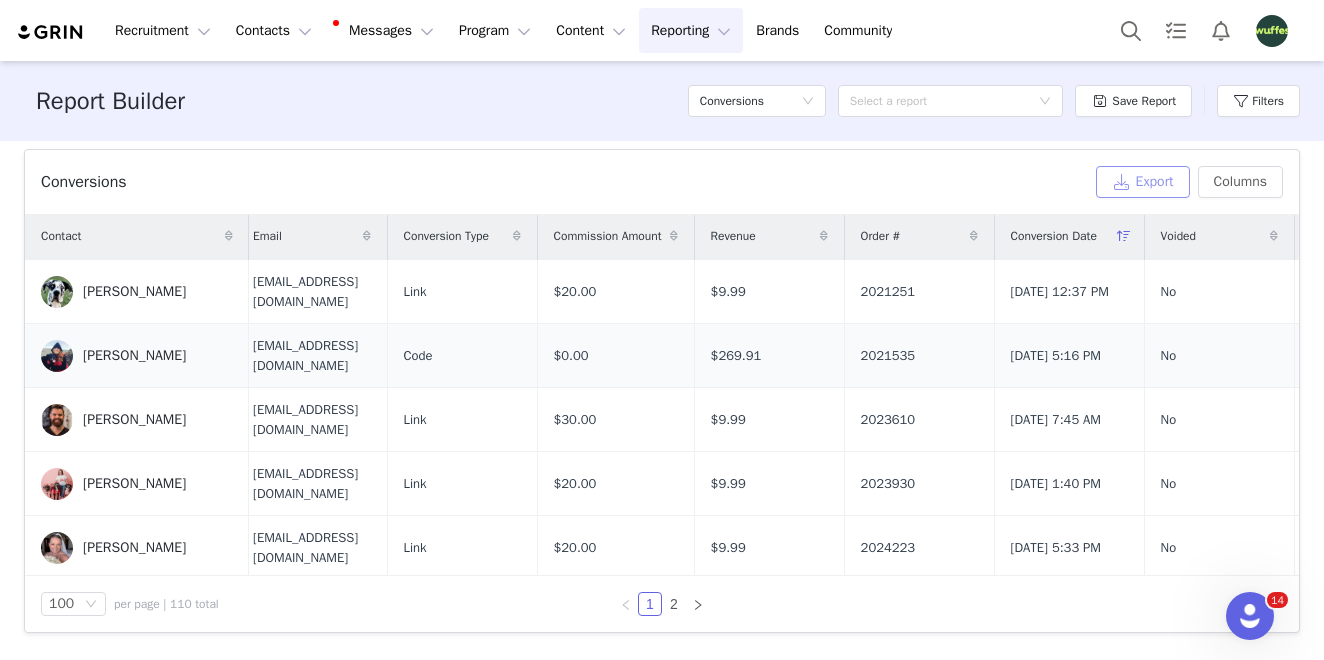 scroll, scrollTop: 3, scrollLeft: 0, axis: vertical 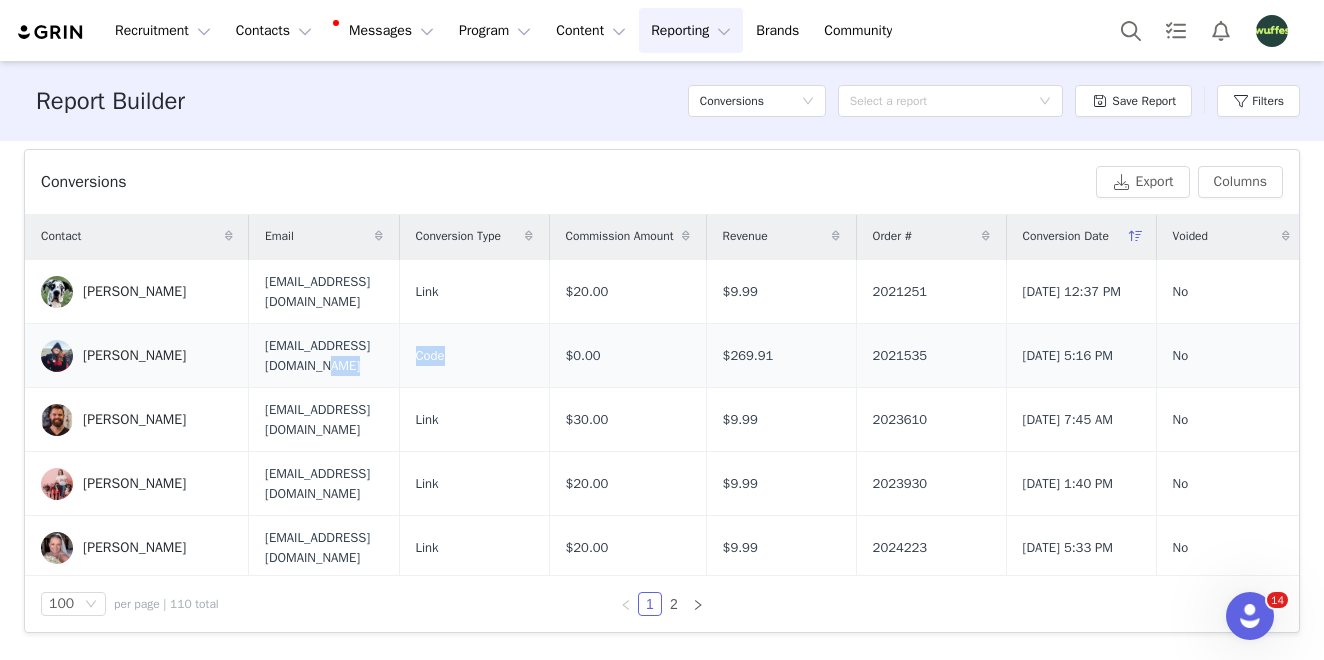 drag, startPoint x: 598, startPoint y: 358, endPoint x: 512, endPoint y: 356, distance: 86.023254 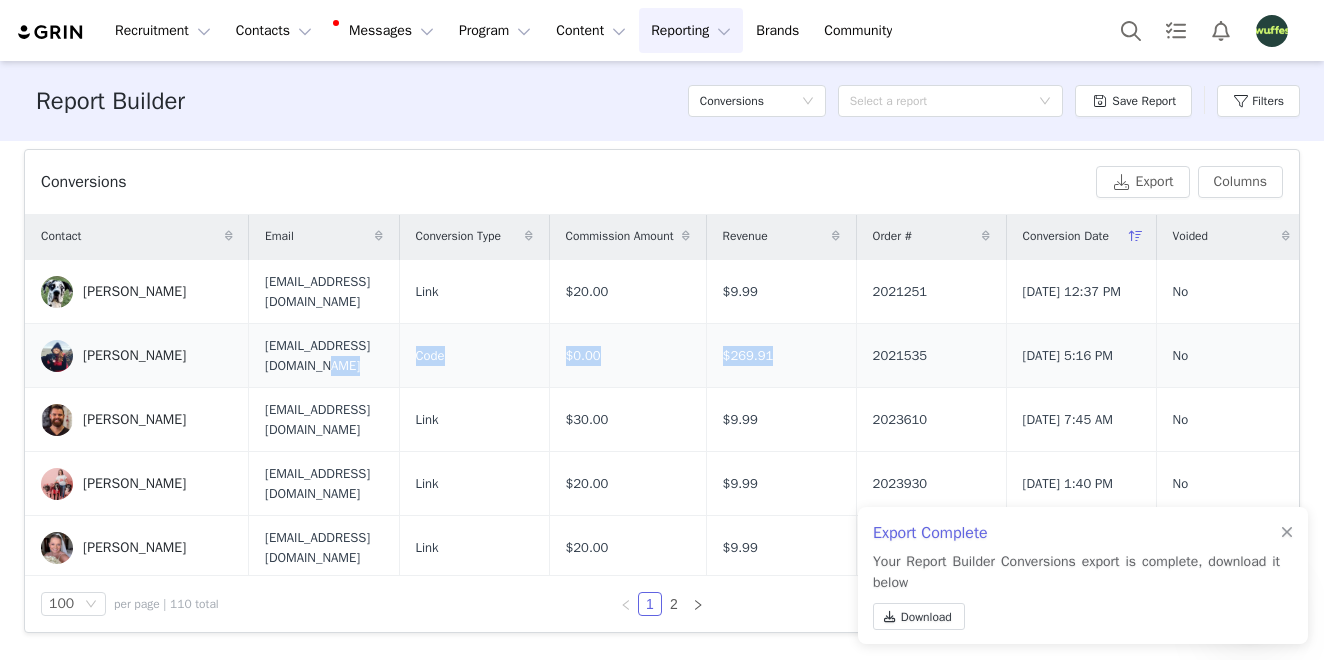 drag, startPoint x: 923, startPoint y: 363, endPoint x: 417, endPoint y: 353, distance: 506.09882 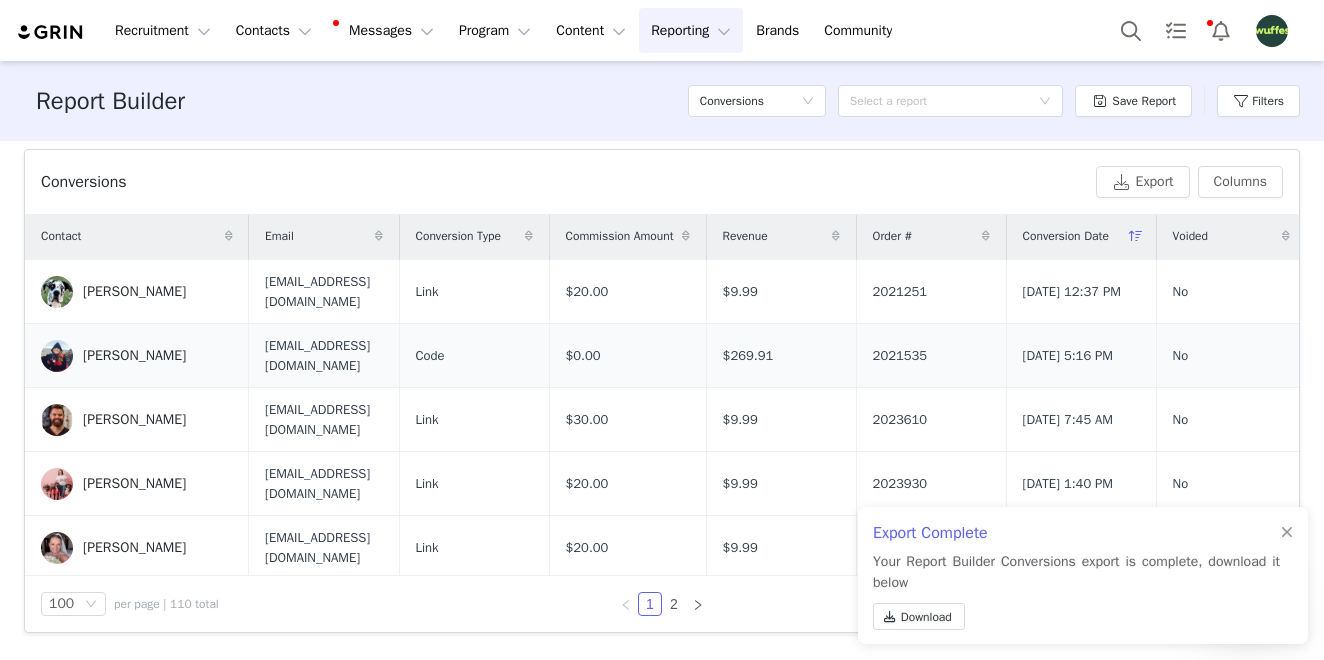 click on "$0.00" at bounding box center [583, 356] 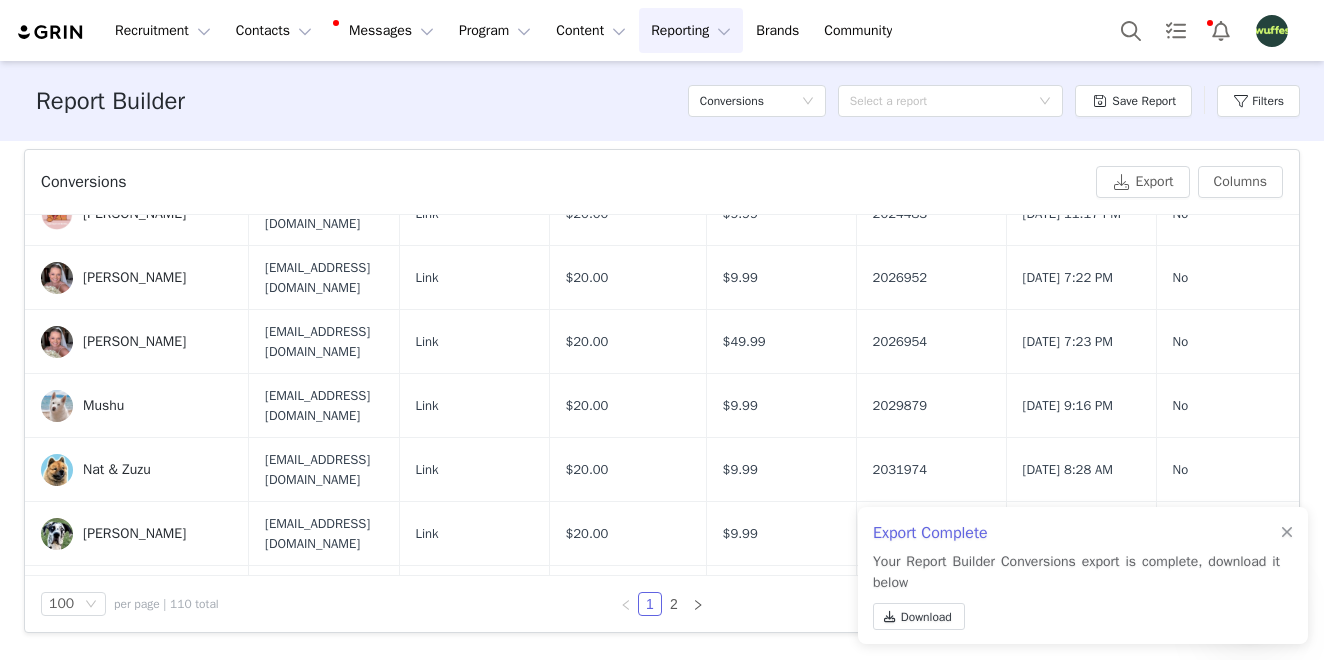 scroll, scrollTop: 395, scrollLeft: 0, axis: vertical 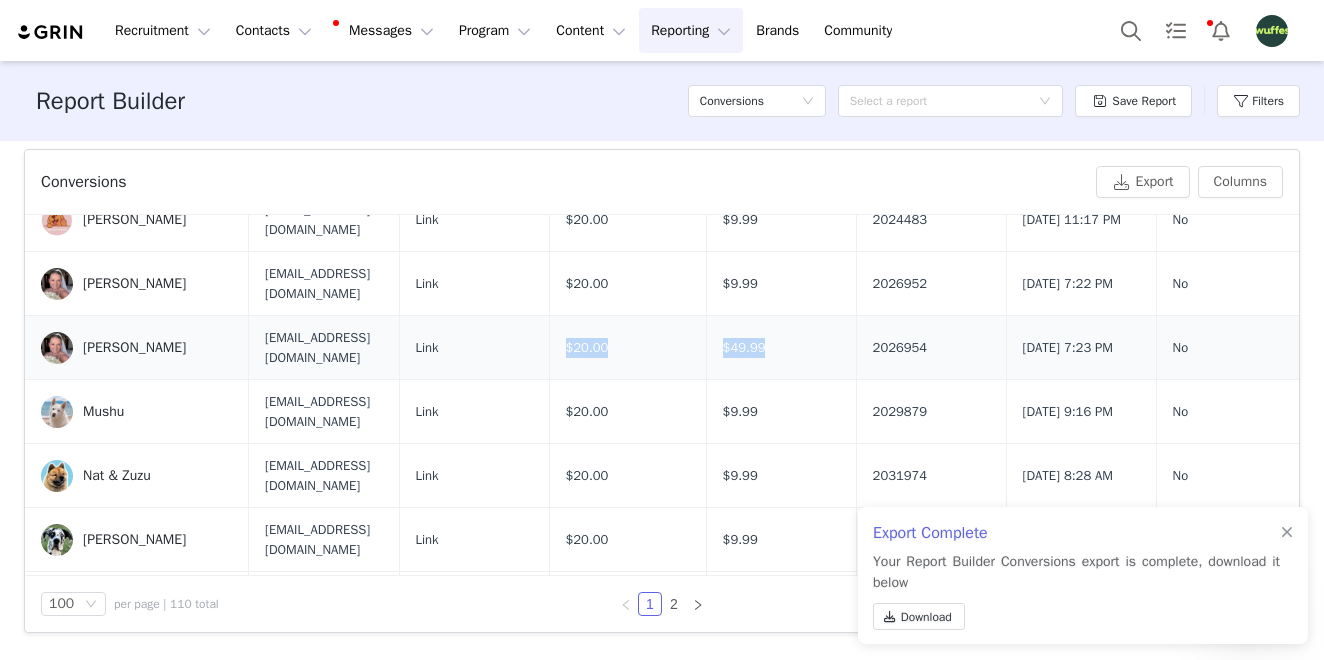 drag, startPoint x: 949, startPoint y: 346, endPoint x: 593, endPoint y: 364, distance: 356.45477 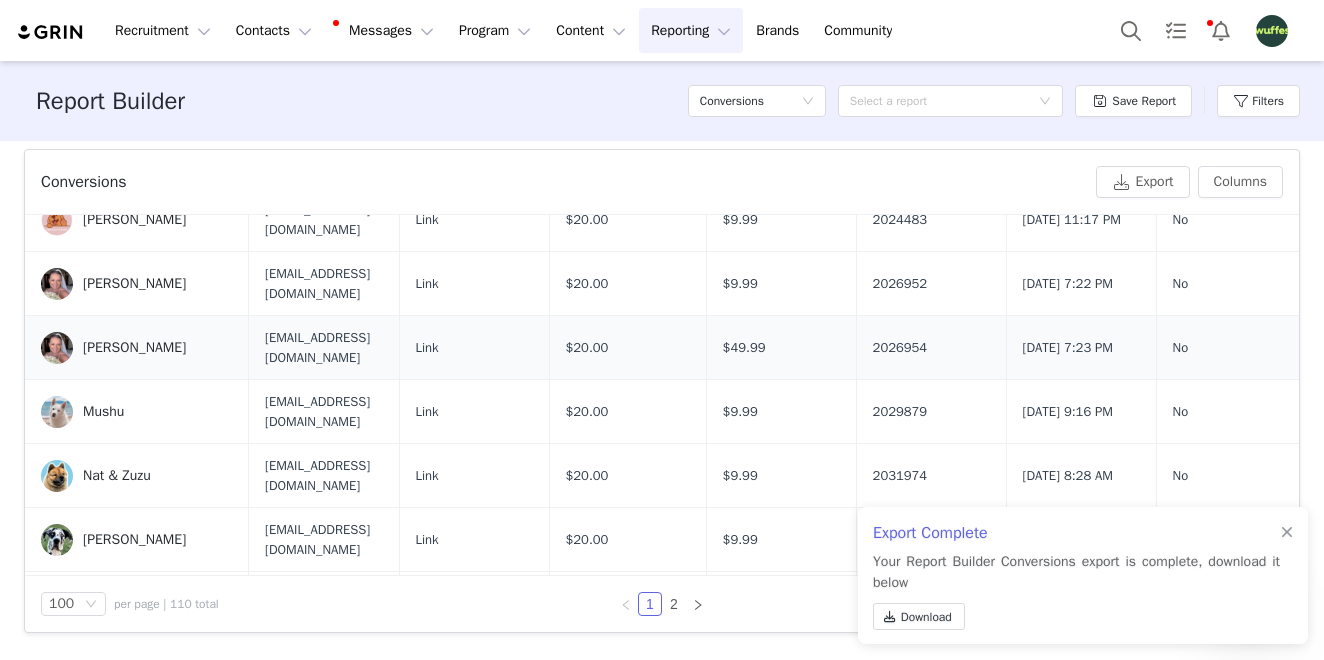 click on "$49.99" at bounding box center (781, 348) 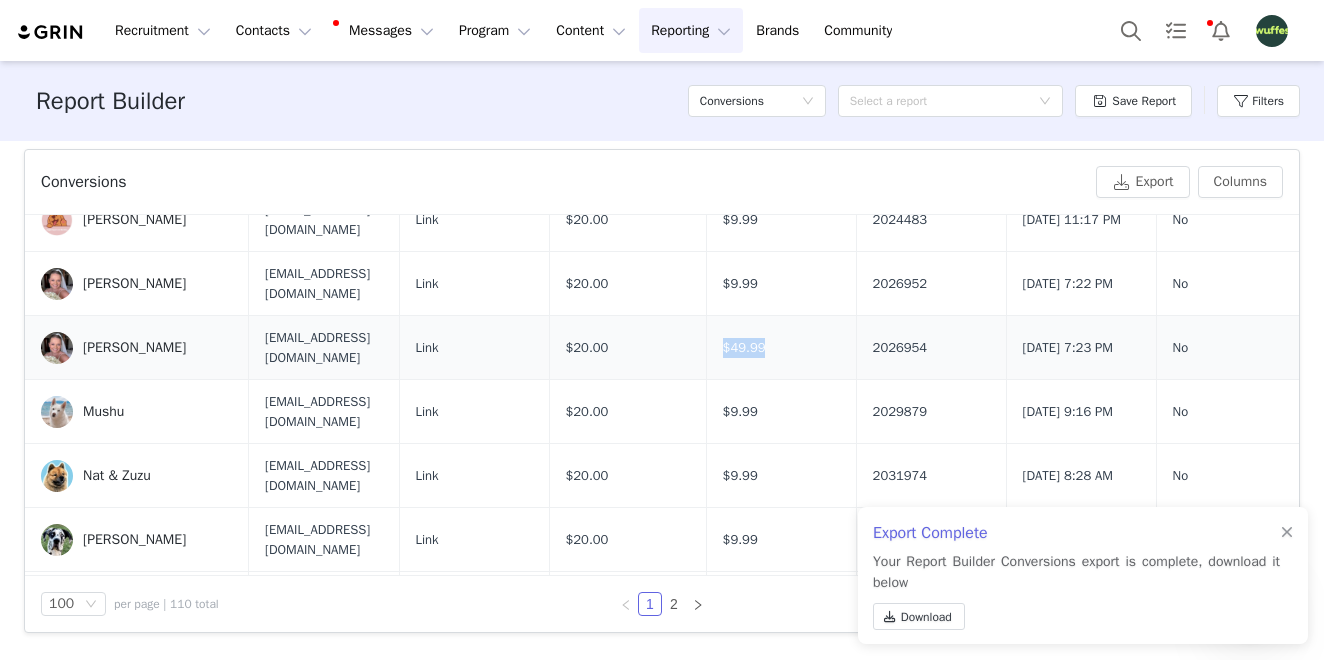 drag, startPoint x: 967, startPoint y: 350, endPoint x: 768, endPoint y: 350, distance: 199 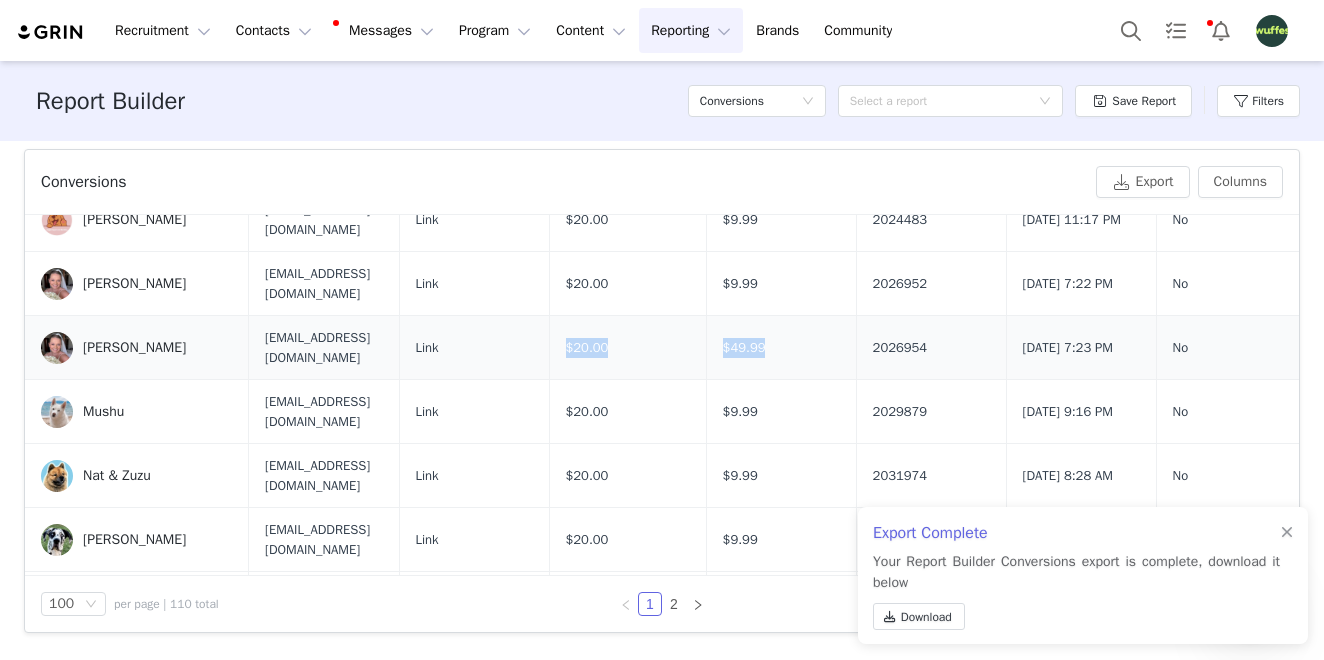 drag, startPoint x: 916, startPoint y: 357, endPoint x: 572, endPoint y: 353, distance: 344.02325 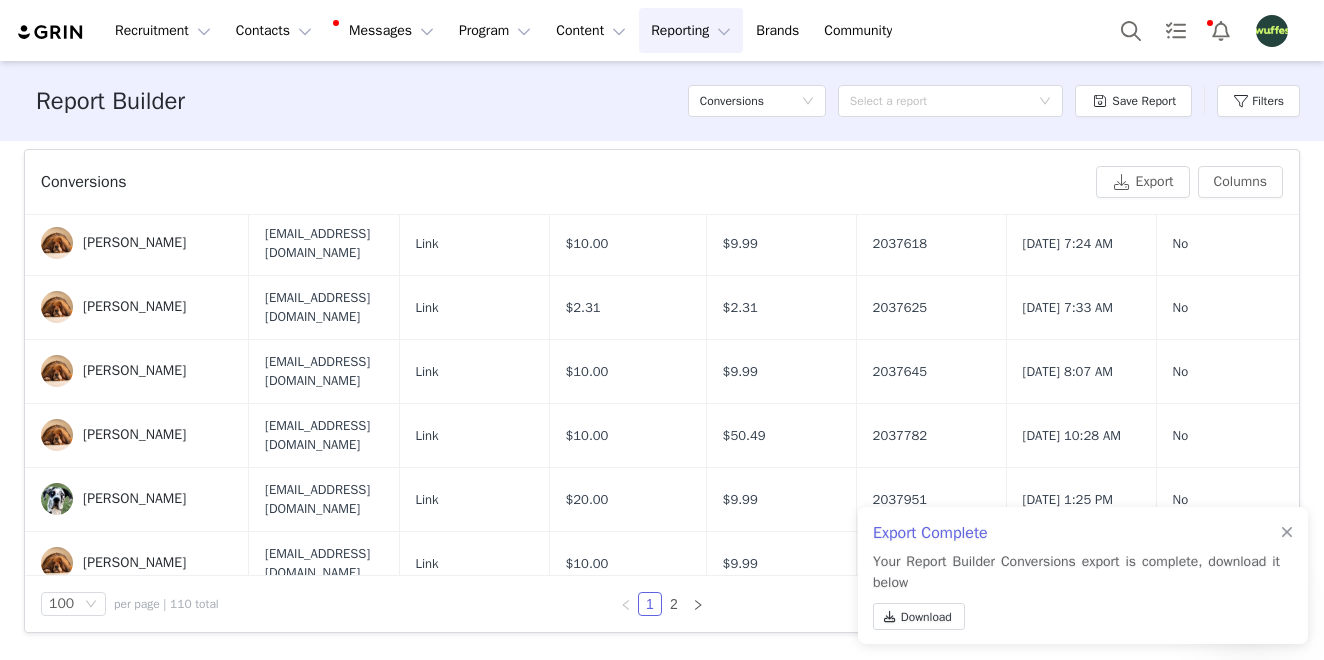 scroll, scrollTop: 1688, scrollLeft: 0, axis: vertical 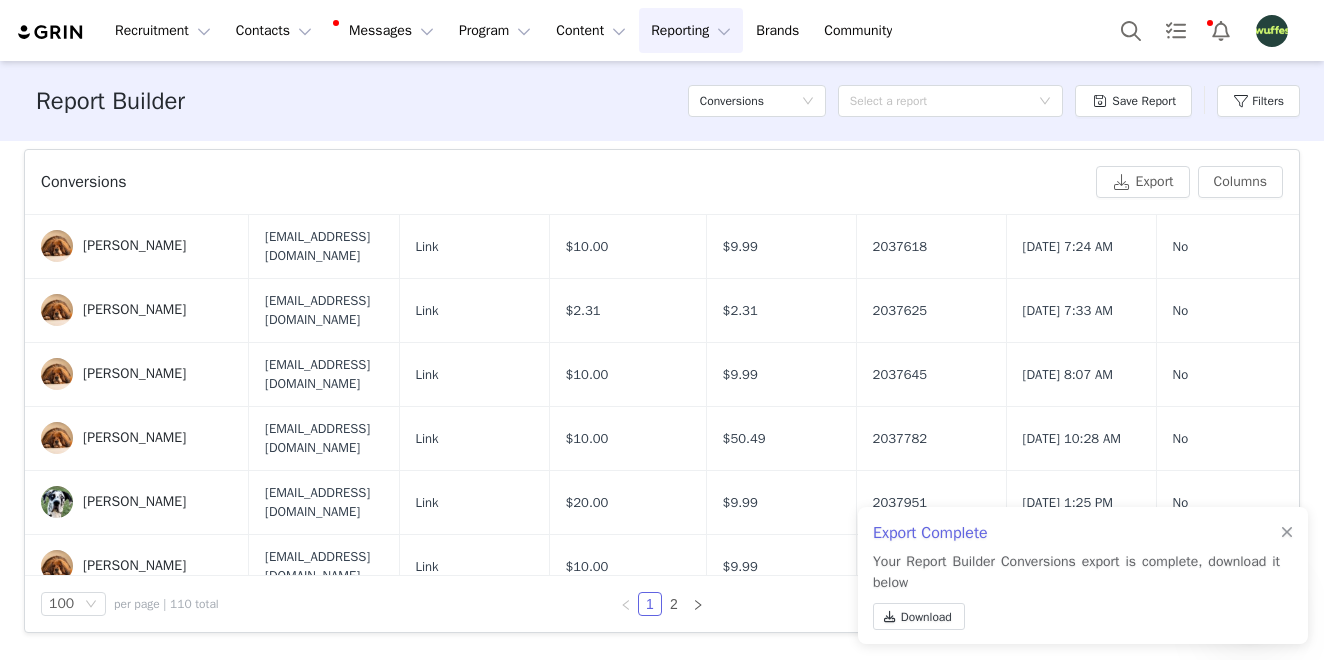 click on "Download" at bounding box center (1076, 620) 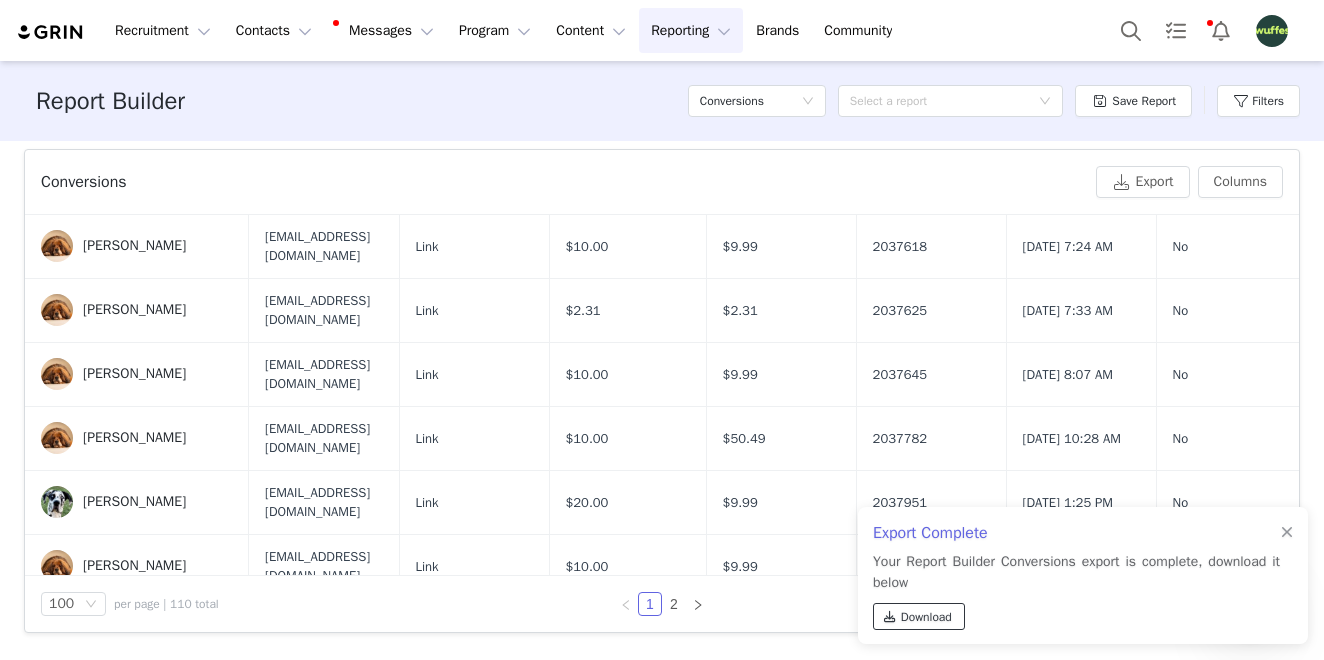 click on "Download" at bounding box center (926, 617) 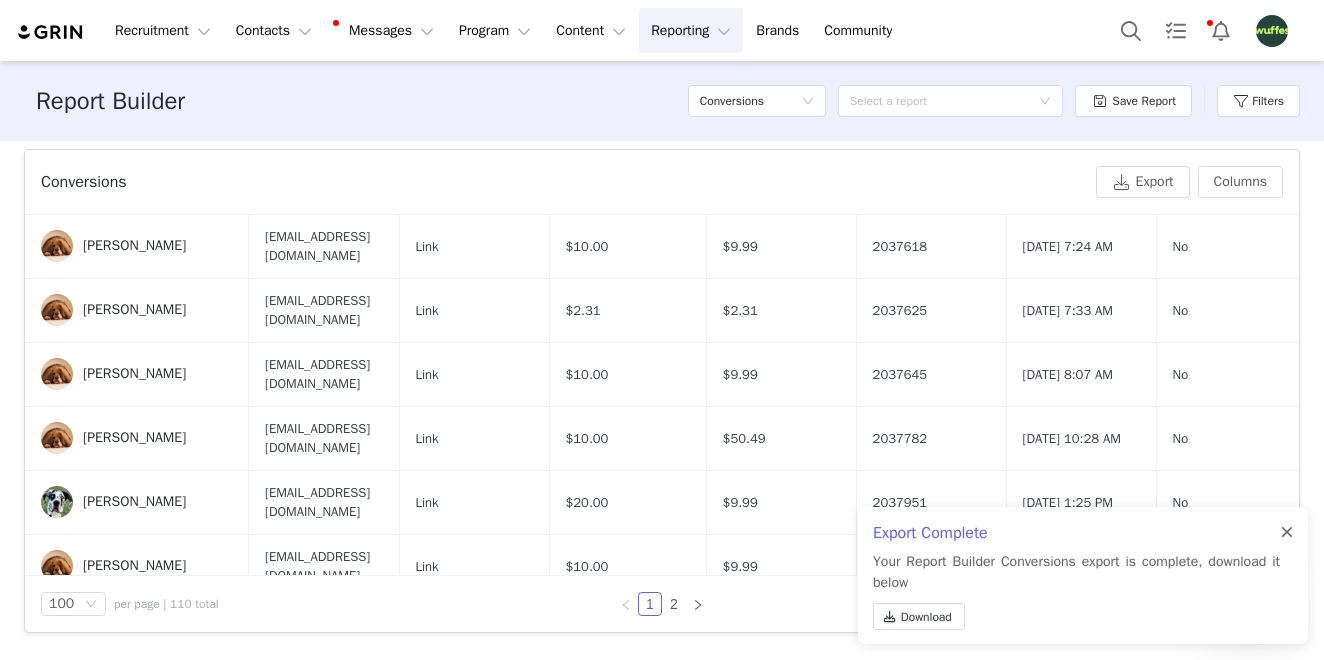 click at bounding box center (1287, 533) 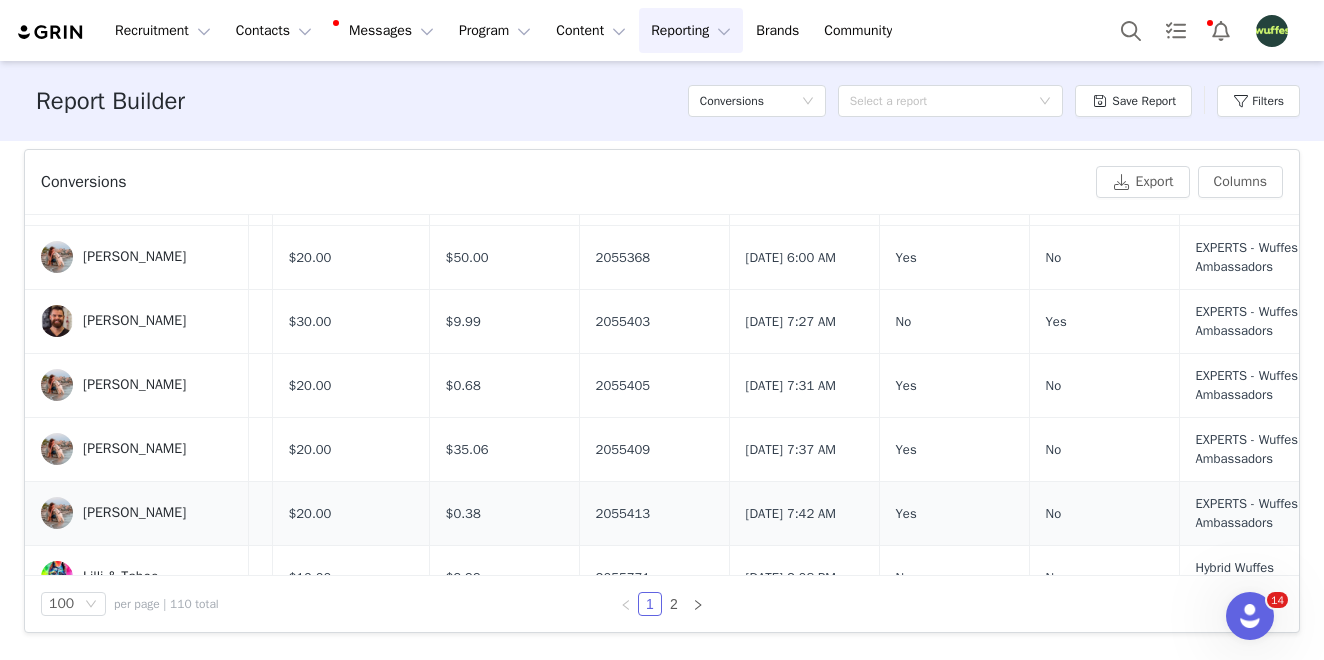 scroll, scrollTop: 3612, scrollLeft: 275, axis: both 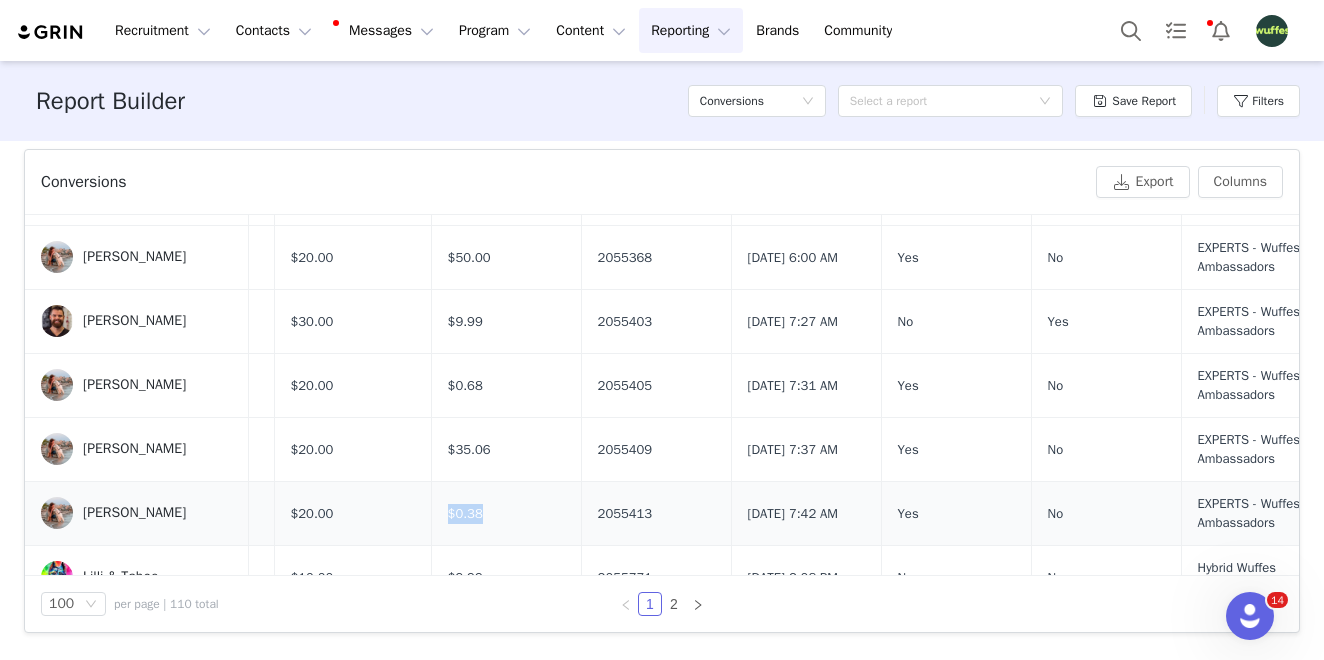 drag, startPoint x: 643, startPoint y: 398, endPoint x: 567, endPoint y: 397, distance: 76.00658 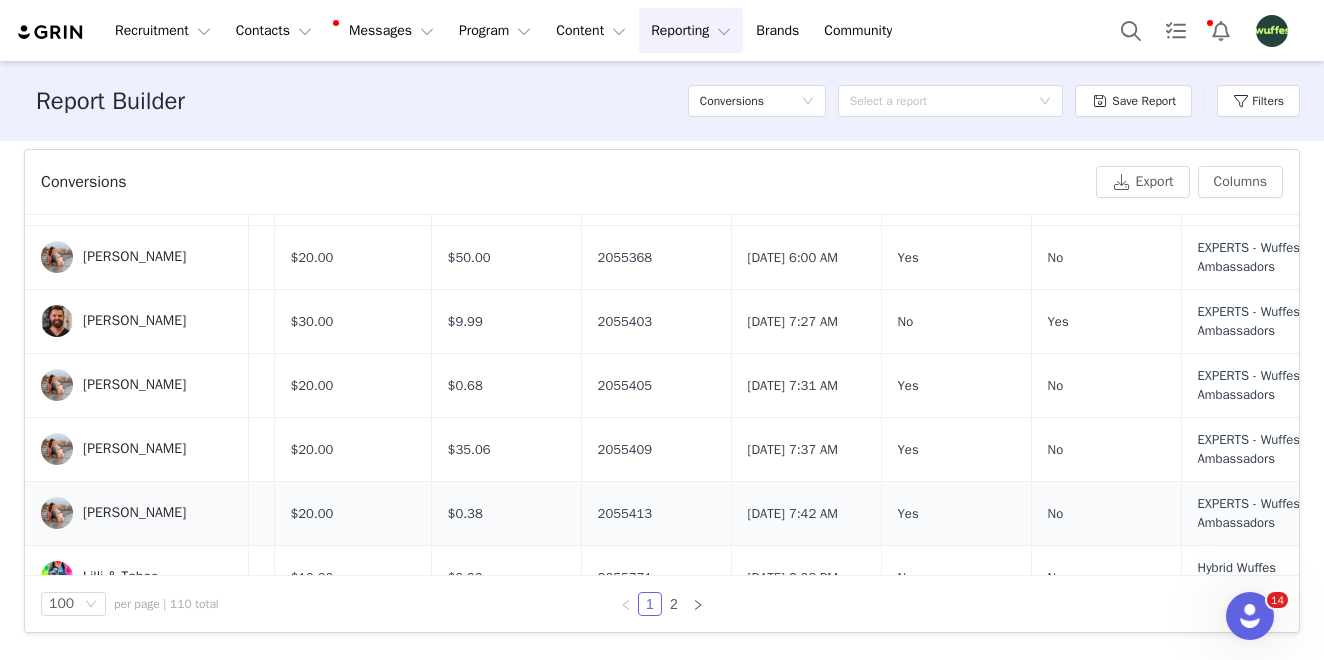 click on "$0.38" at bounding box center [506, 513] 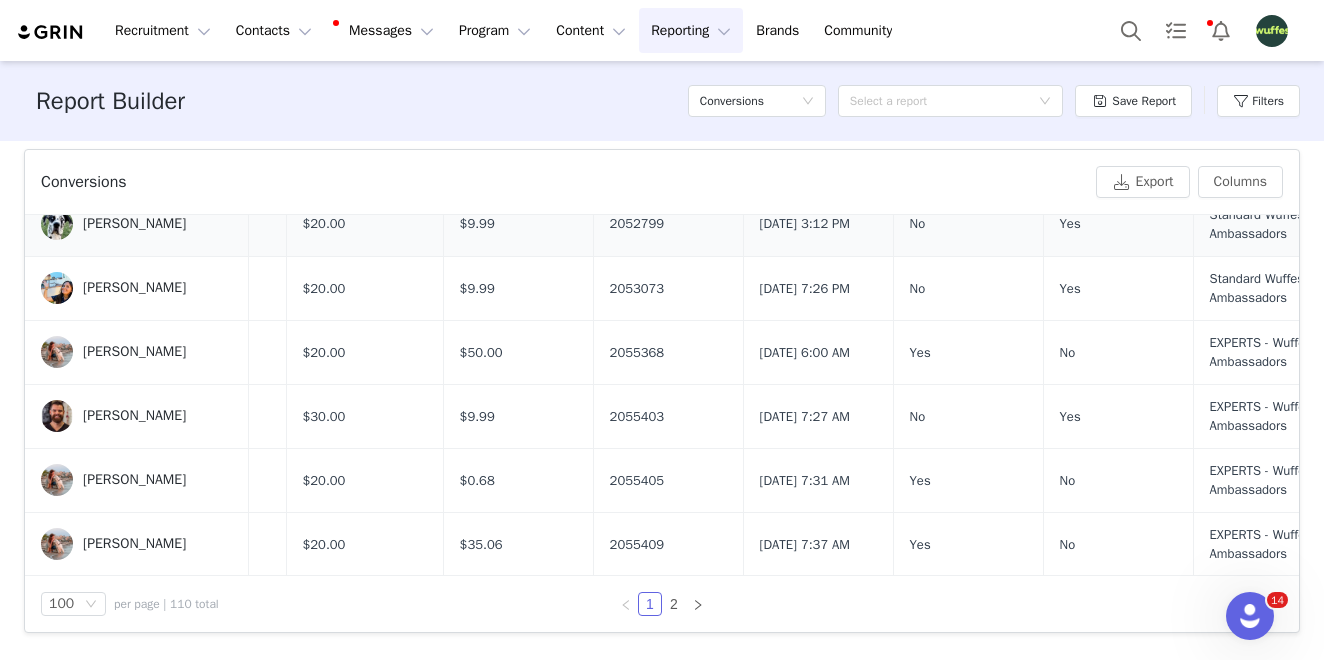 scroll, scrollTop: 3568, scrollLeft: 263, axis: both 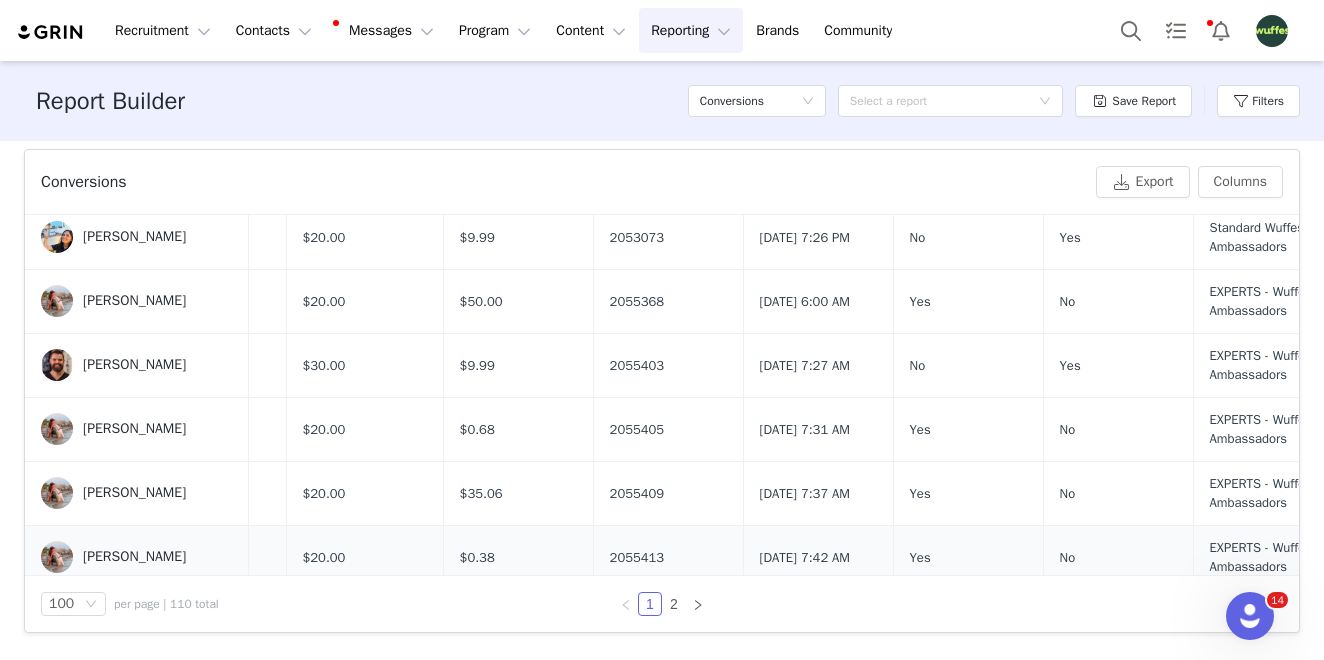 click on "$0.38" at bounding box center (518, 557) 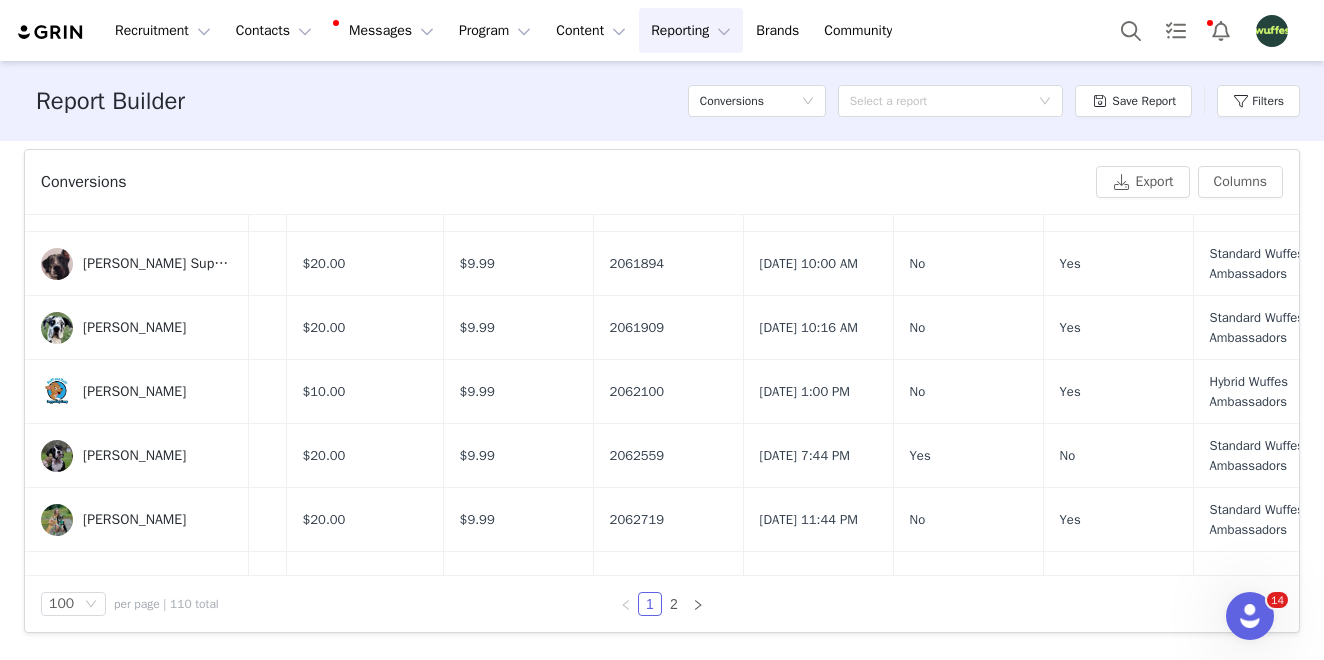 scroll, scrollTop: 4350, scrollLeft: 263, axis: both 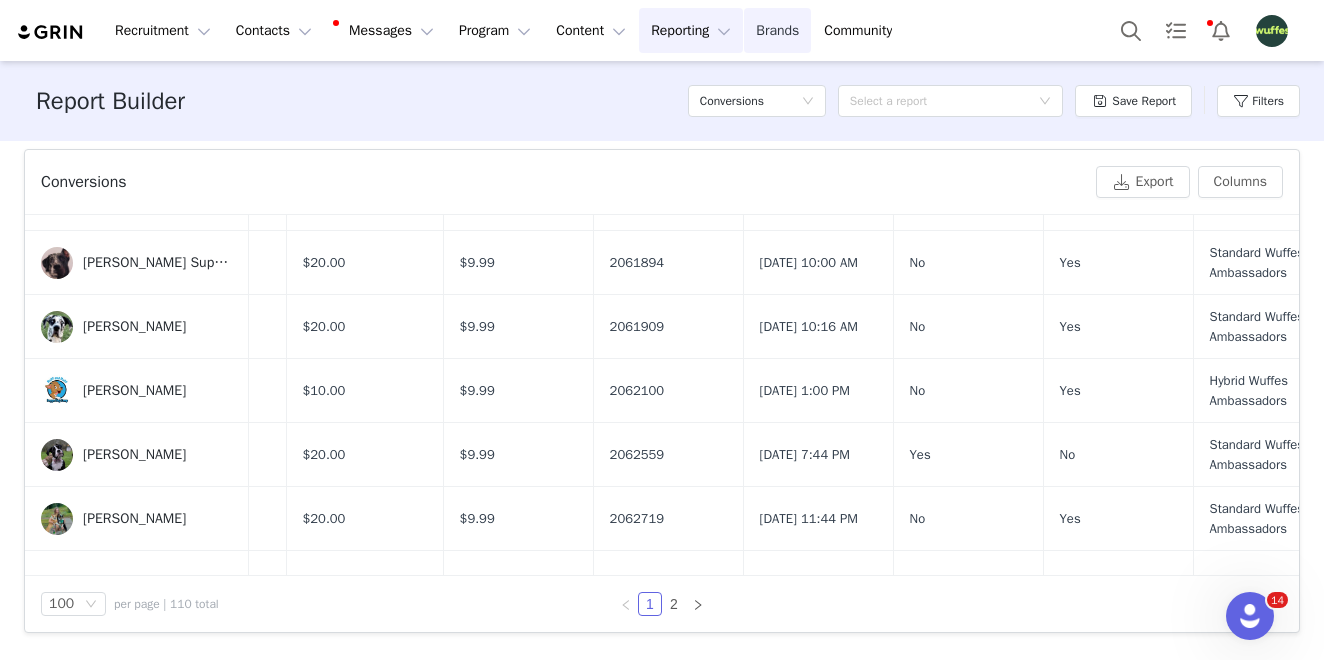 click on "Brands Brands" at bounding box center (777, 30) 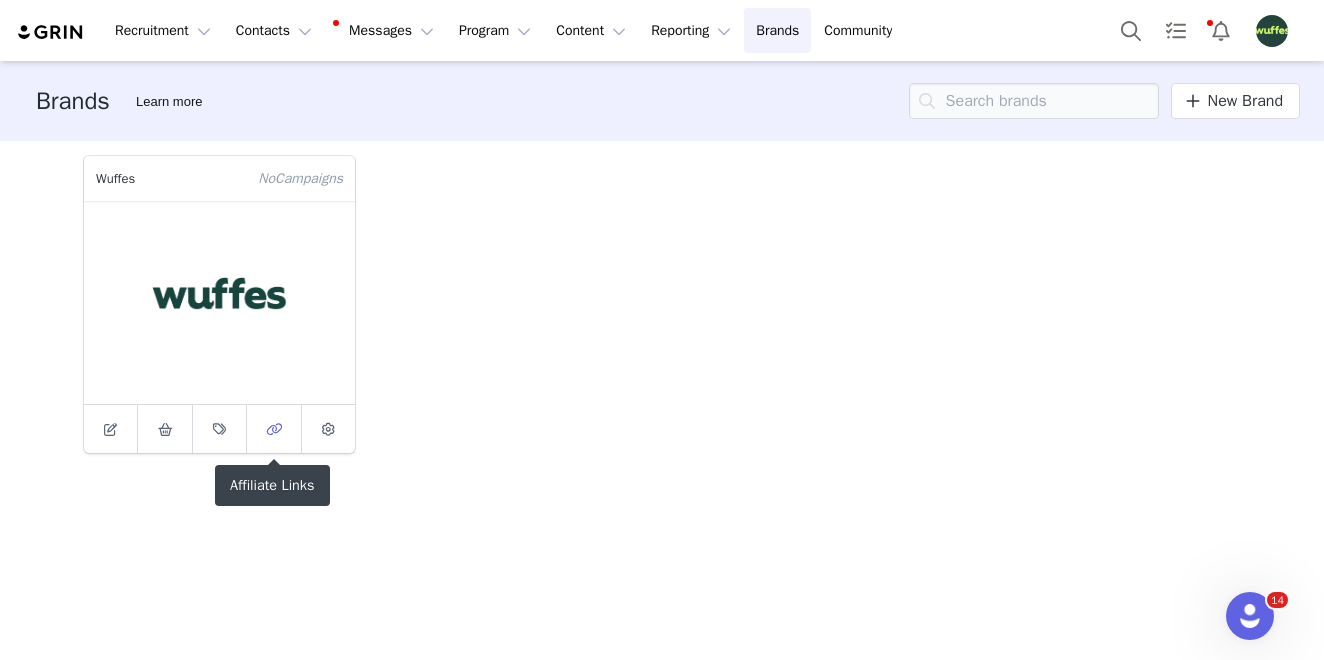 click at bounding box center [274, 429] 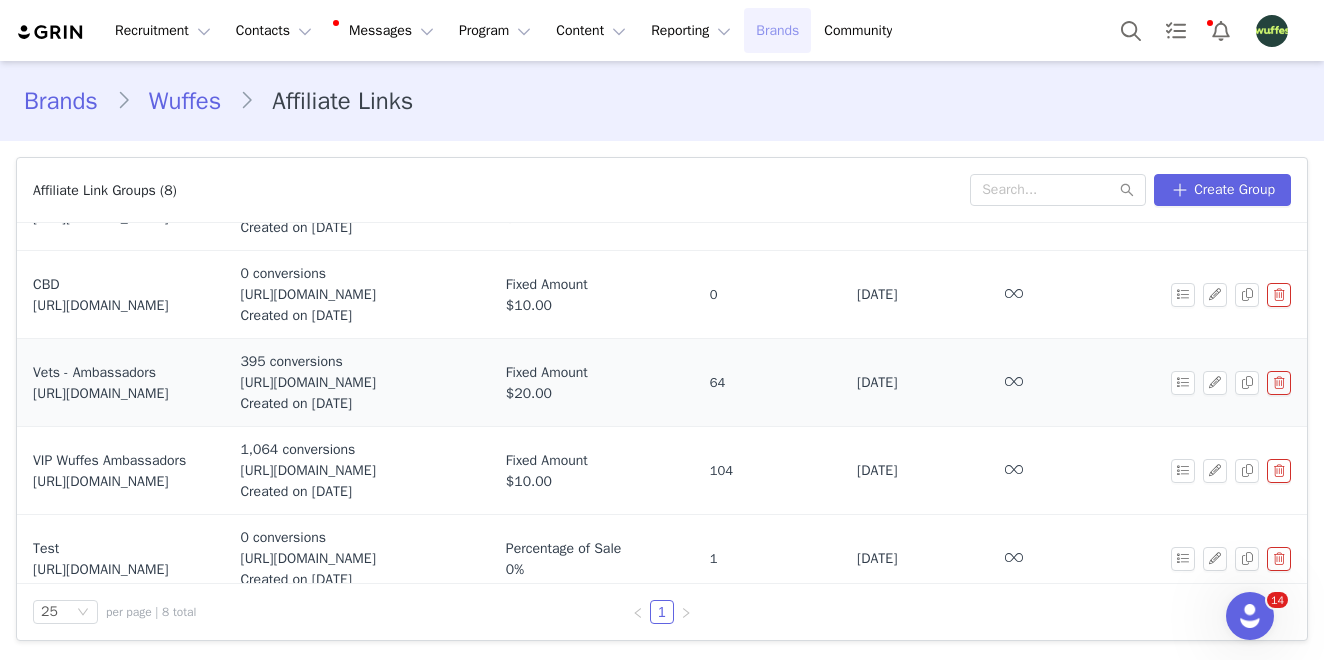 scroll, scrollTop: 114, scrollLeft: 0, axis: vertical 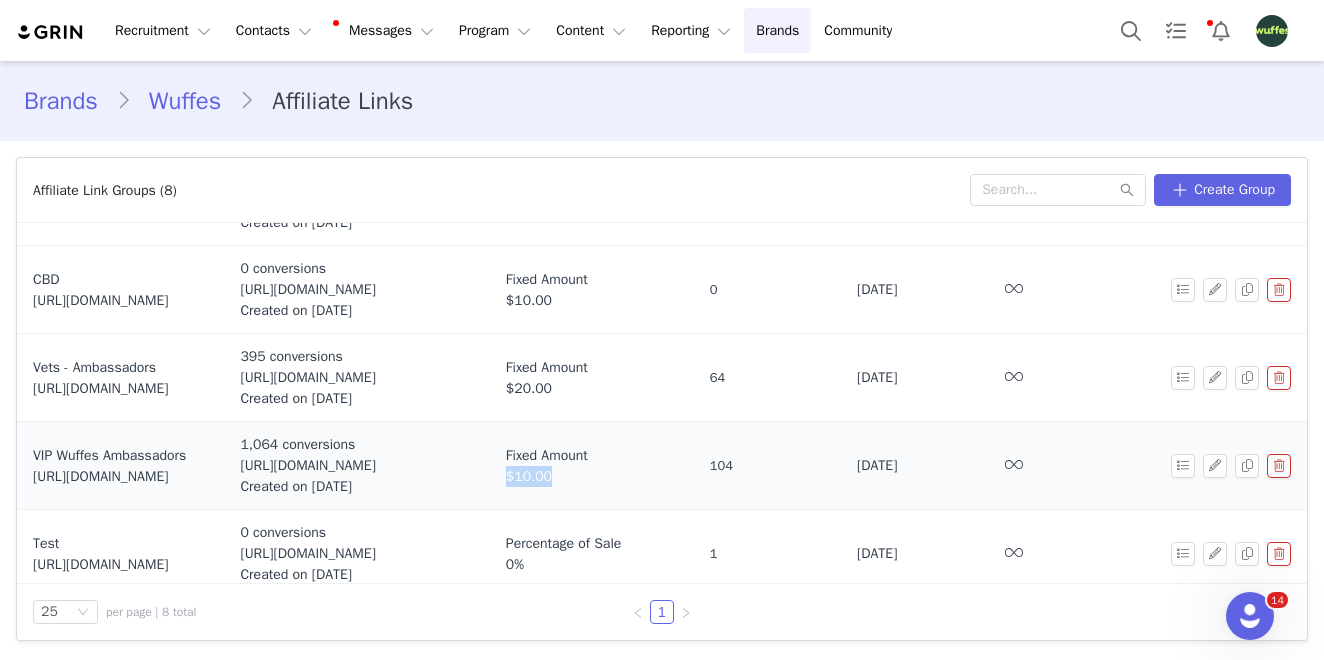 drag, startPoint x: 491, startPoint y: 471, endPoint x: 583, endPoint y: 471, distance: 92 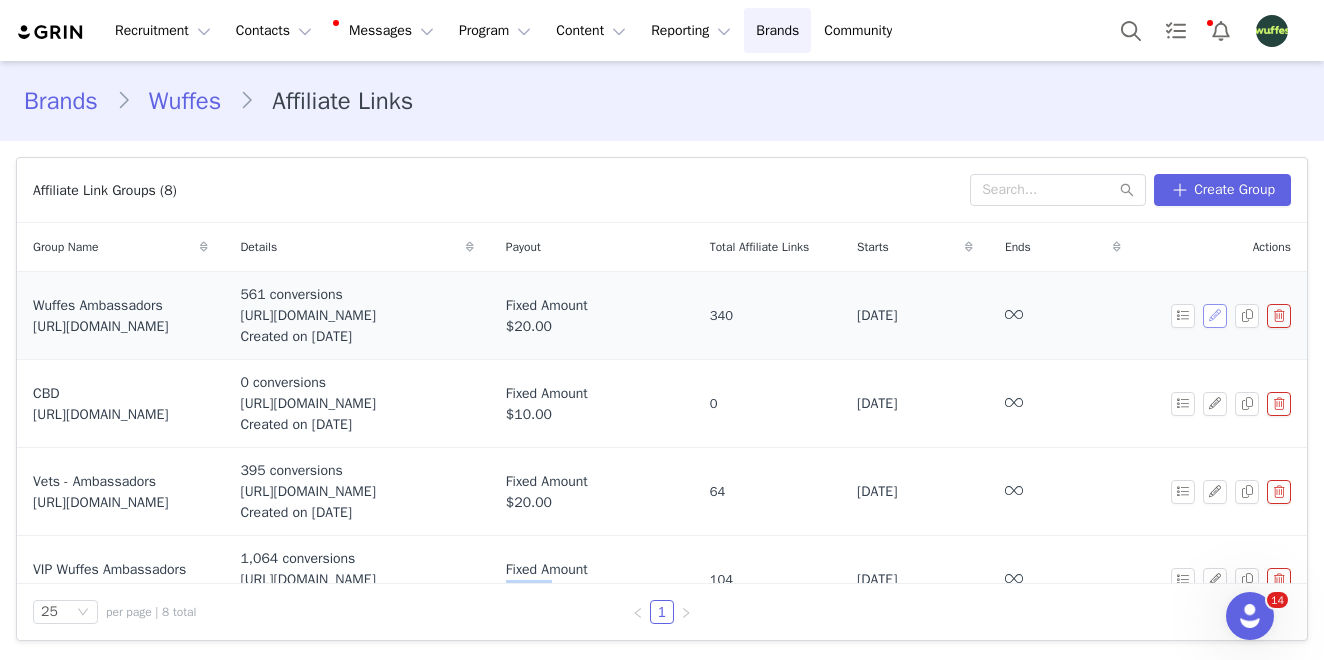 click at bounding box center (1215, 316) 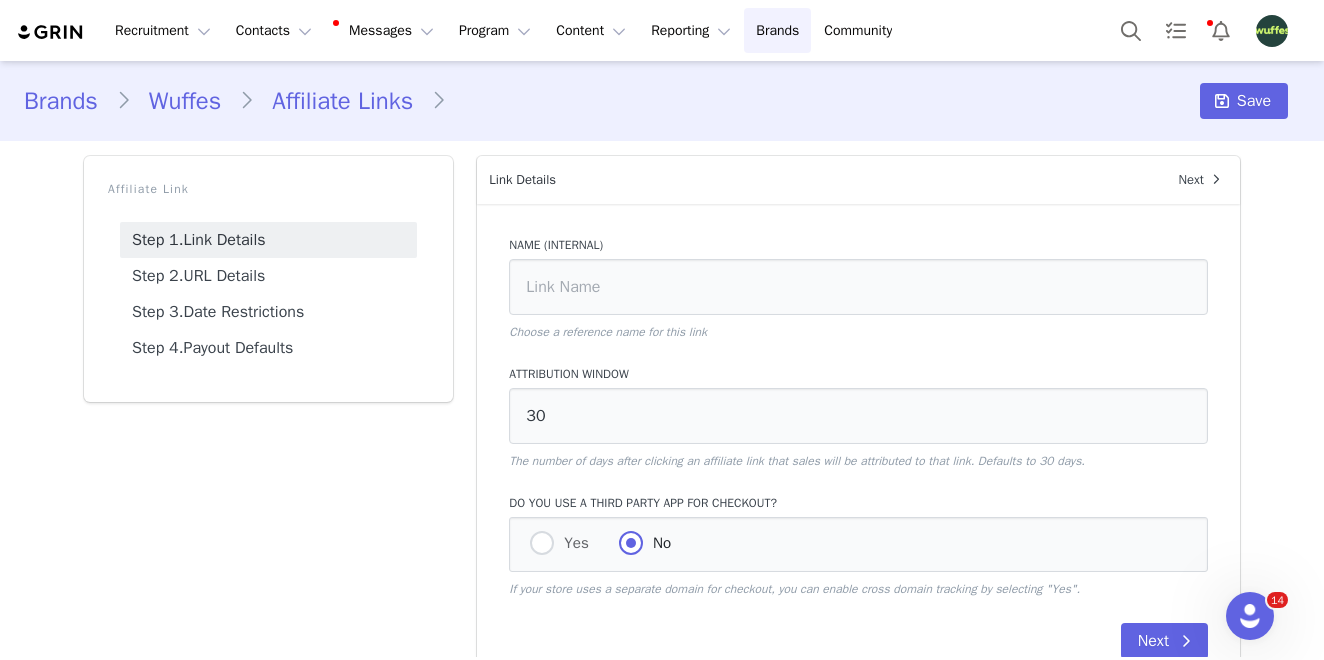 type on "Wuffes Ambassadors" 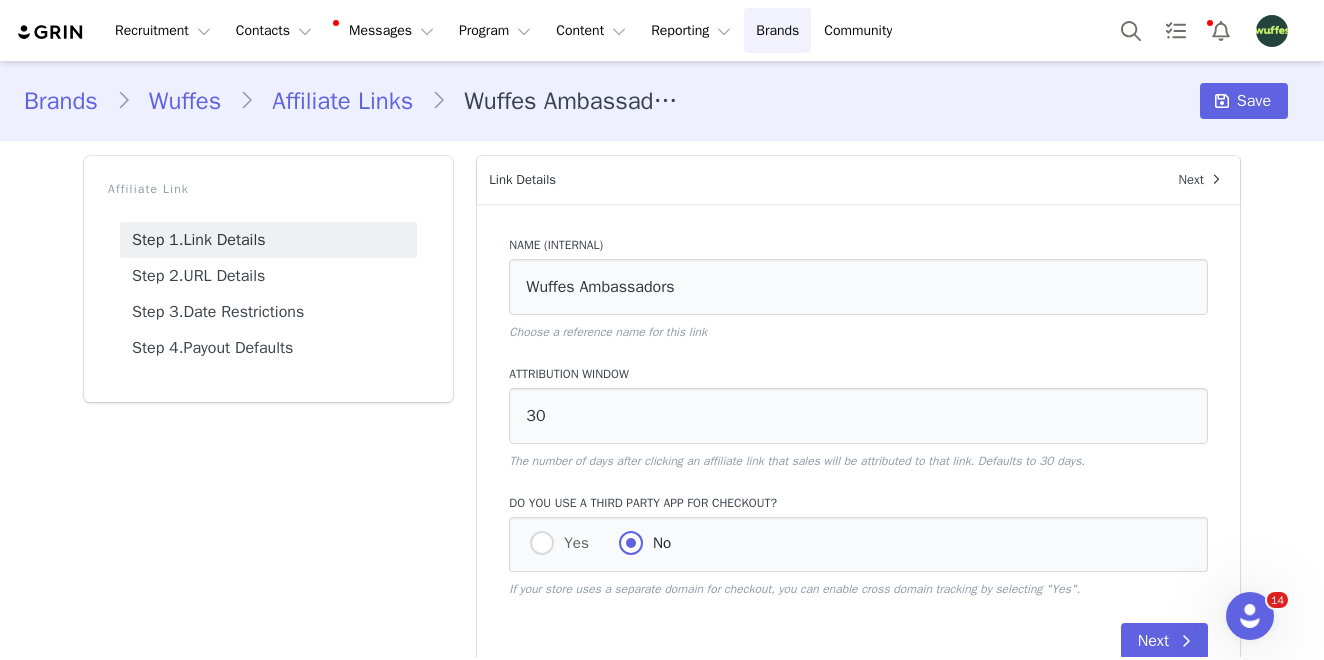 scroll, scrollTop: 49, scrollLeft: 0, axis: vertical 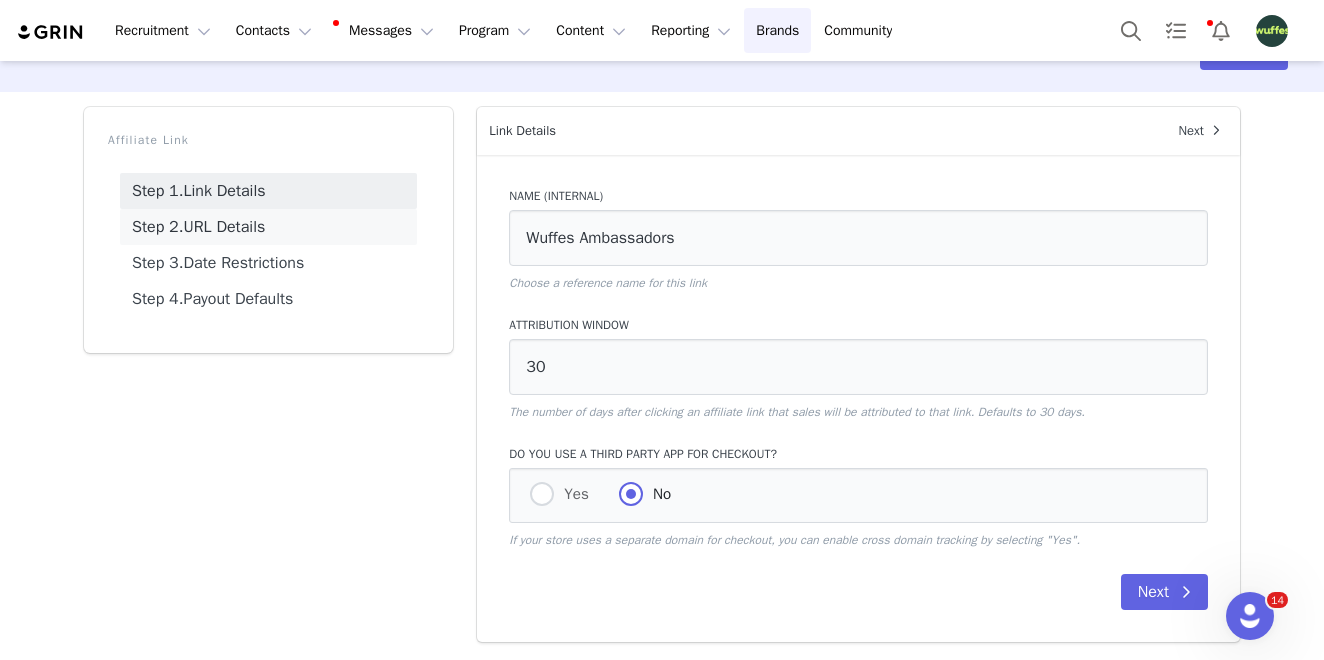 click on "Step 2.  URL Details" at bounding box center (268, 227) 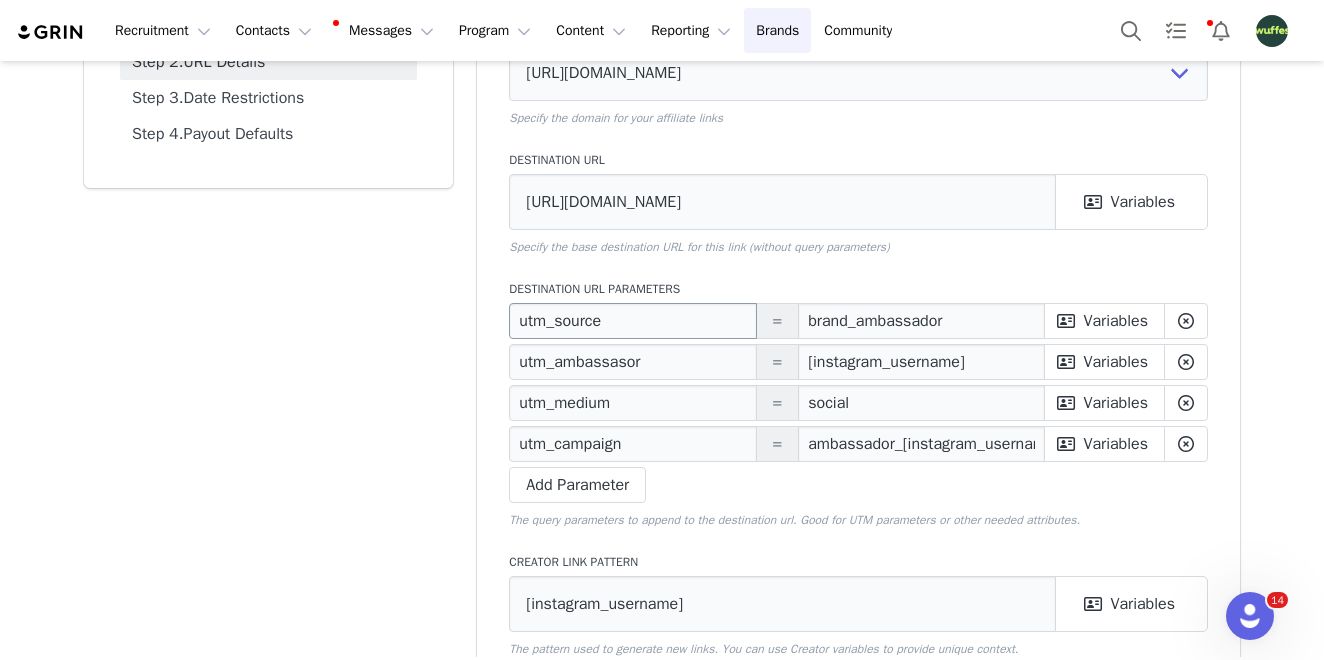 scroll, scrollTop: 187, scrollLeft: 0, axis: vertical 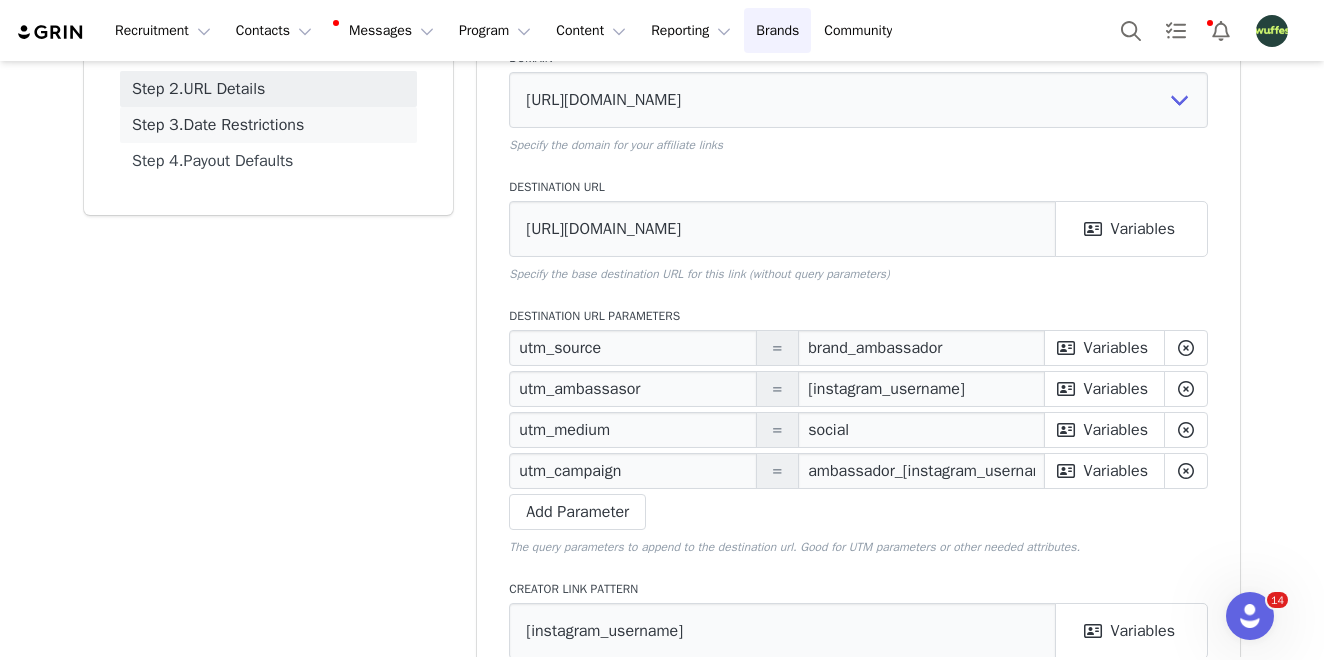 click on "Step 3.  Date Restrictions" at bounding box center [268, 125] 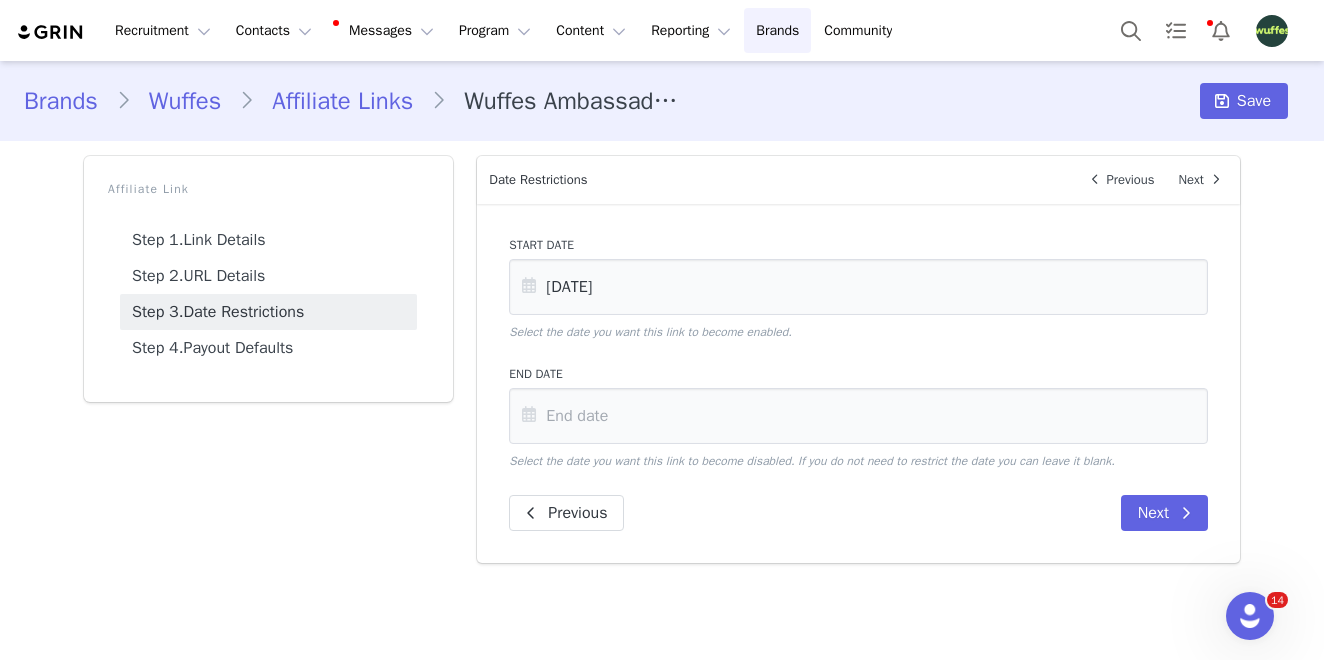 scroll, scrollTop: 0, scrollLeft: 0, axis: both 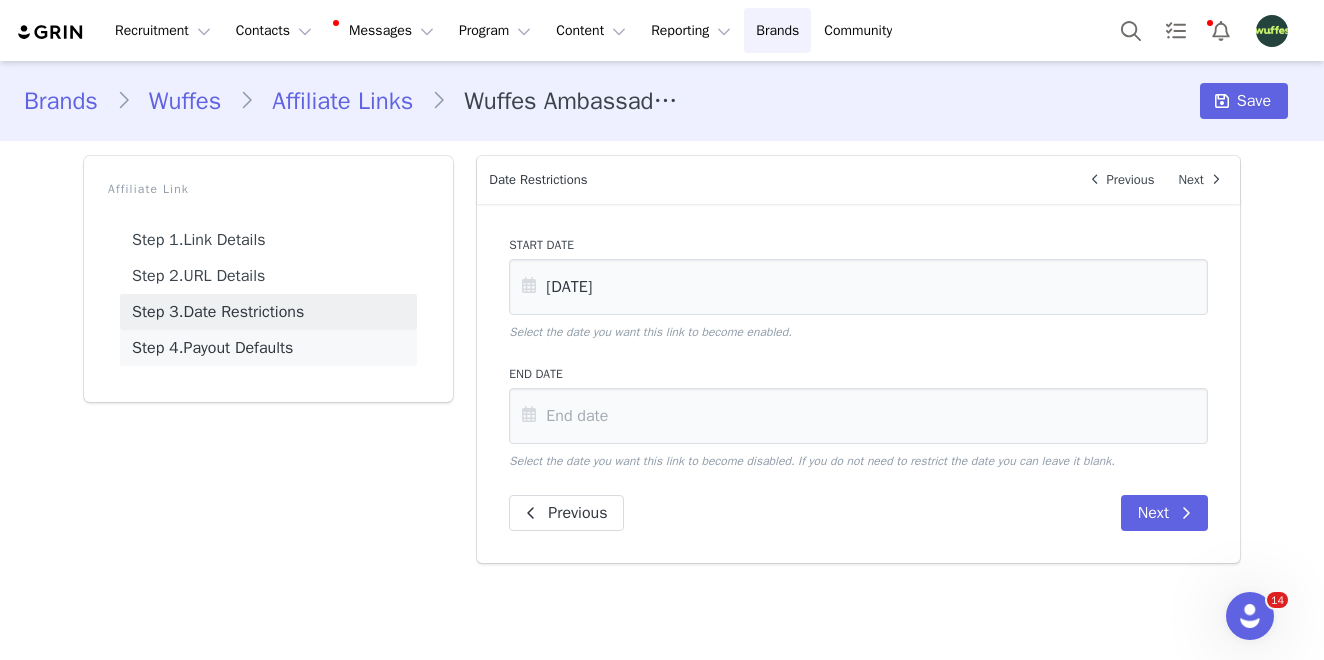 click on "Step 4.  Payout Defaults" at bounding box center (268, 348) 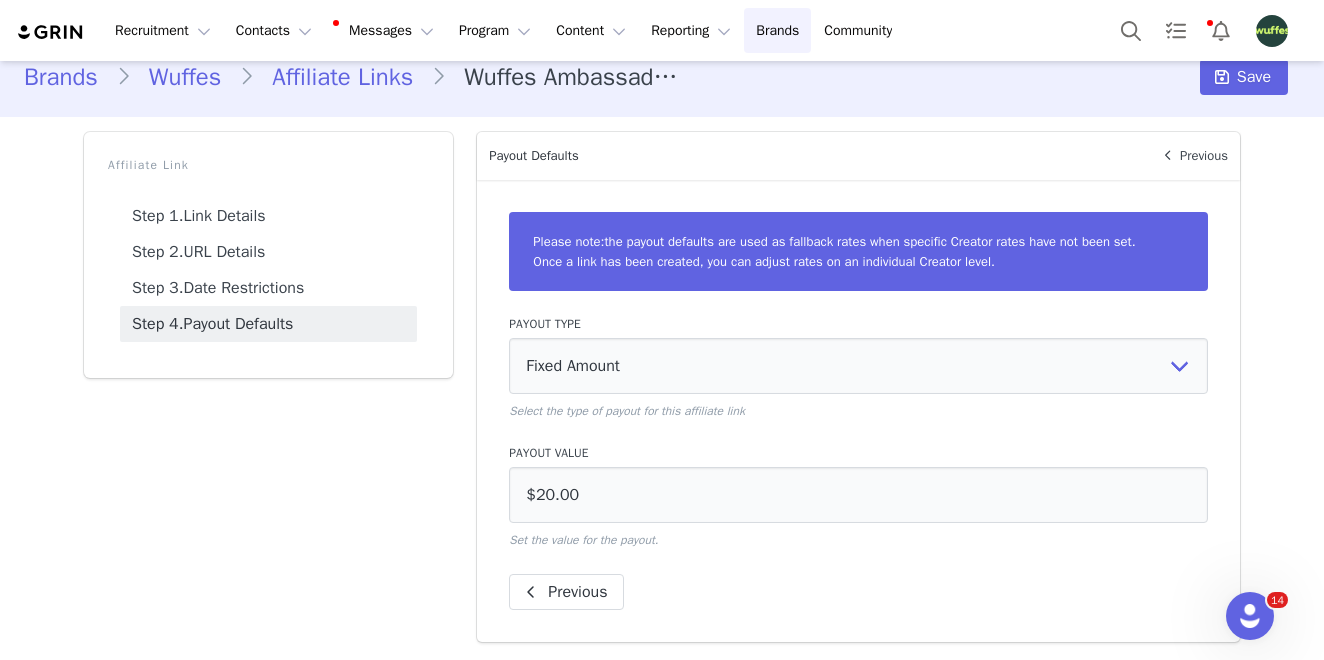 scroll, scrollTop: 22, scrollLeft: 0, axis: vertical 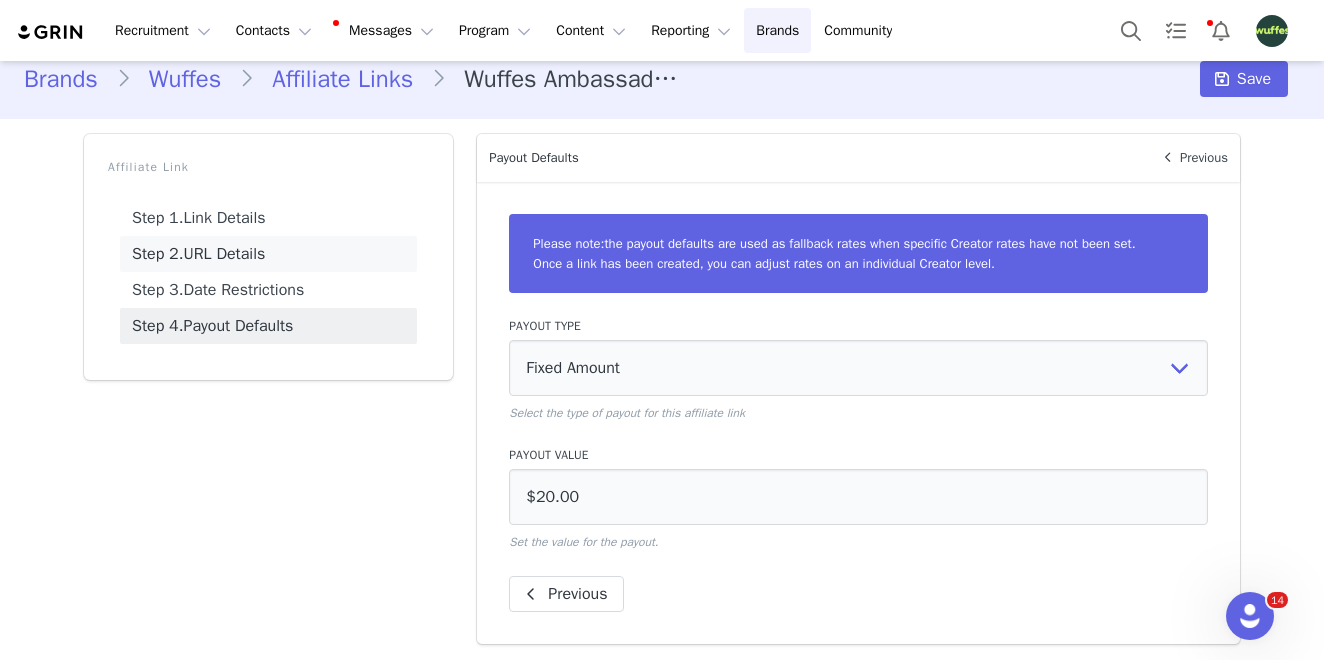 click on "Step 2.  URL Details" at bounding box center [268, 254] 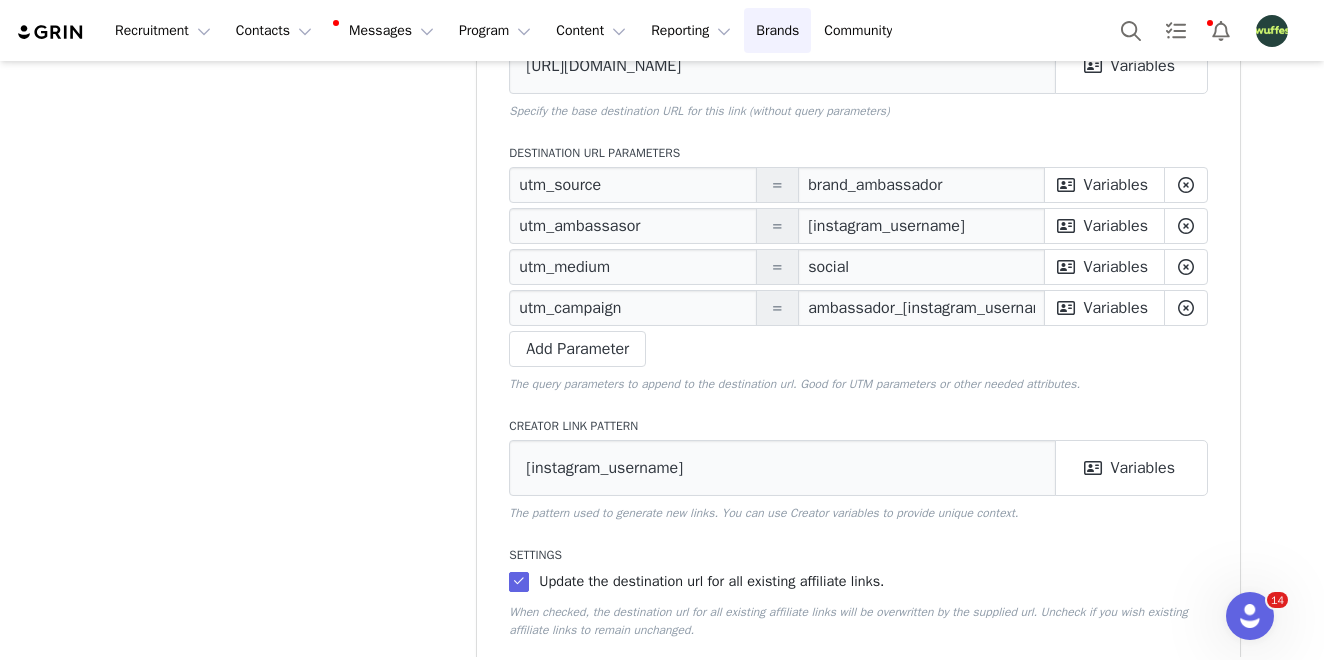 scroll, scrollTop: 349, scrollLeft: 0, axis: vertical 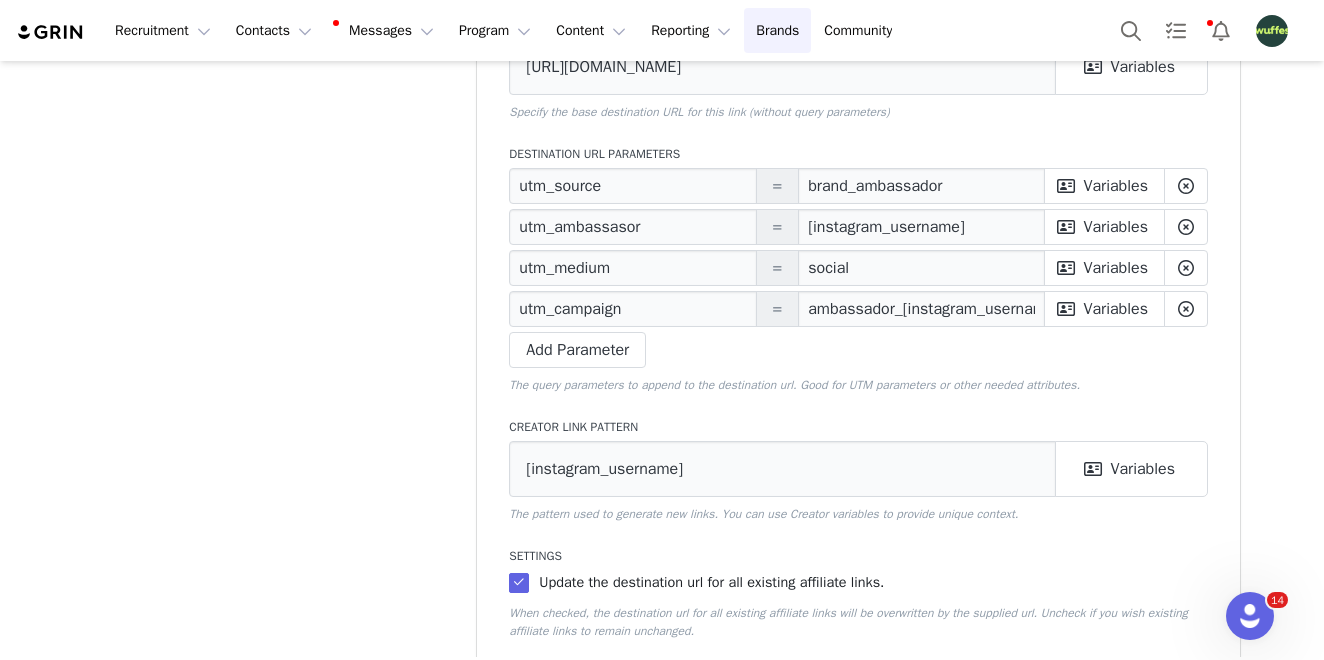 click at bounding box center (1272, 31) 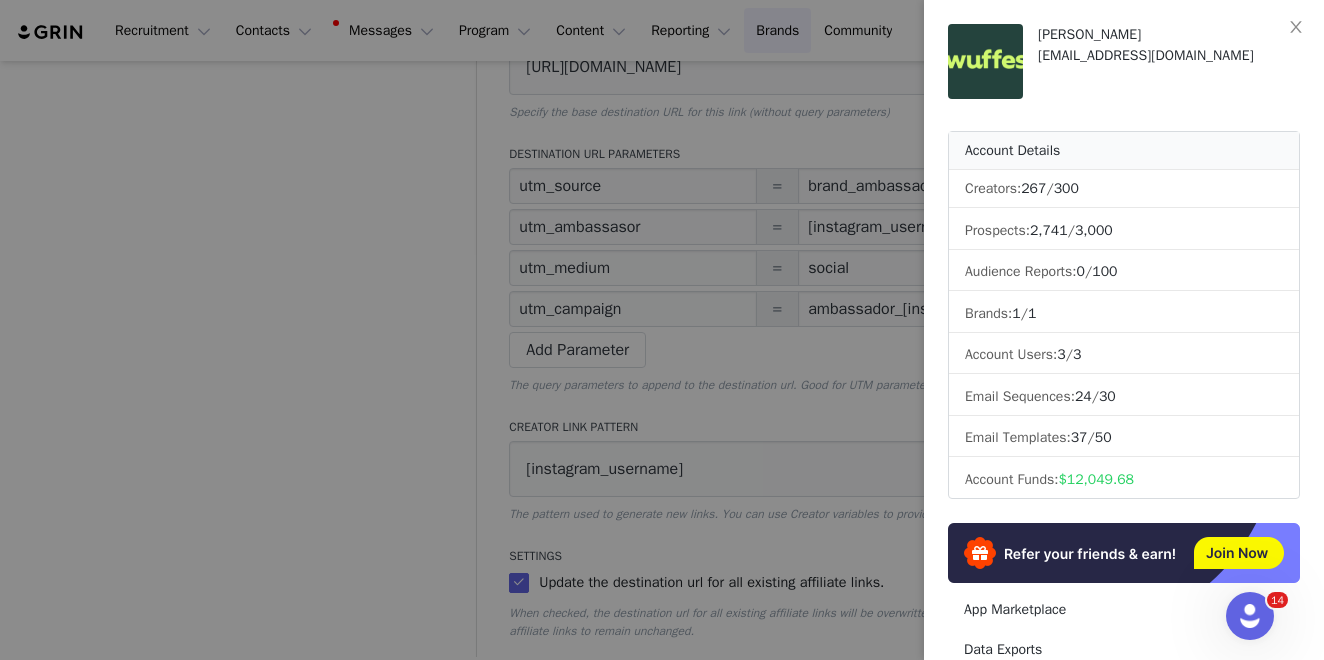 scroll, scrollTop: 353, scrollLeft: 0, axis: vertical 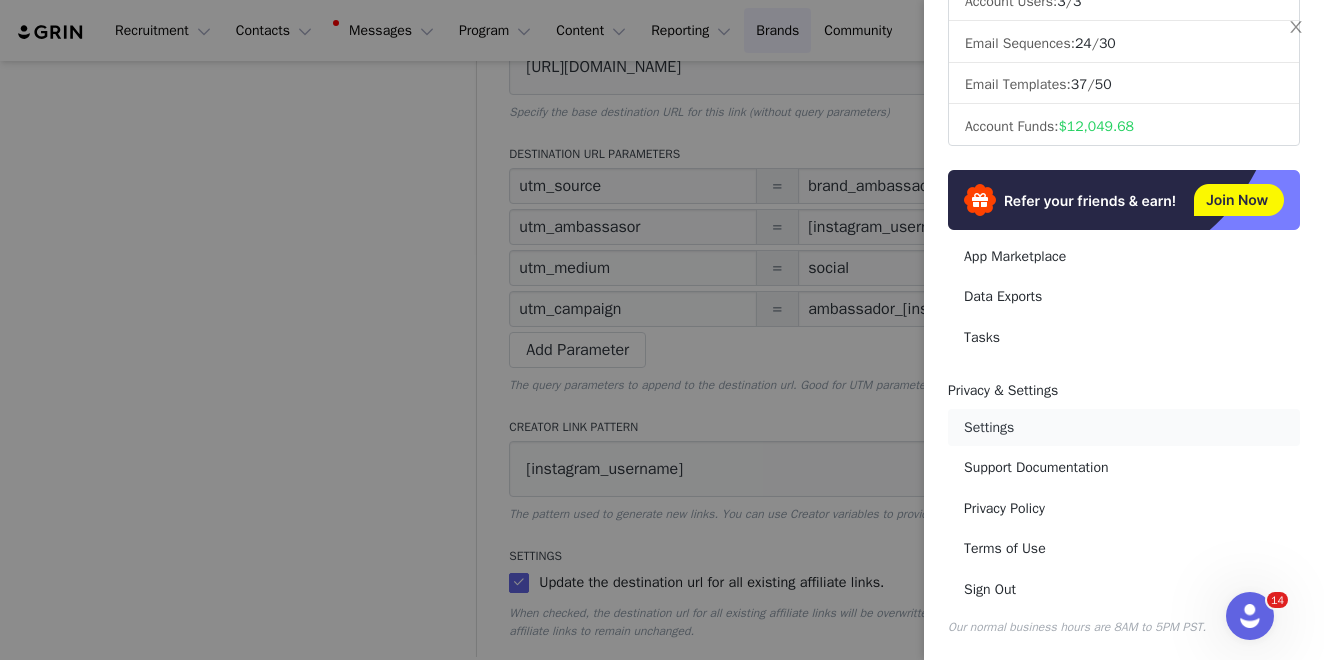 click on "Settings" at bounding box center [1124, 427] 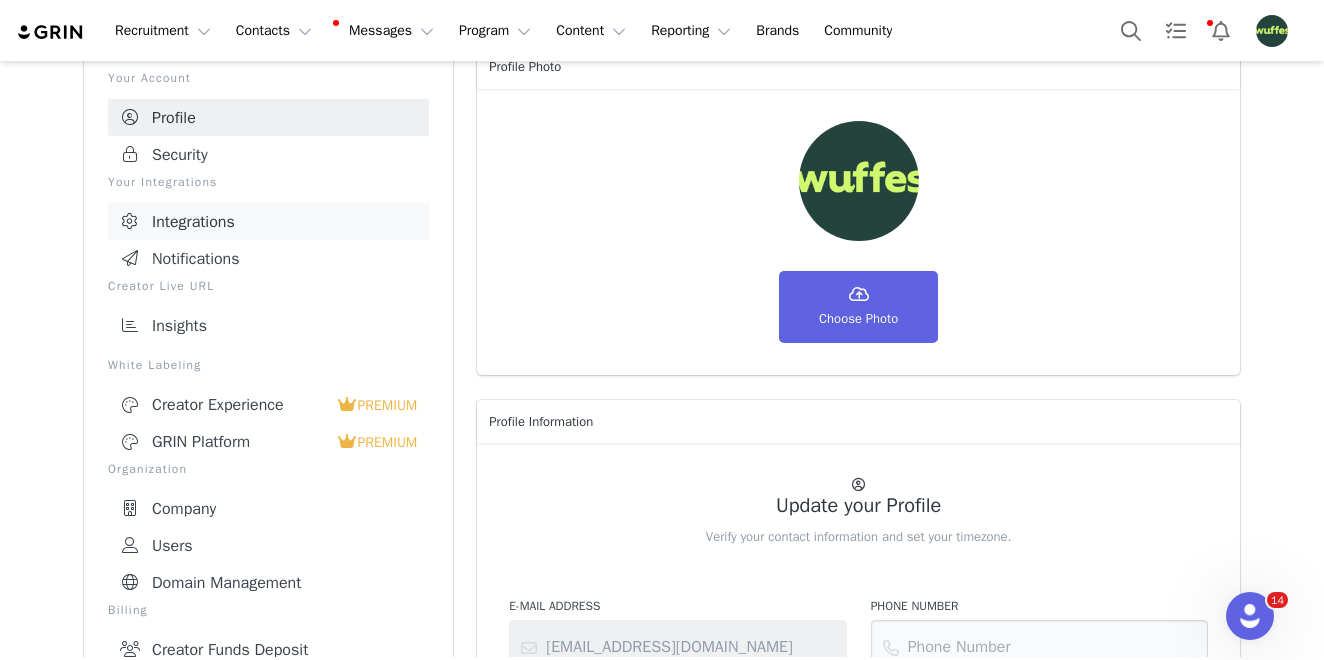 scroll, scrollTop: 107, scrollLeft: 0, axis: vertical 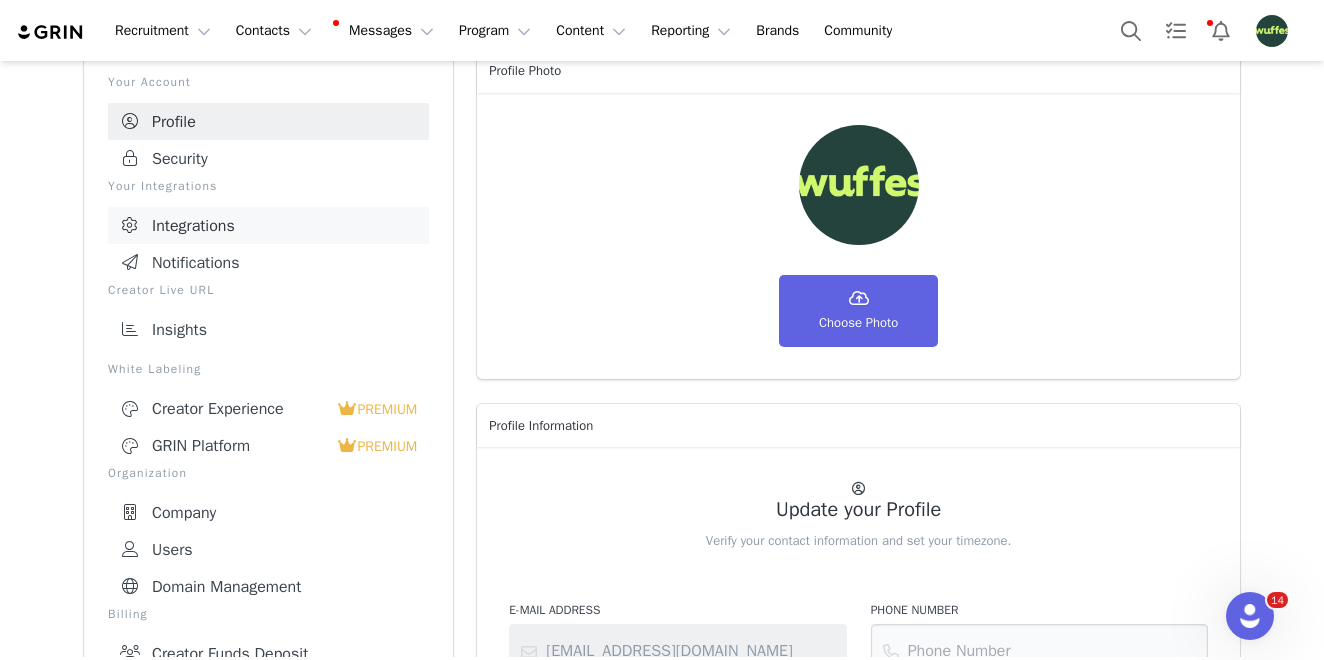 click on "Integrations" at bounding box center (268, 225) 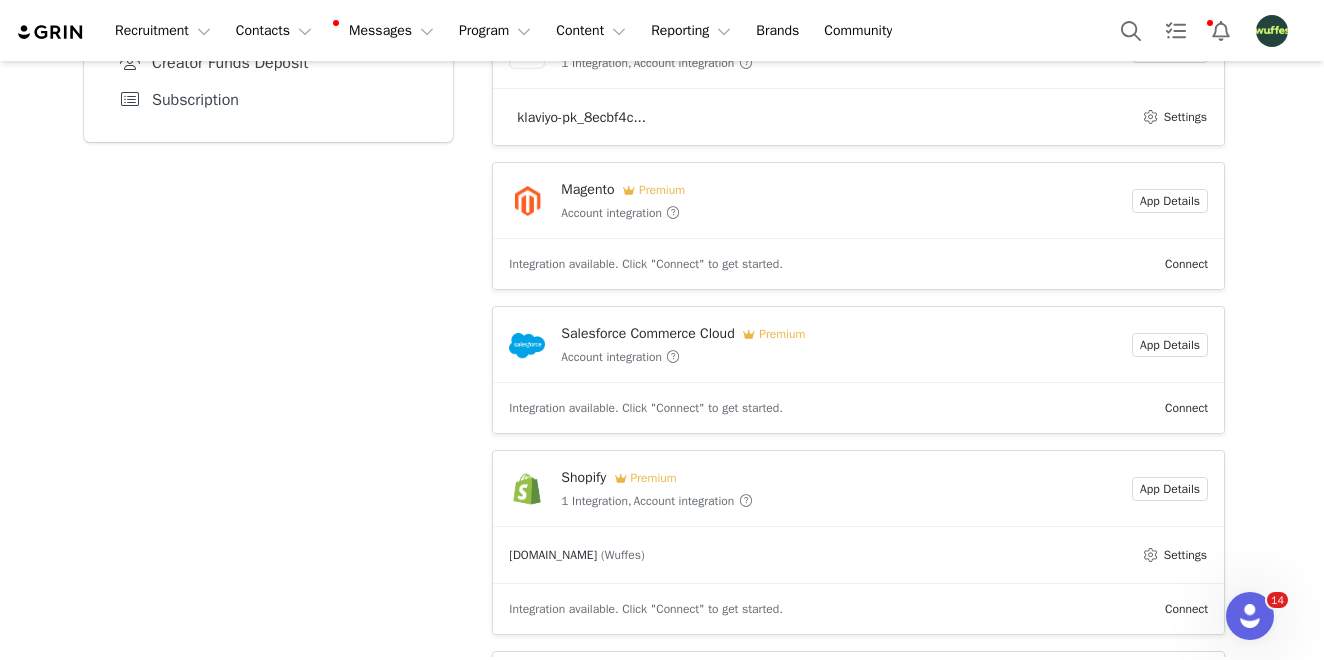 scroll, scrollTop: 1353, scrollLeft: 0, axis: vertical 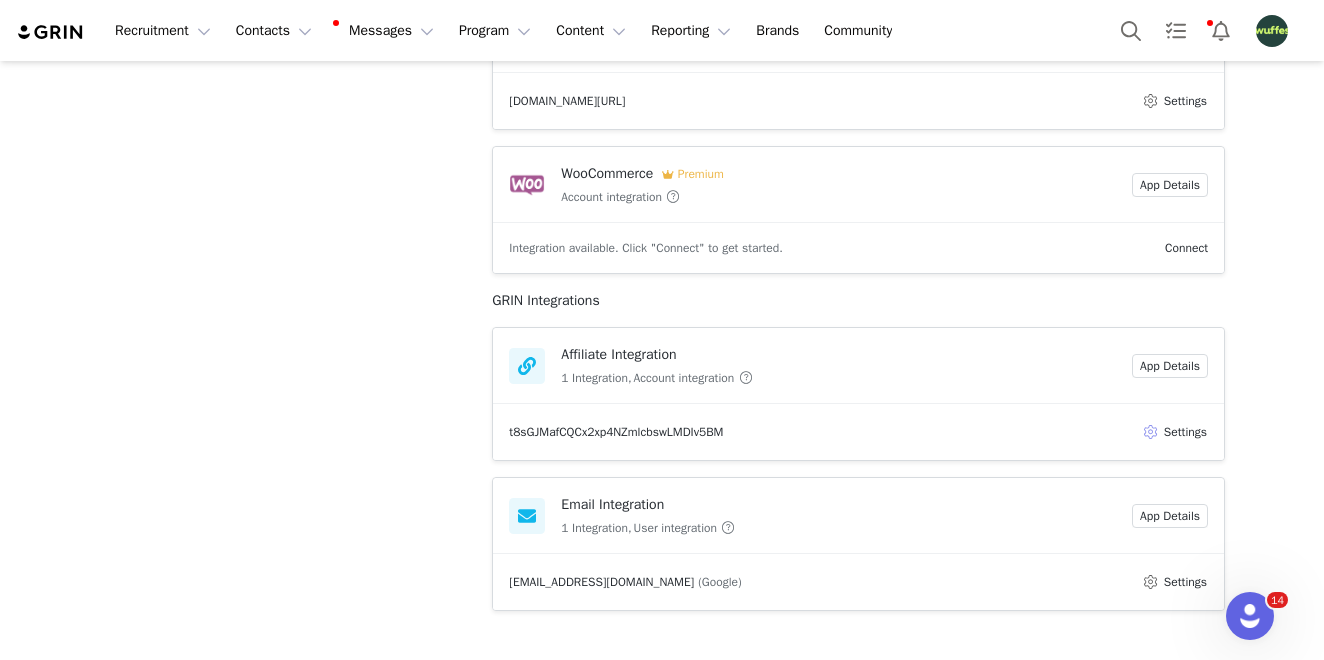 click on "Settings" at bounding box center [1174, 432] 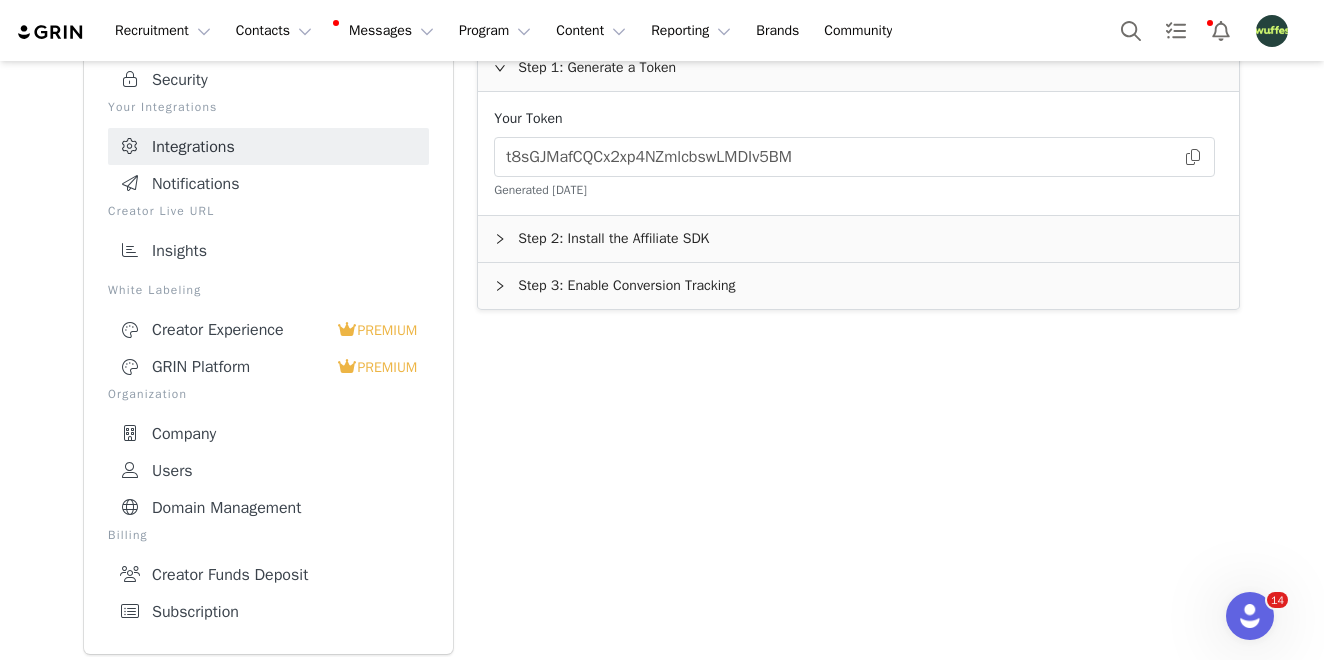 scroll, scrollTop: 84, scrollLeft: 0, axis: vertical 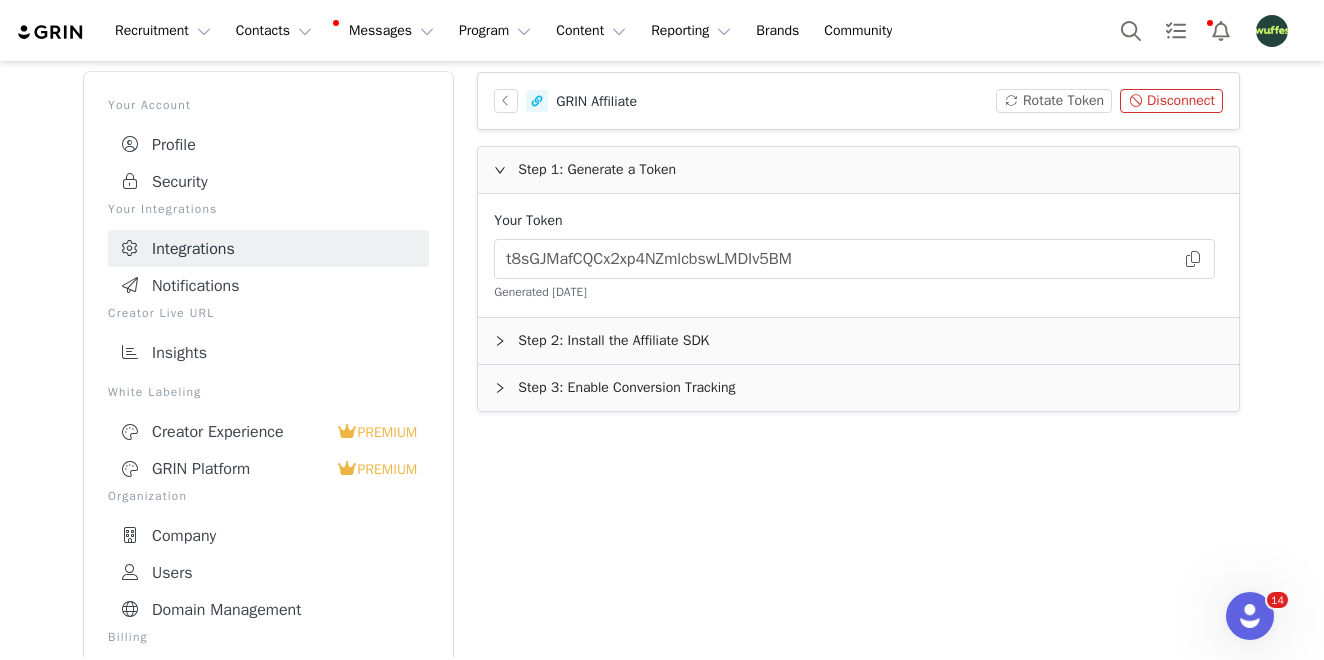 click 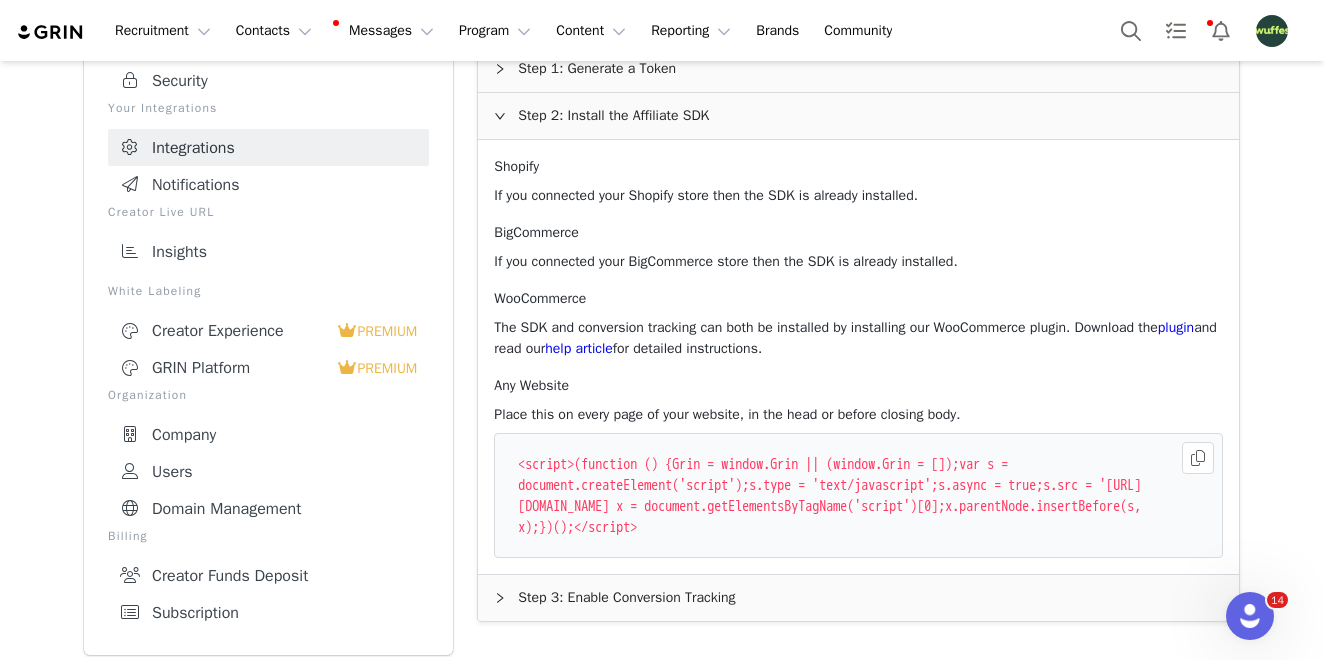 scroll, scrollTop: 186, scrollLeft: 0, axis: vertical 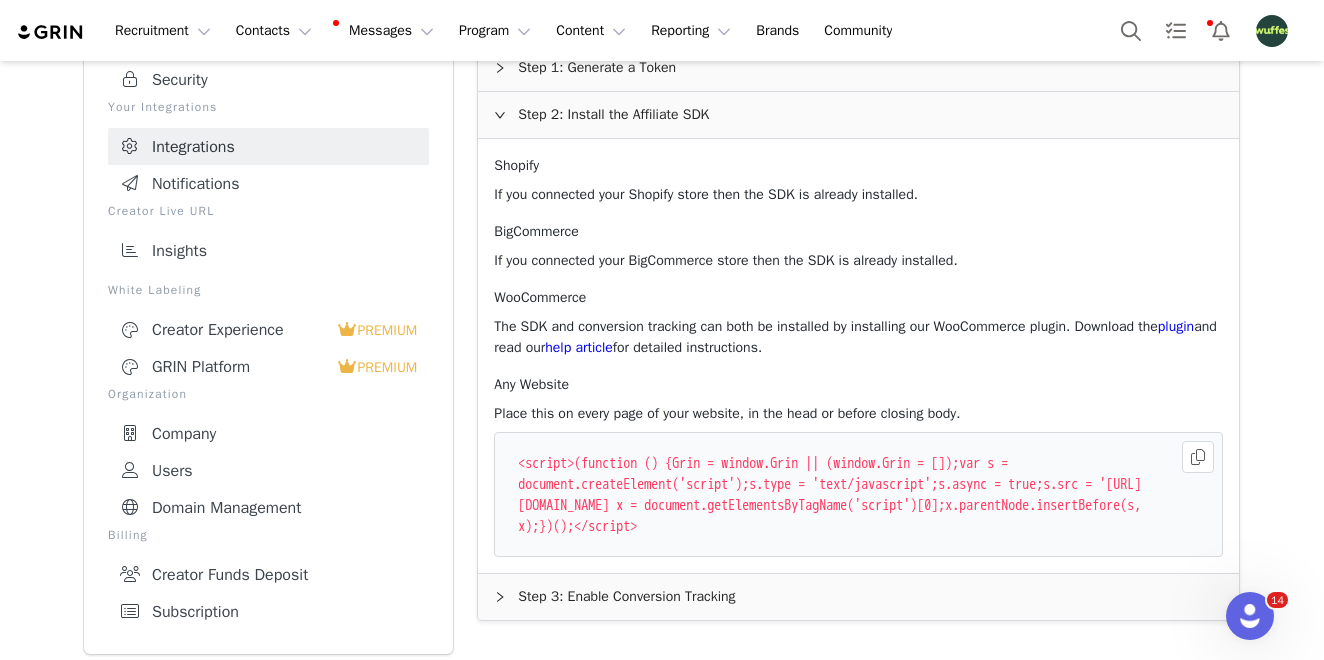 click 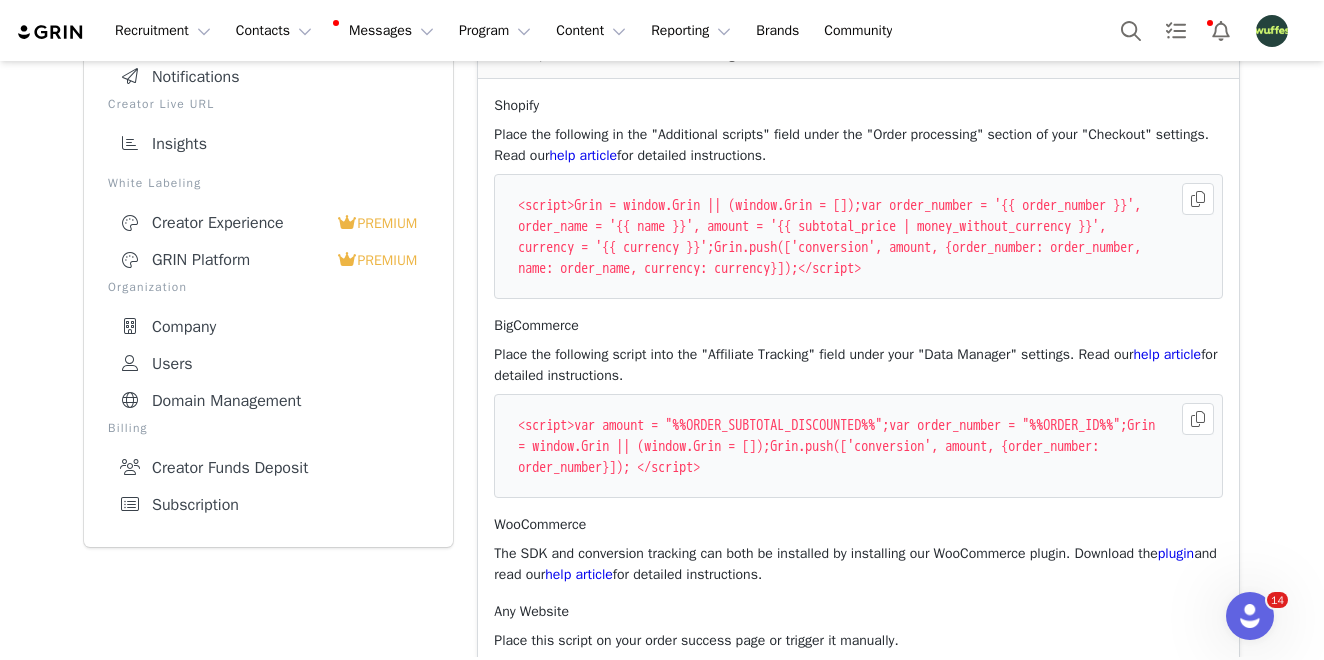 scroll, scrollTop: 217, scrollLeft: 0, axis: vertical 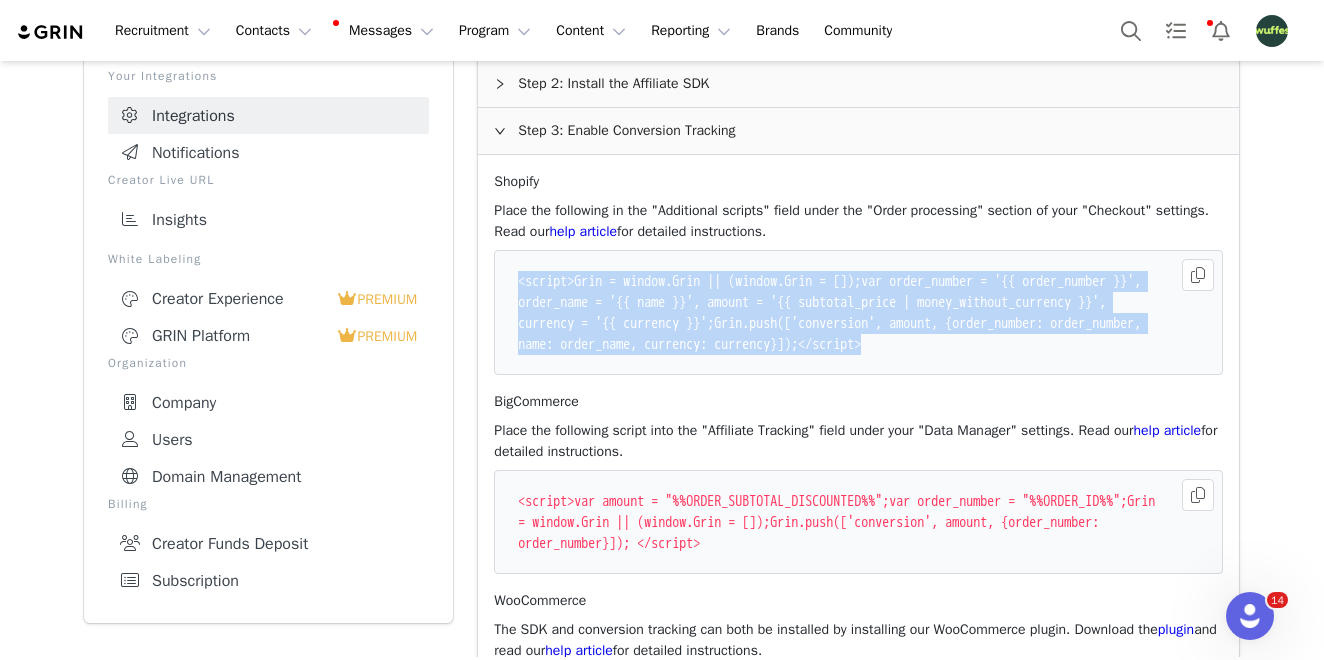 drag, startPoint x: 521, startPoint y: 274, endPoint x: 920, endPoint y: 392, distance: 416.08292 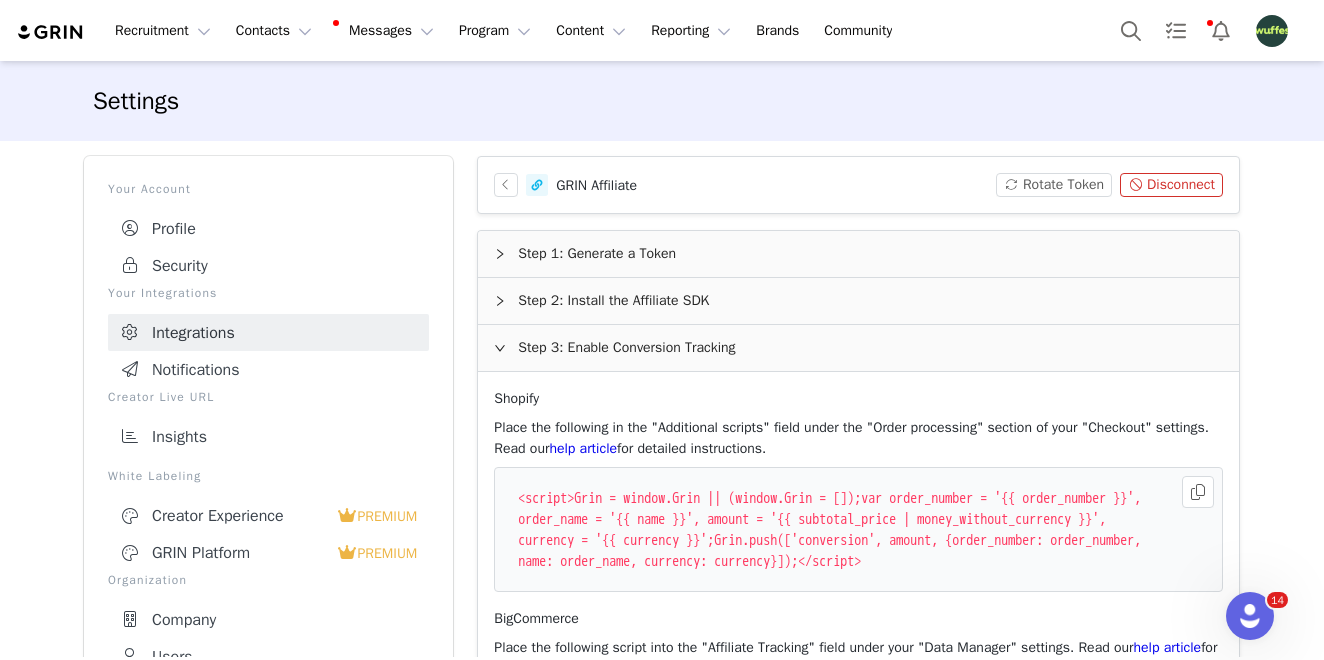 scroll, scrollTop: 4, scrollLeft: 0, axis: vertical 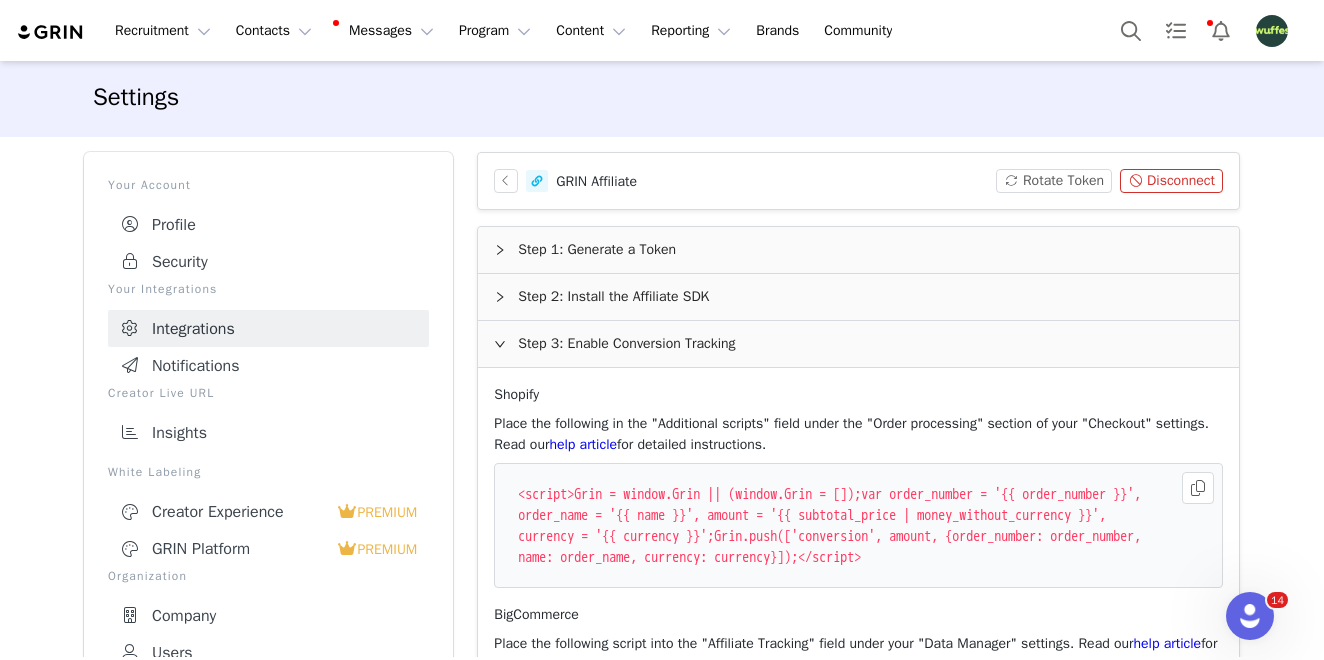 click at bounding box center (1272, 31) 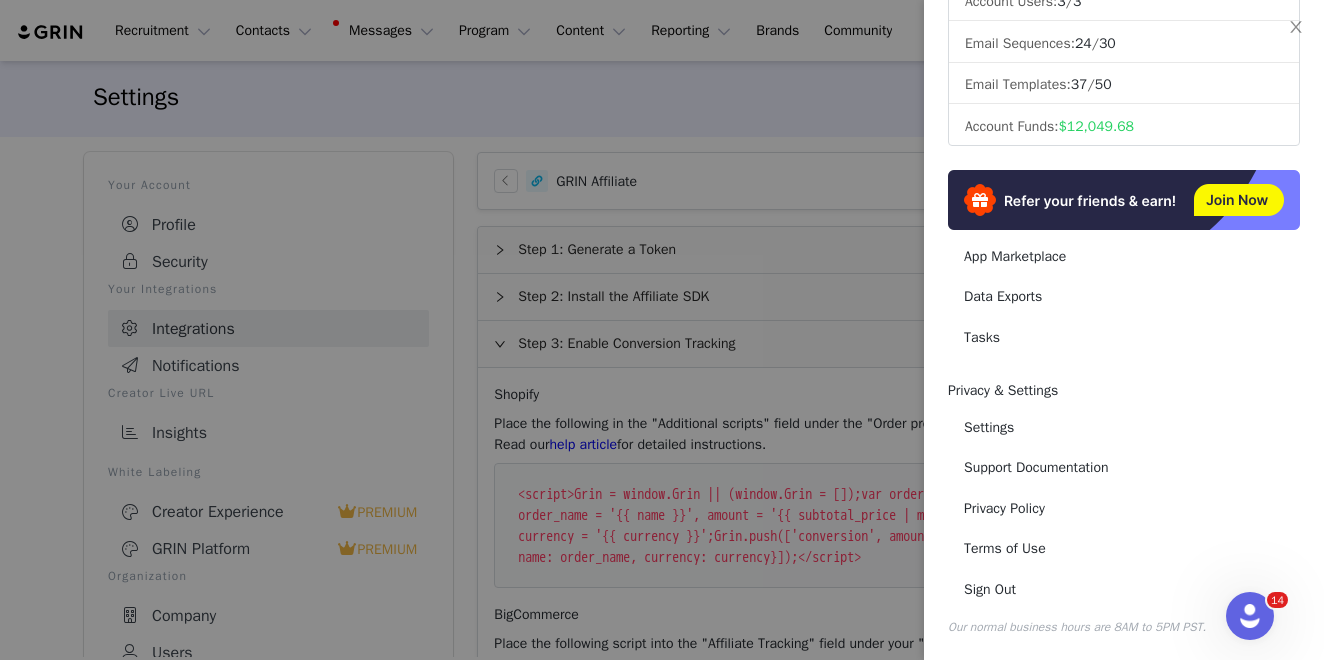 click at bounding box center (662, 330) 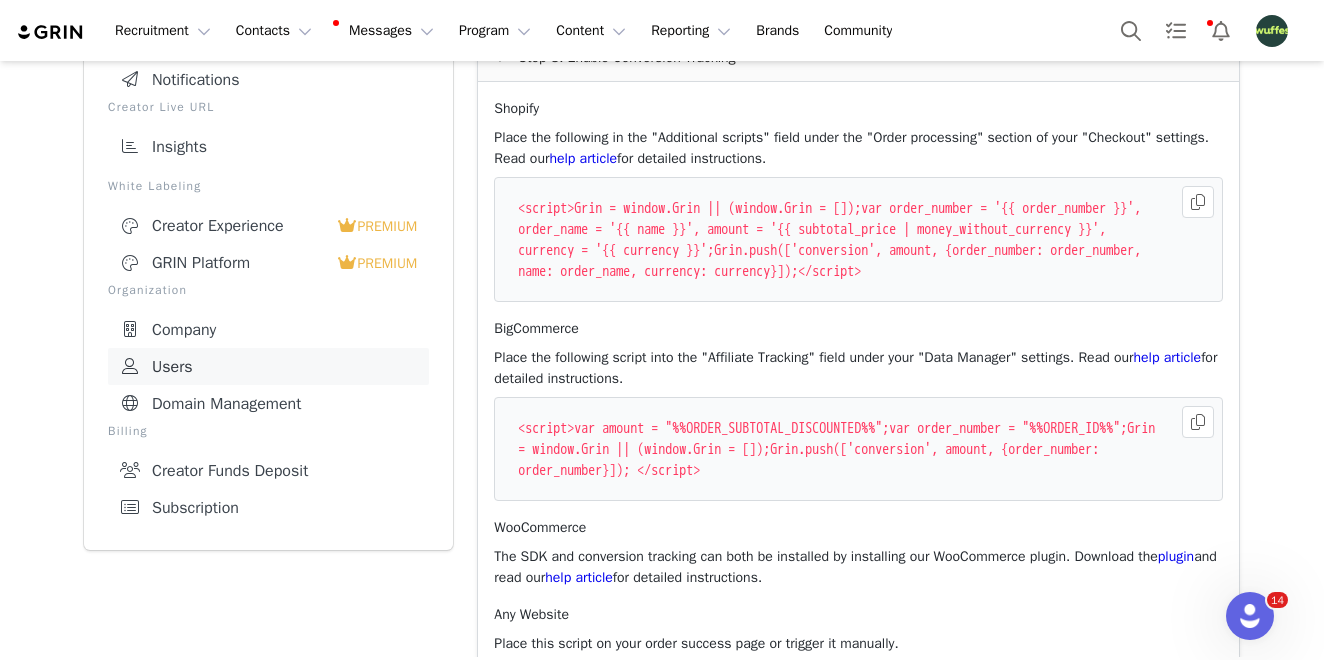 click on "Users" at bounding box center (268, 366) 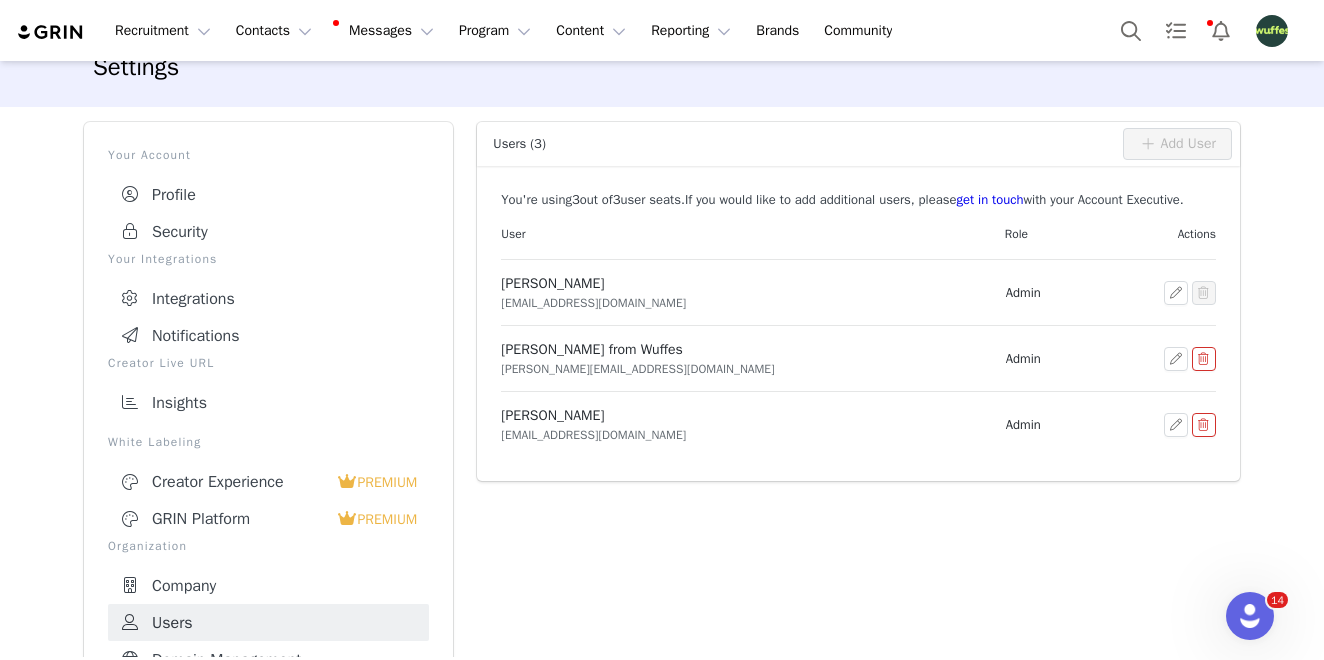 scroll, scrollTop: 36, scrollLeft: 0, axis: vertical 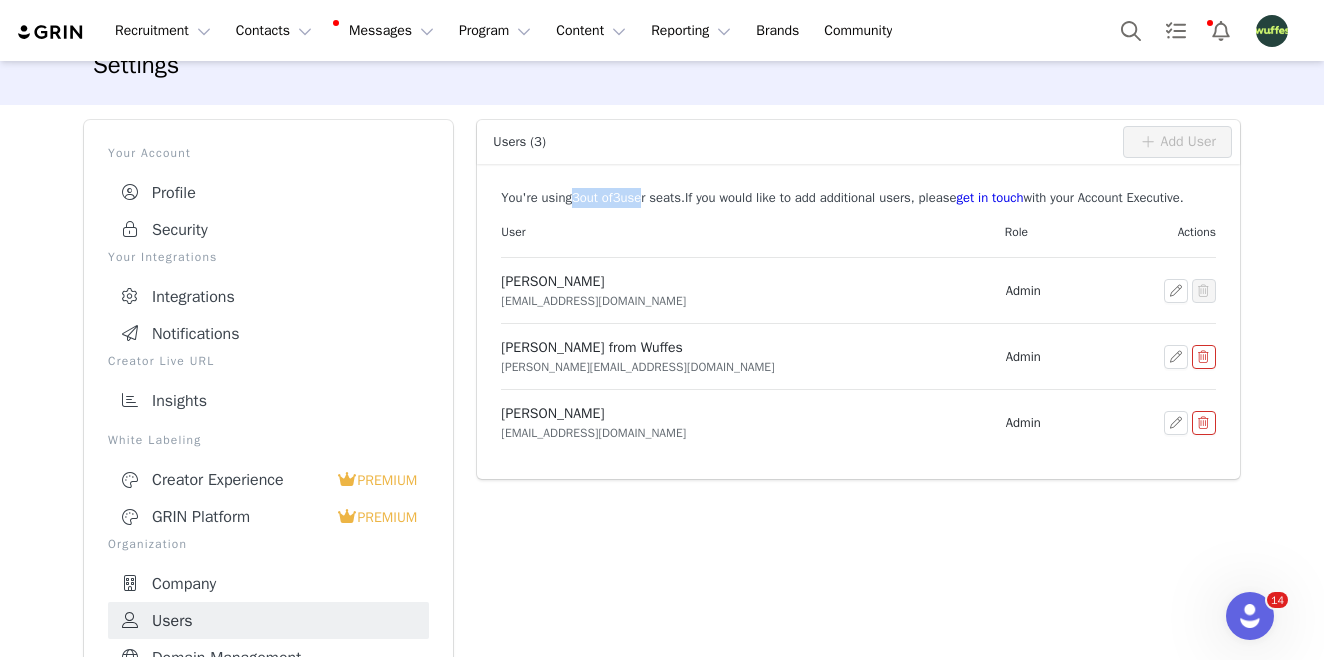 drag, startPoint x: 659, startPoint y: 202, endPoint x: 580, endPoint y: 202, distance: 79 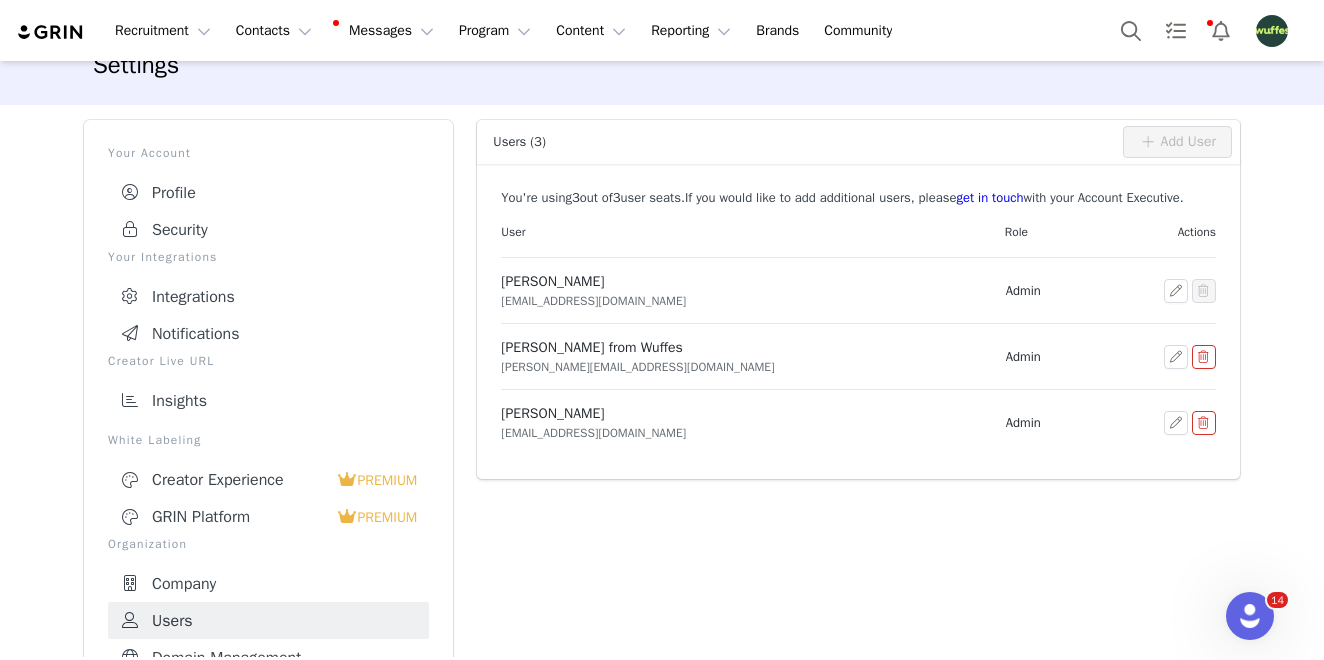 click on "User" at bounding box center [746, 232] 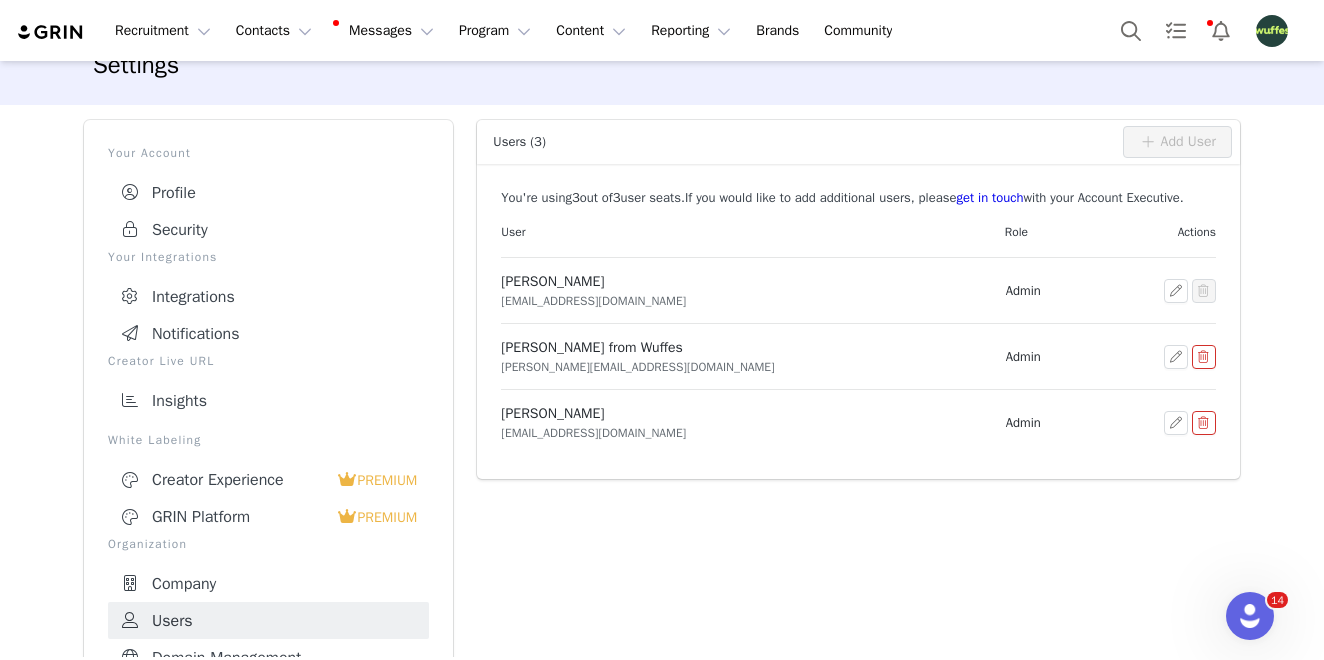 click at bounding box center (1272, 31) 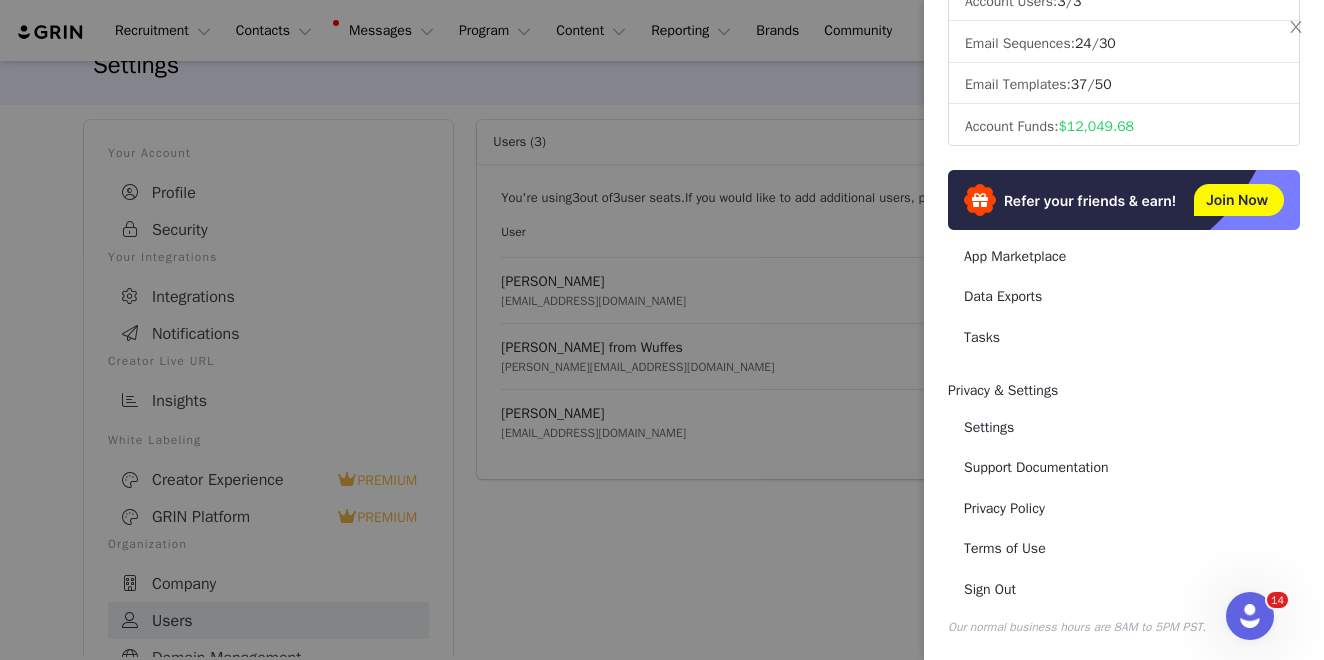 click at bounding box center (662, 330) 